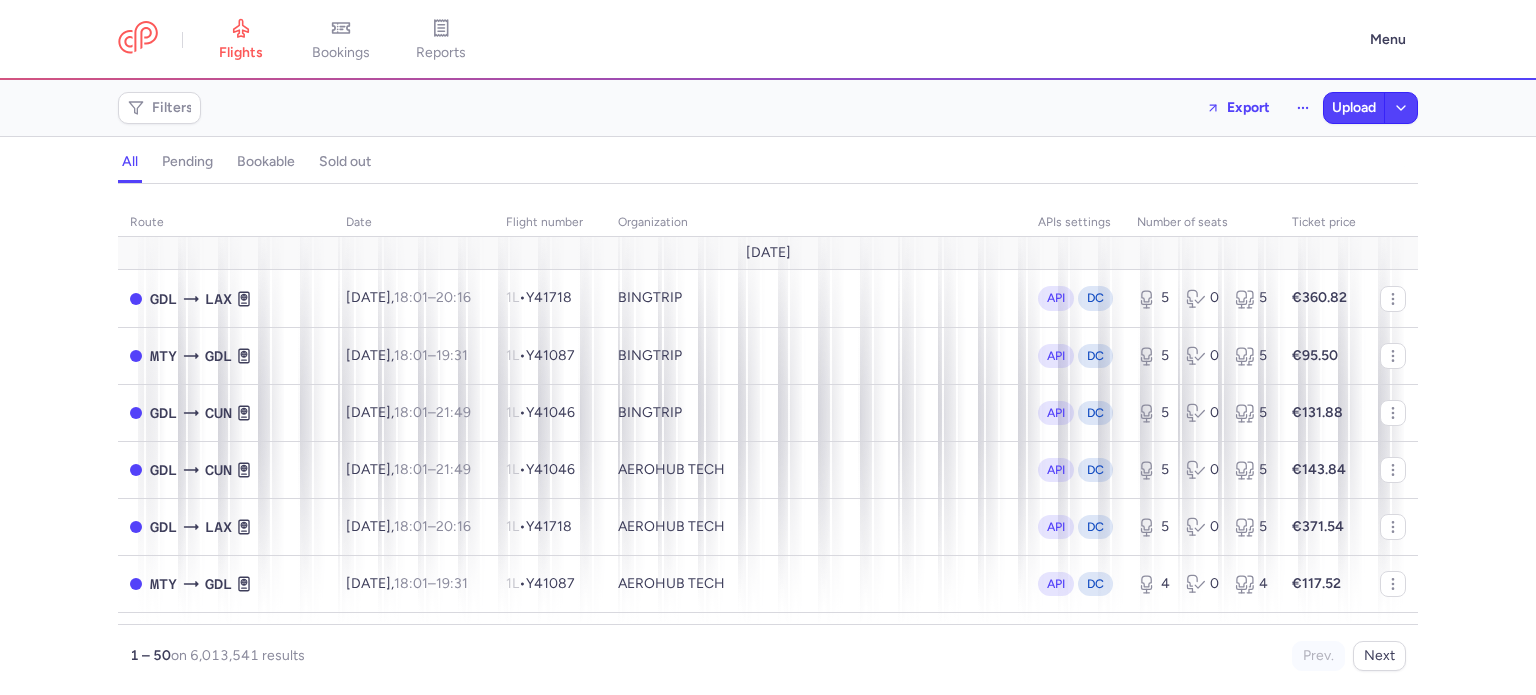 scroll, scrollTop: 0, scrollLeft: 0, axis: both 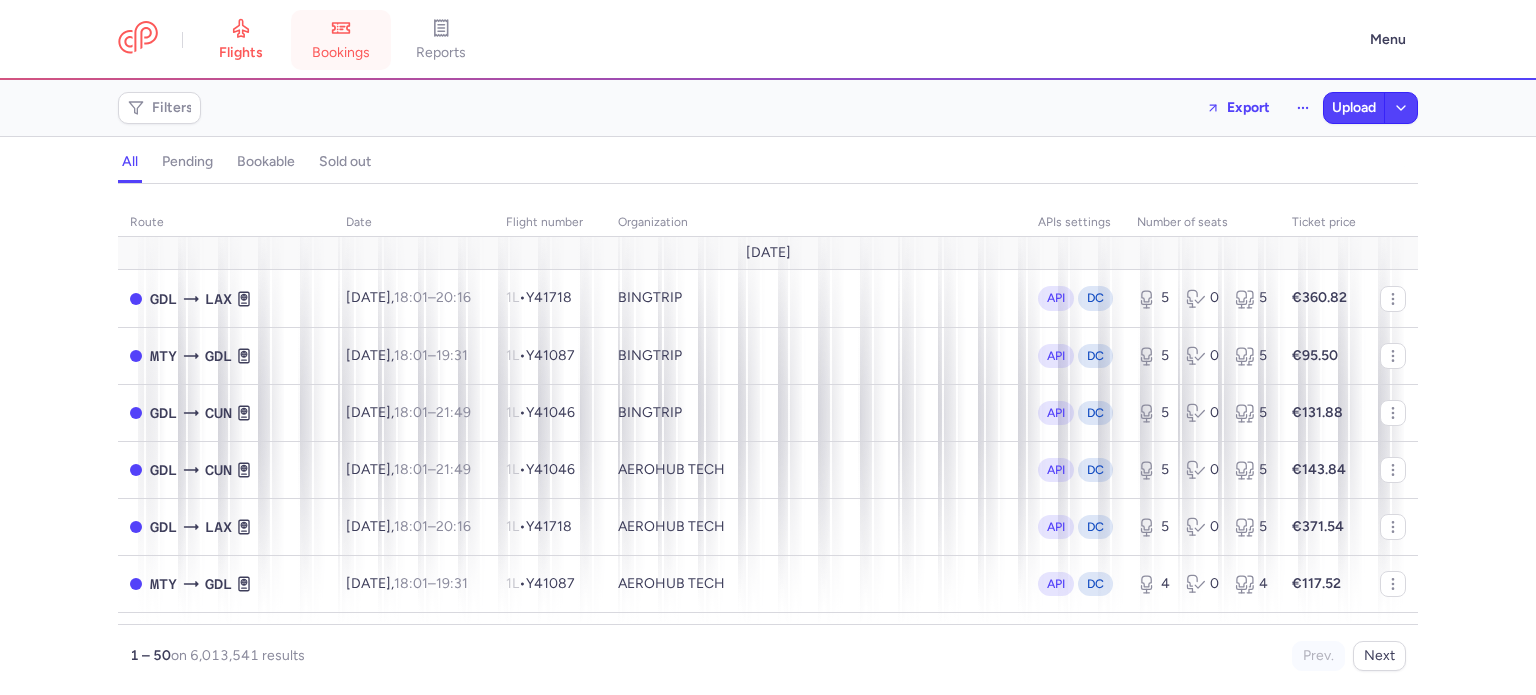 click on "bookings" at bounding box center [341, 40] 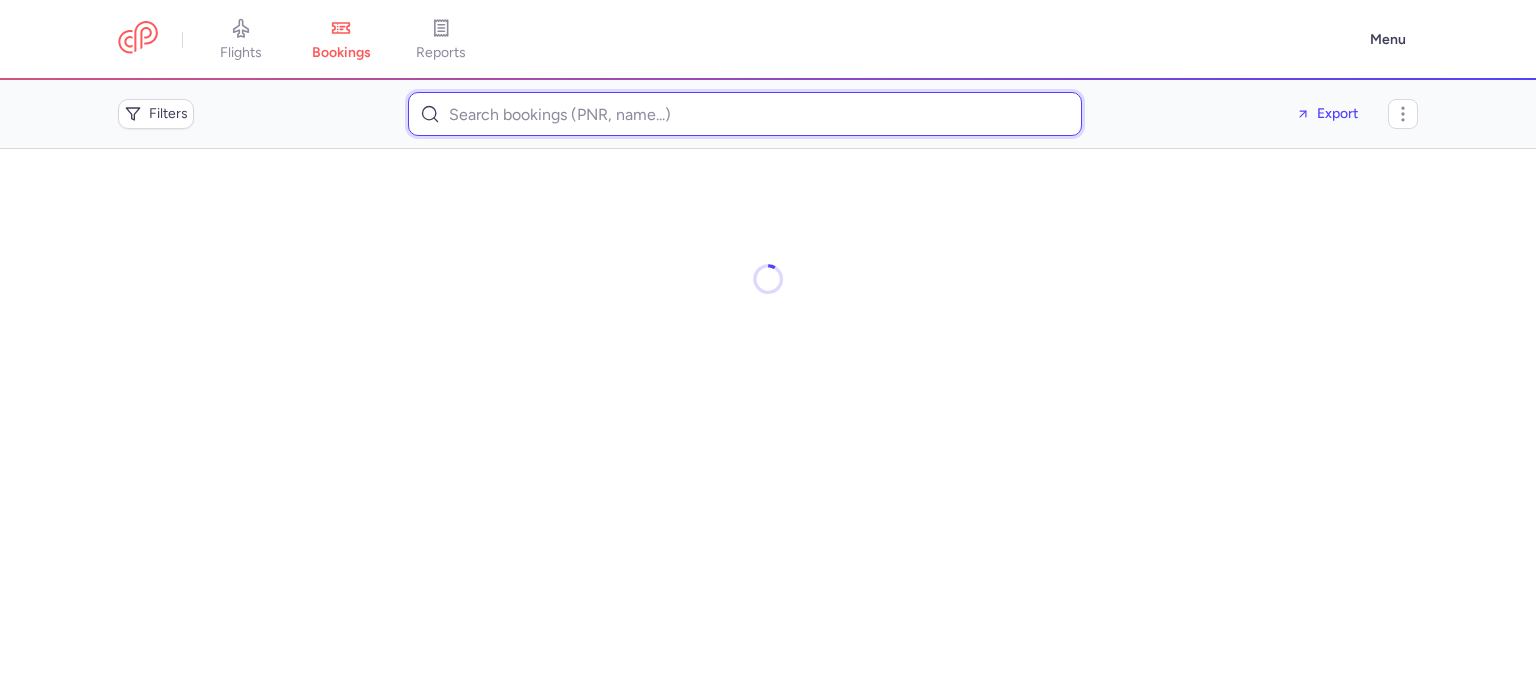 click at bounding box center [745, 114] 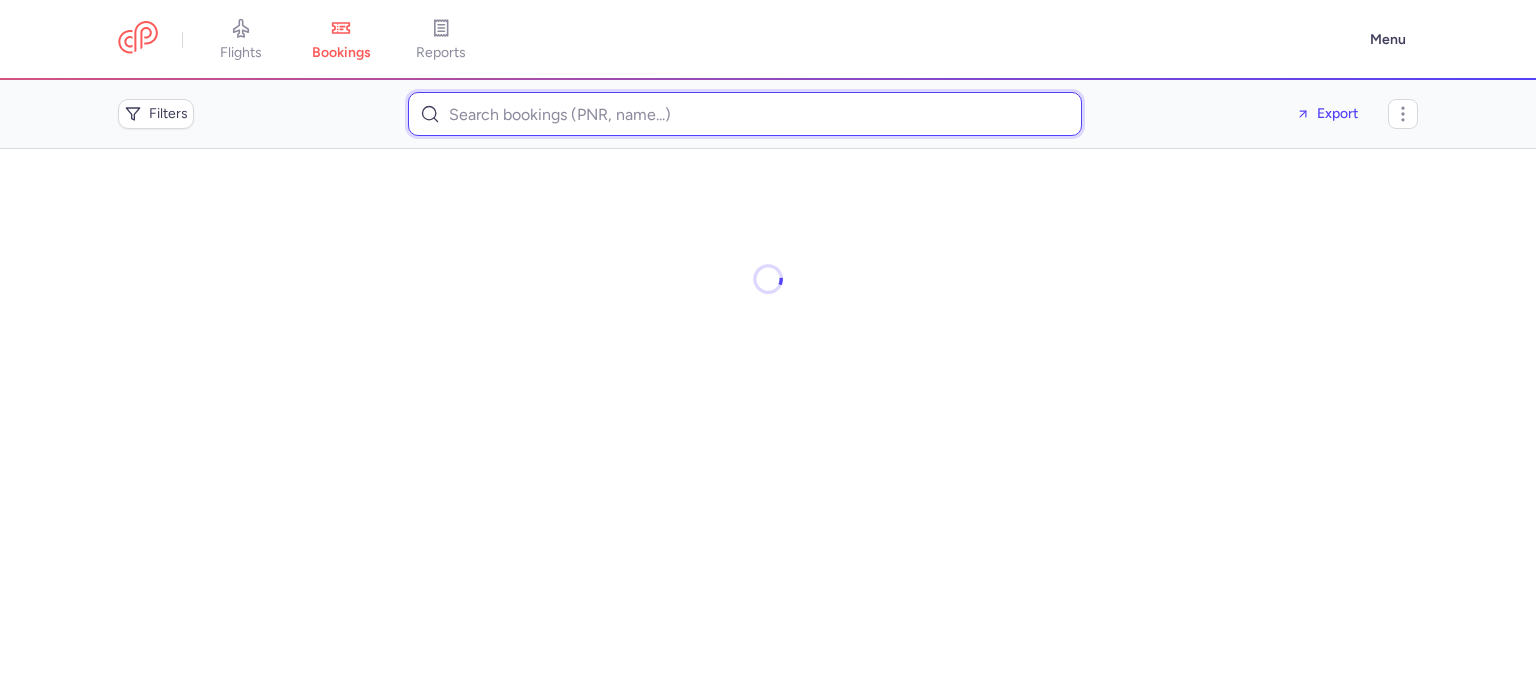 paste on "filizg@icloud.com" 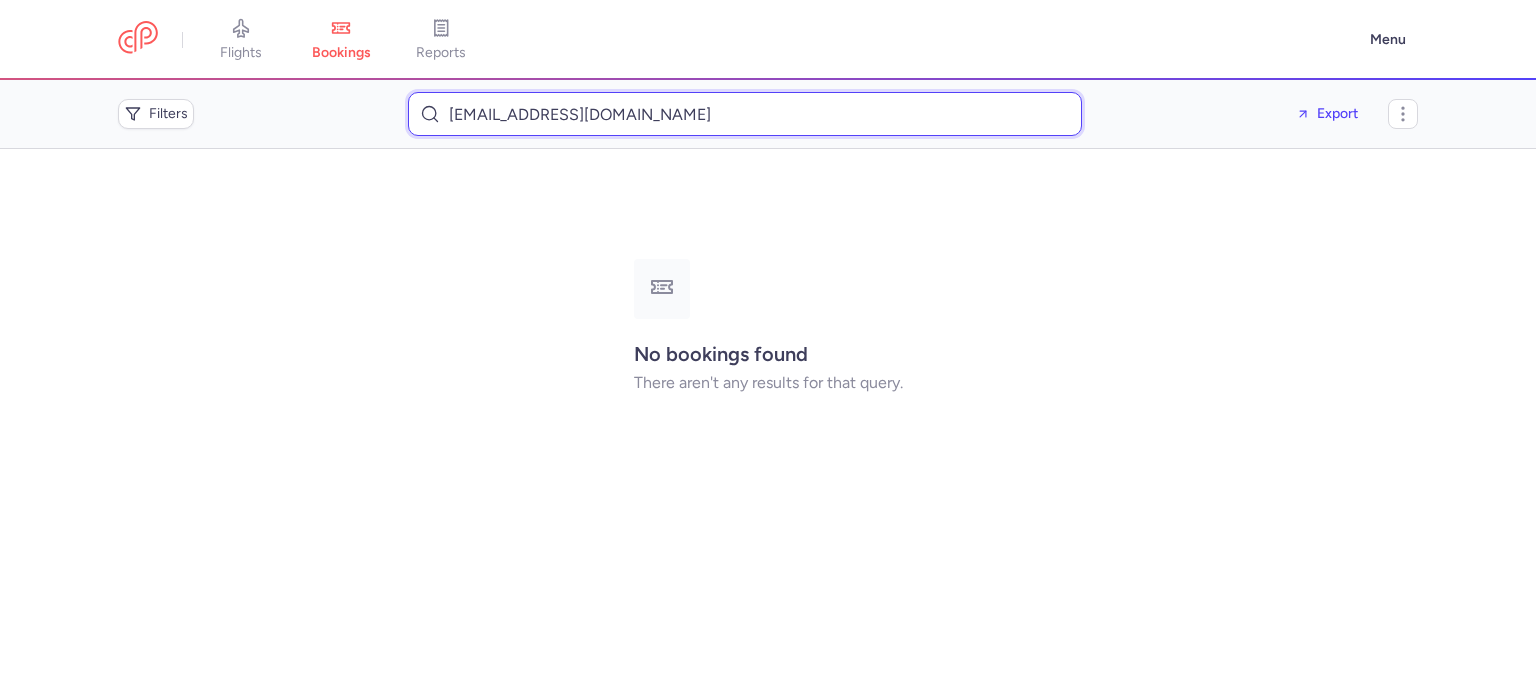 paste on "Kayra Liya" 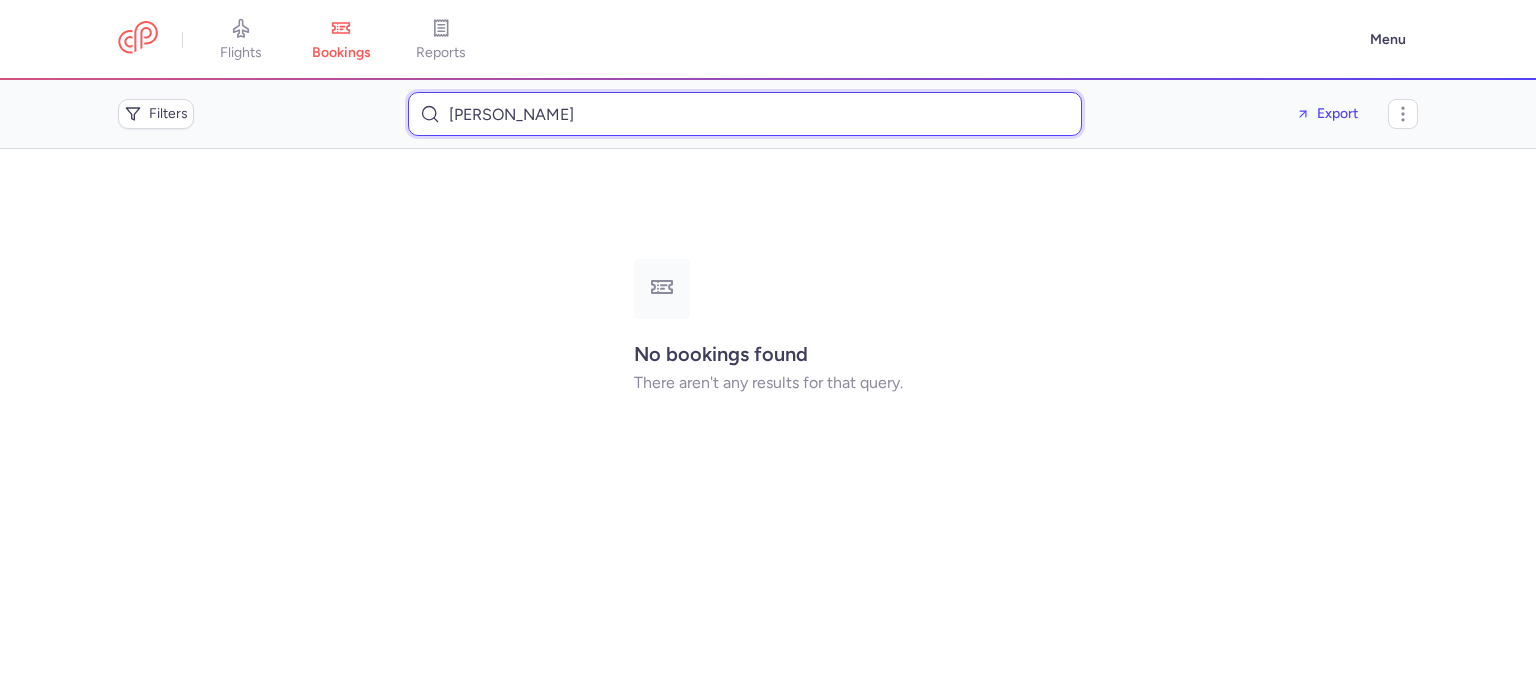 type on "Kayra Liya" 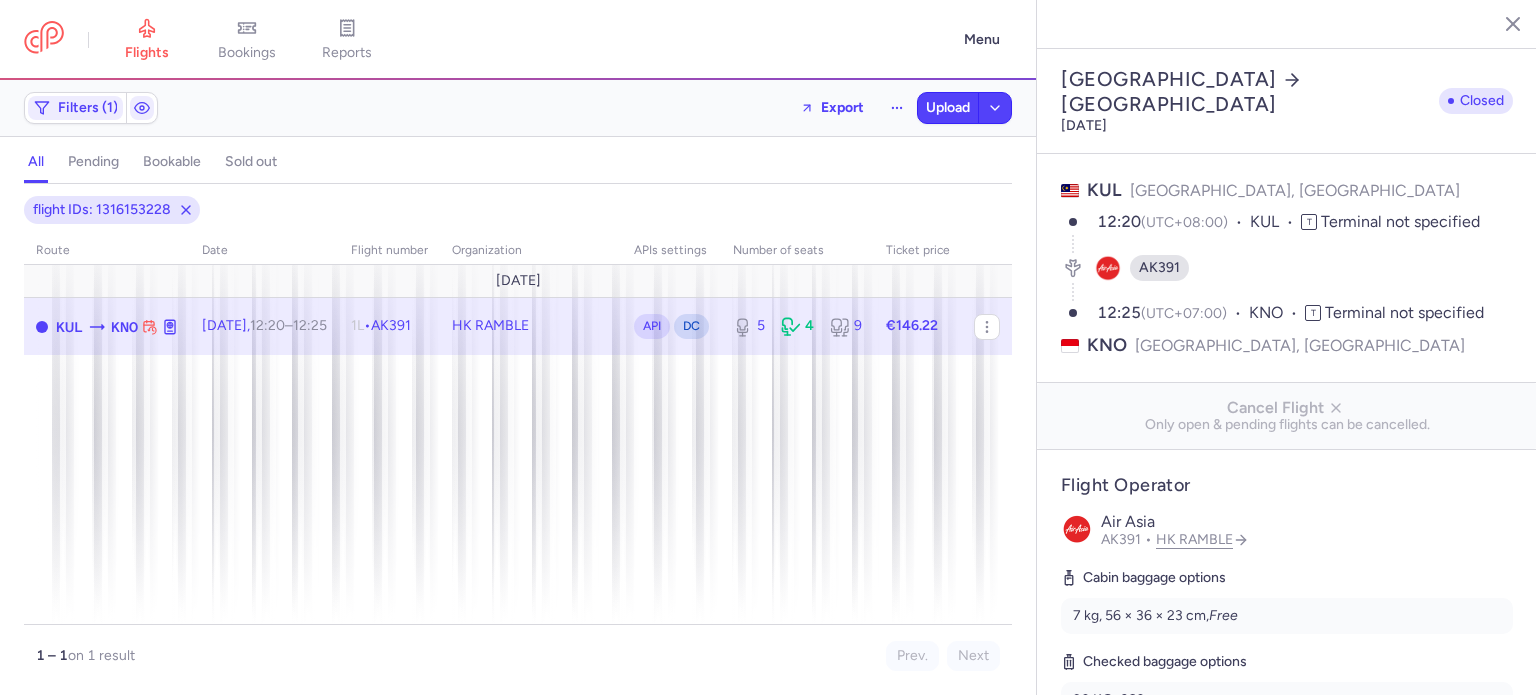 select on "days" 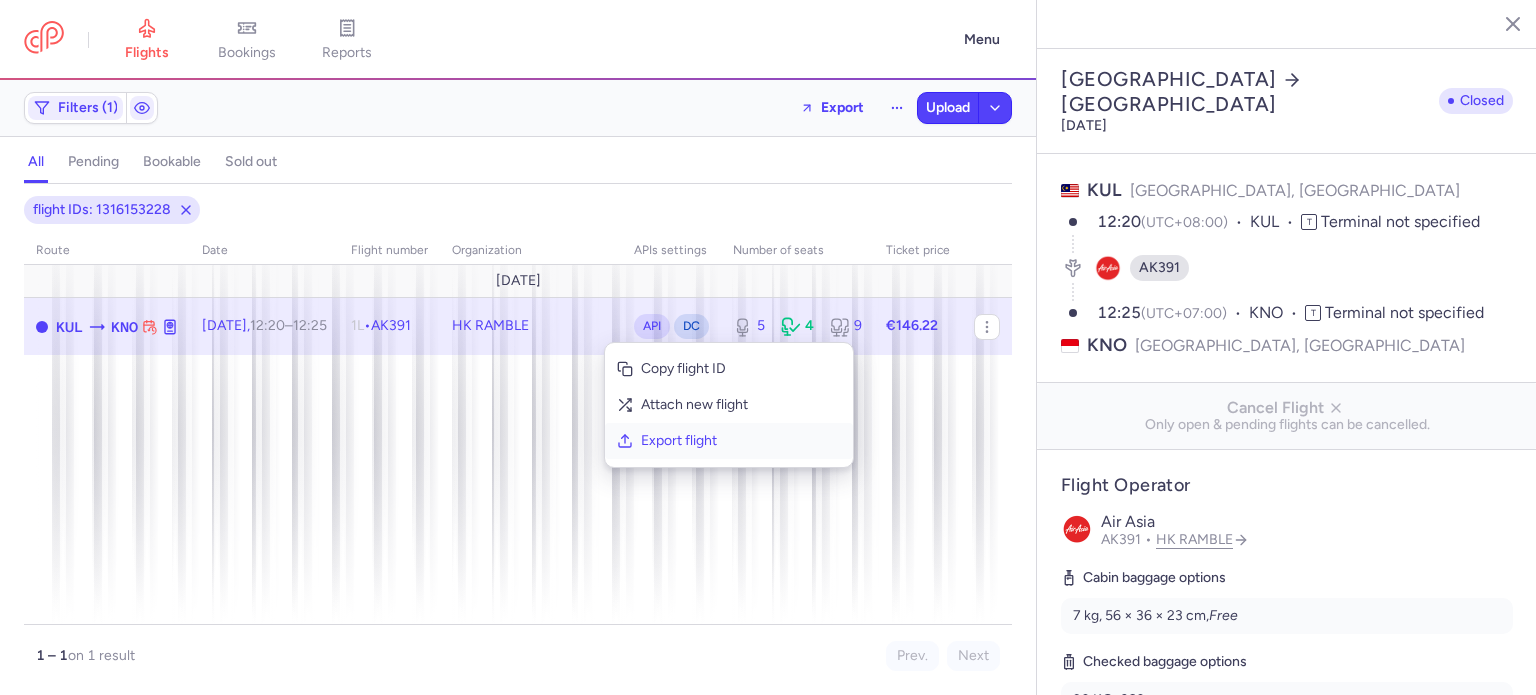 click on "Export flight" at bounding box center (741, 441) 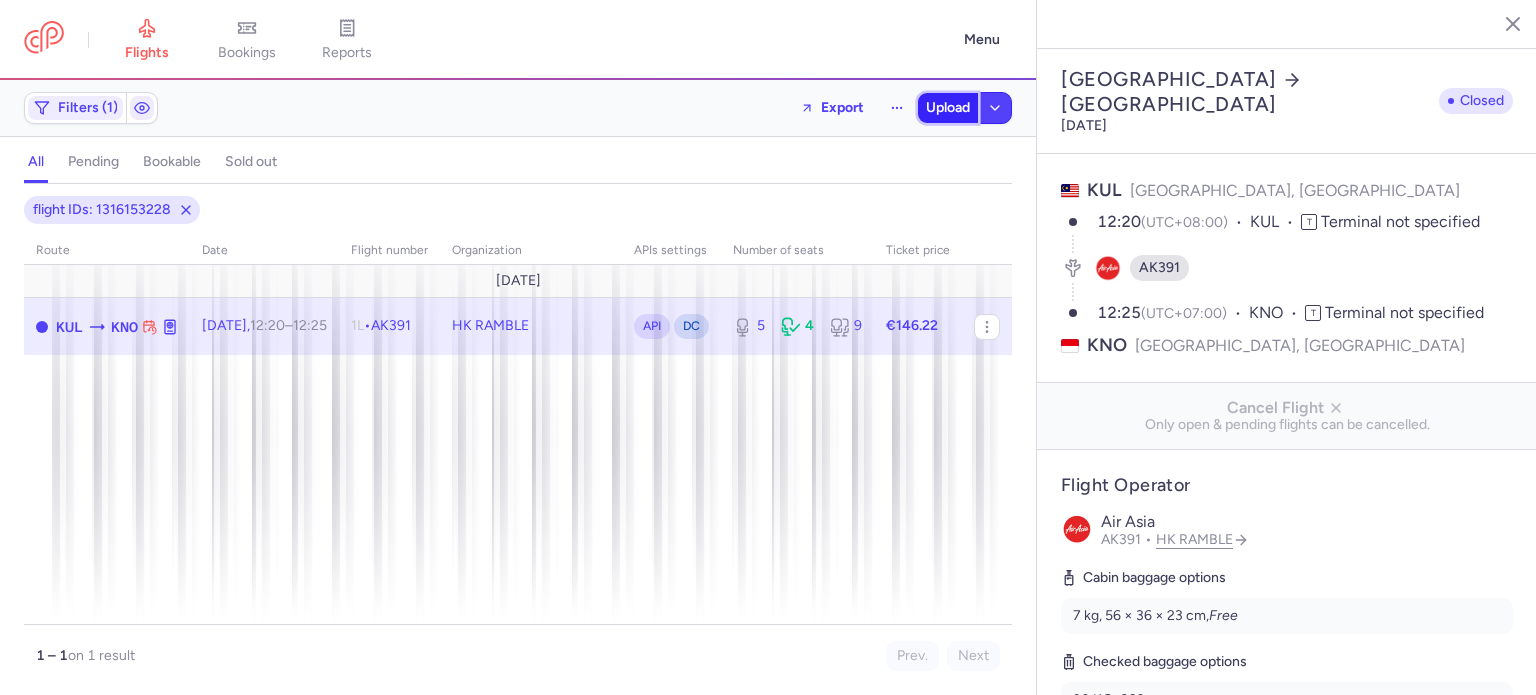 click on "Upload" at bounding box center (948, 108) 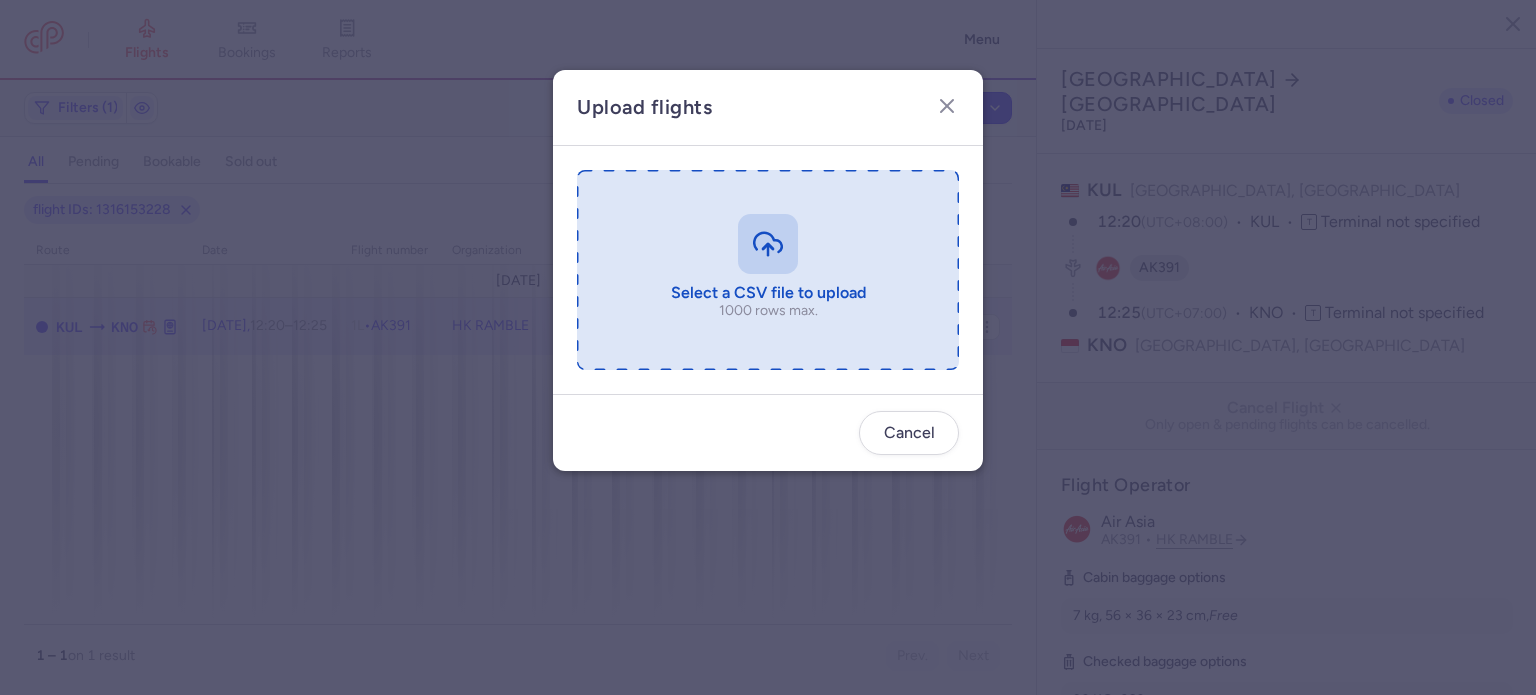 click at bounding box center [768, 270] 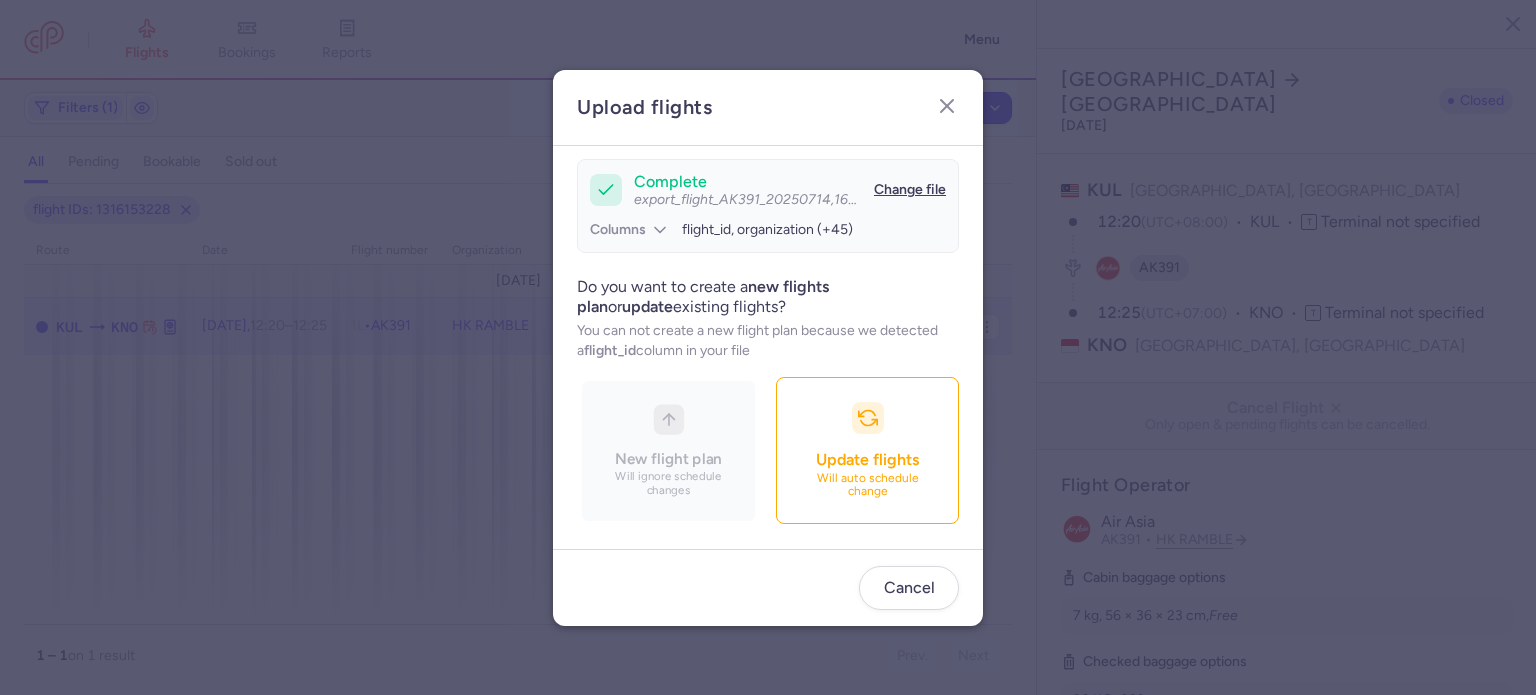scroll, scrollTop: 172, scrollLeft: 0, axis: vertical 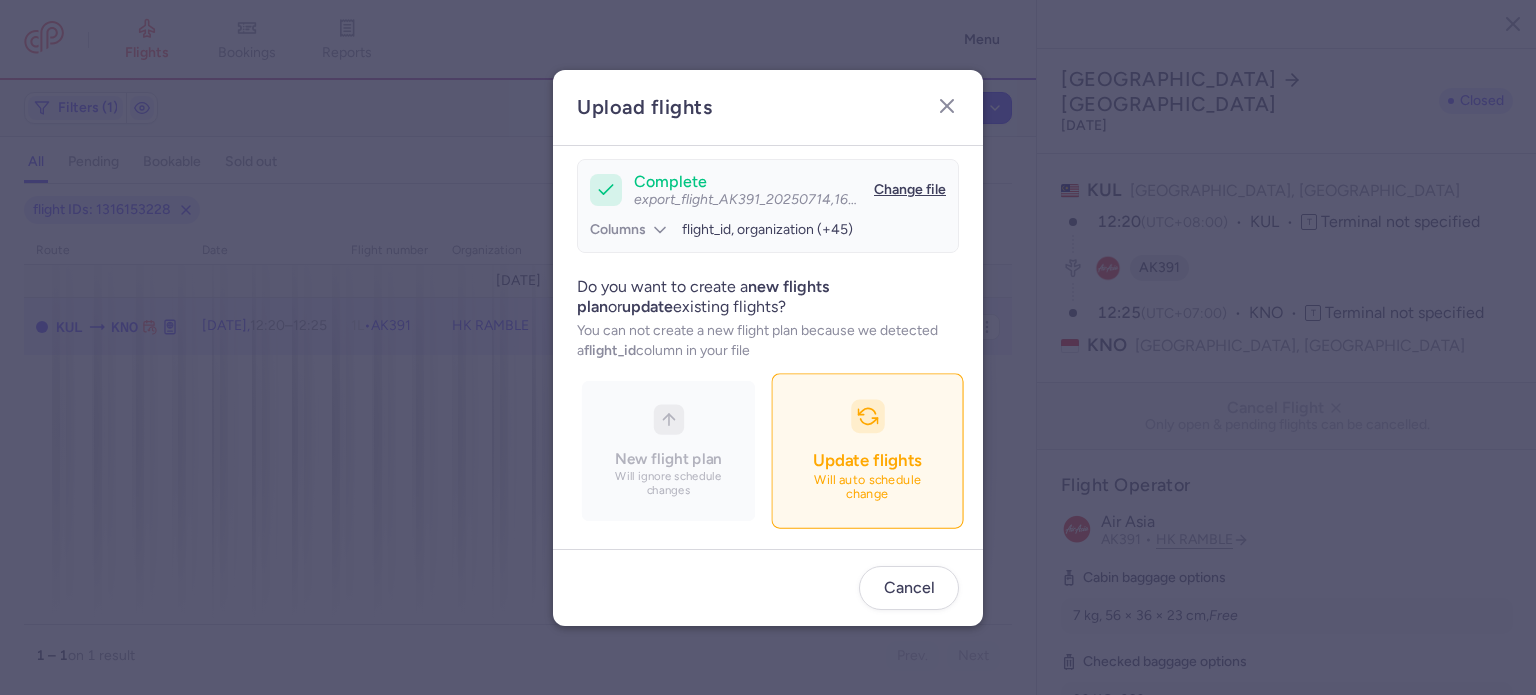 click on "Update flights" at bounding box center (867, 460) 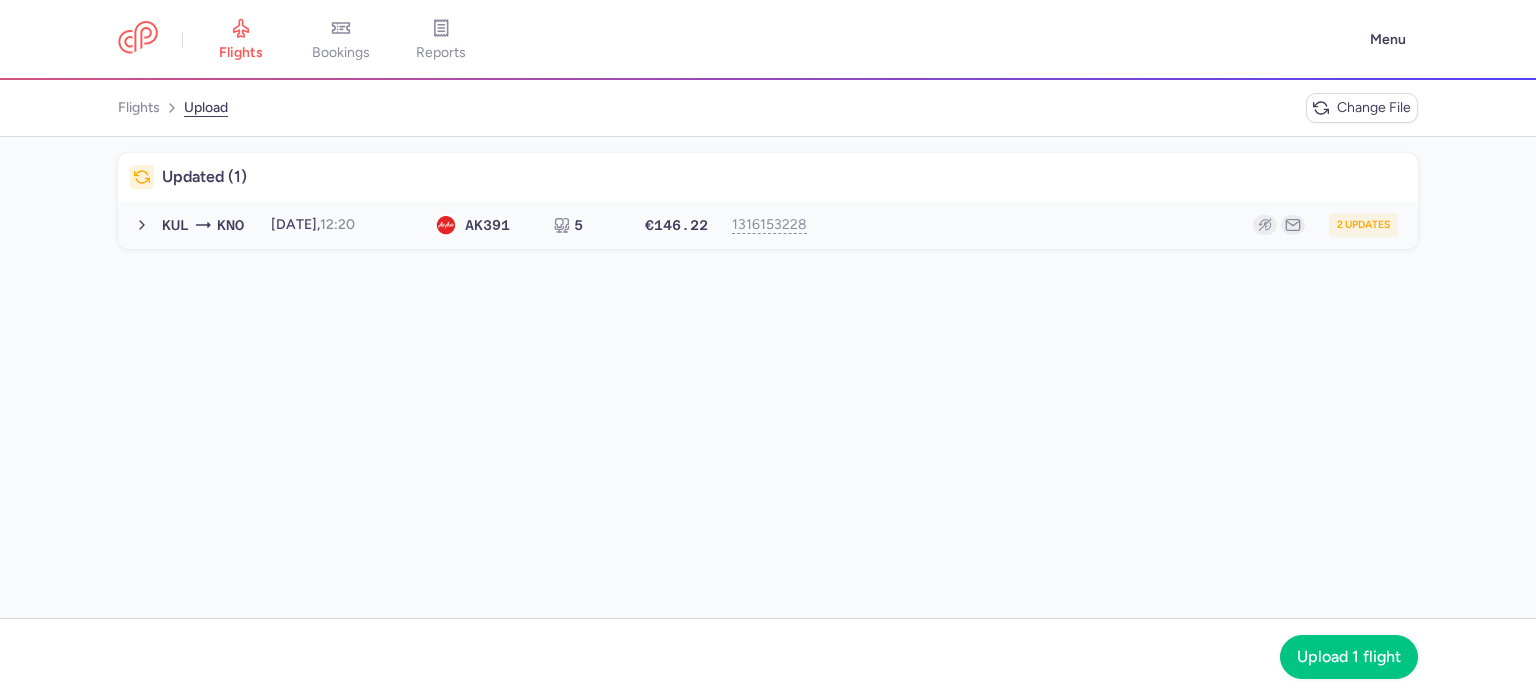 click on "2 updates" at bounding box center [1112, 225] 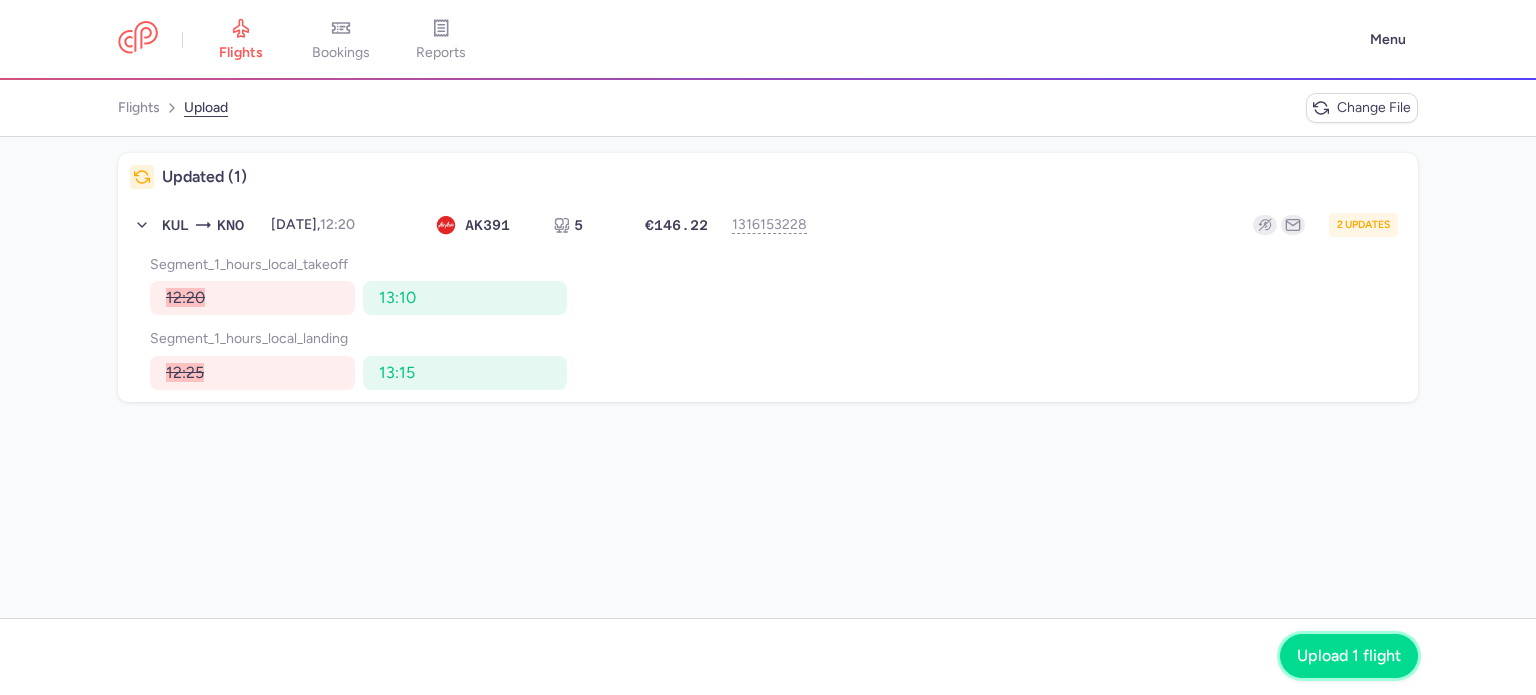 click on "Upload 1 flight" at bounding box center [1349, 656] 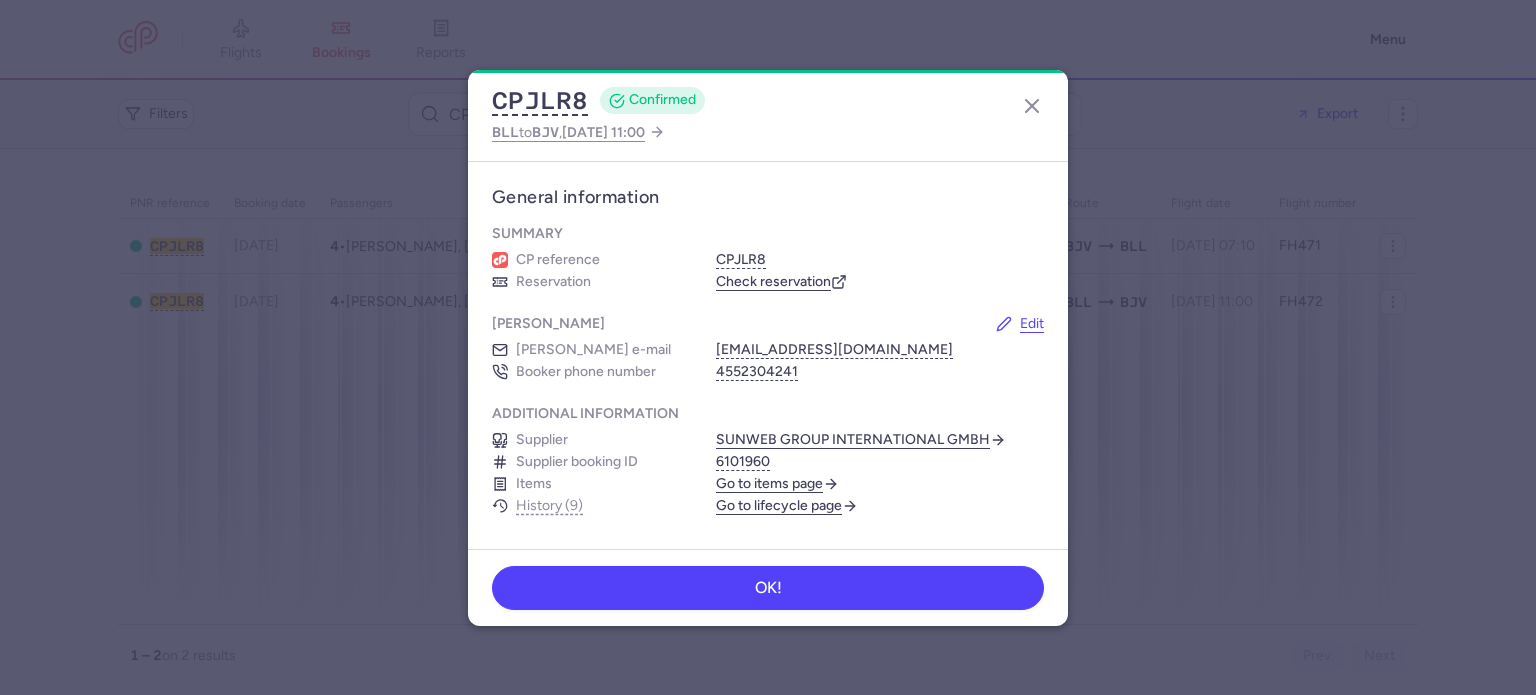 scroll, scrollTop: 0, scrollLeft: 0, axis: both 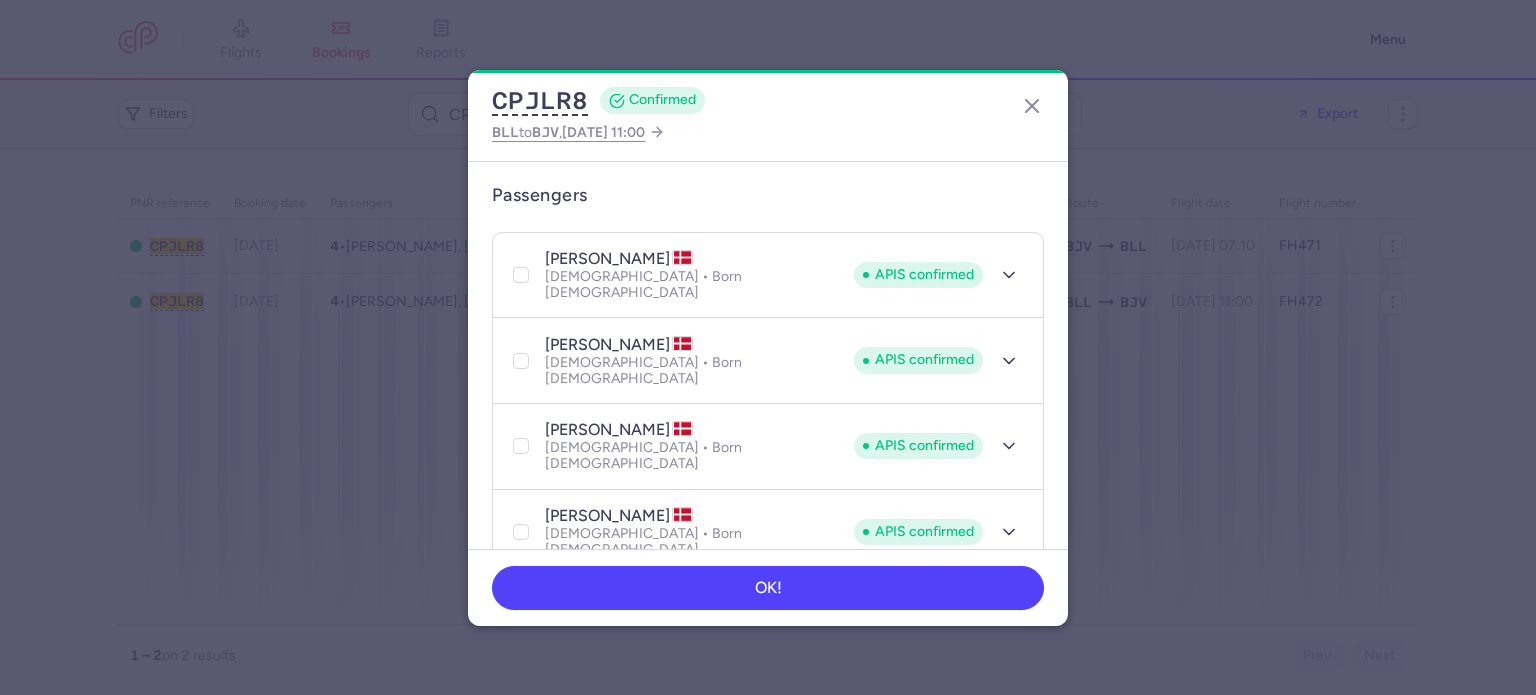 click on "APIS confirmed" at bounding box center (940, 275) 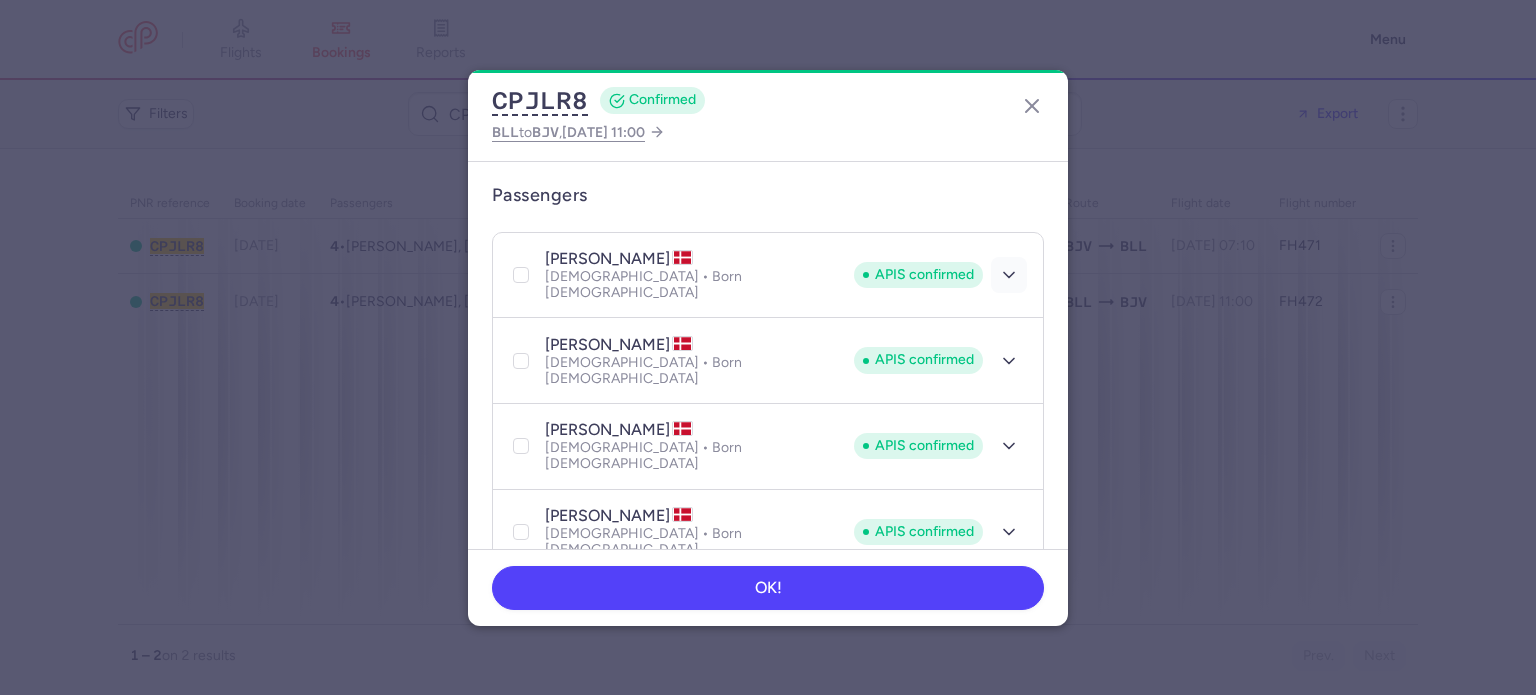click 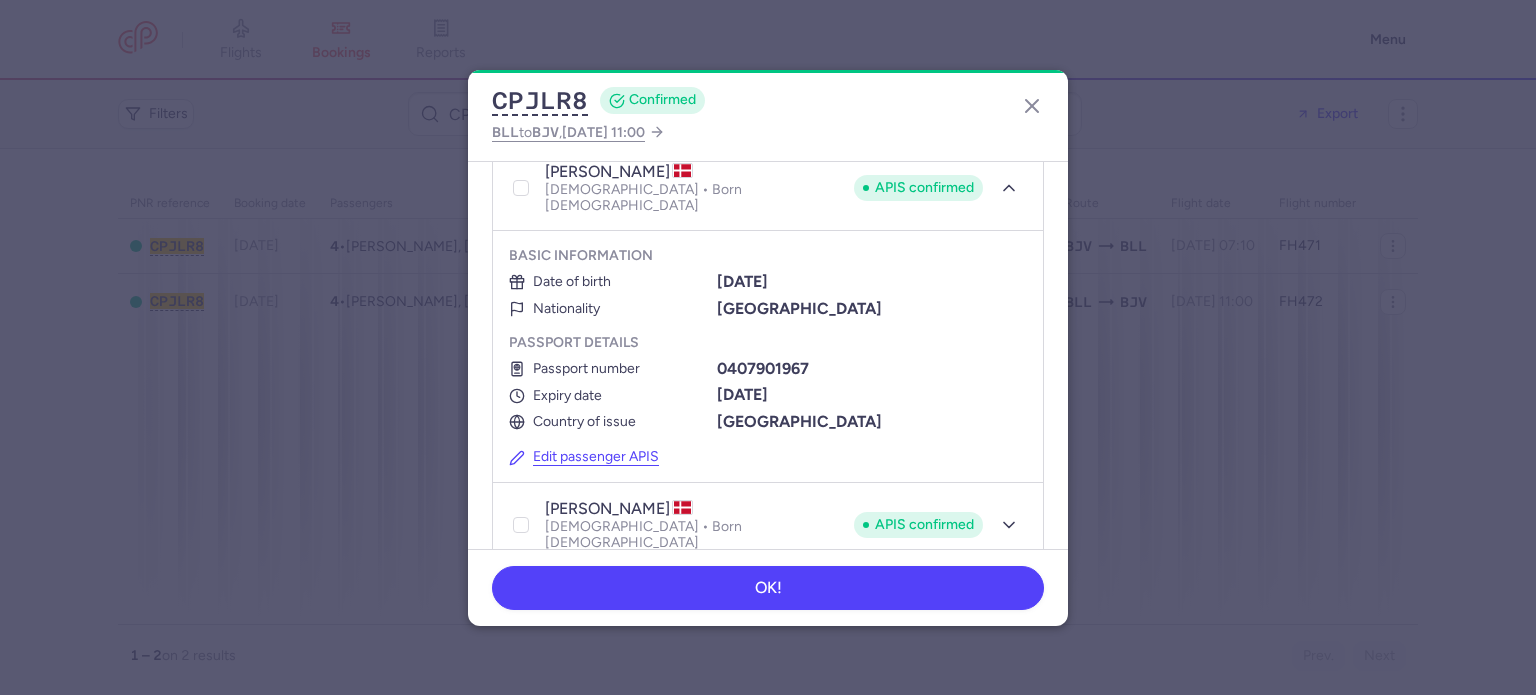 scroll, scrollTop: 500, scrollLeft: 0, axis: vertical 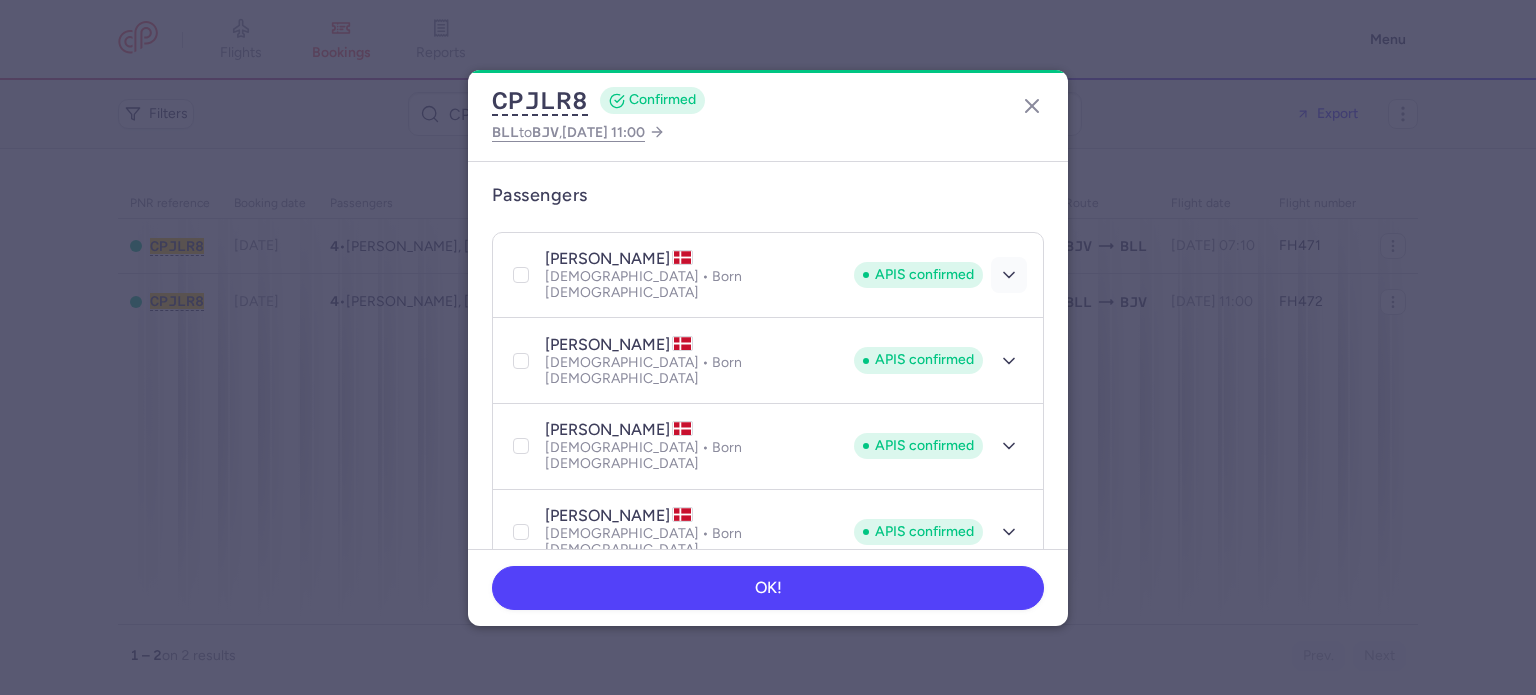 click 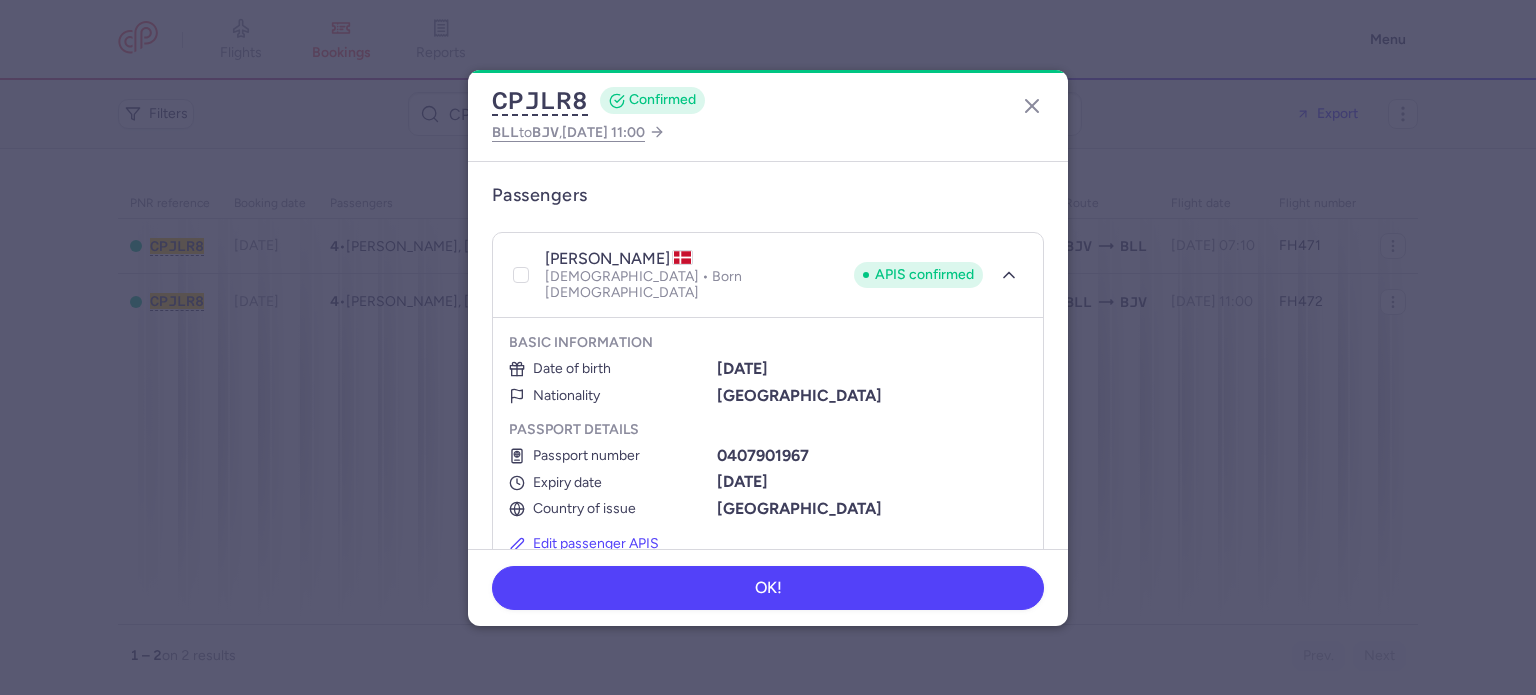click on "Edit passenger APIS" at bounding box center [584, 544] 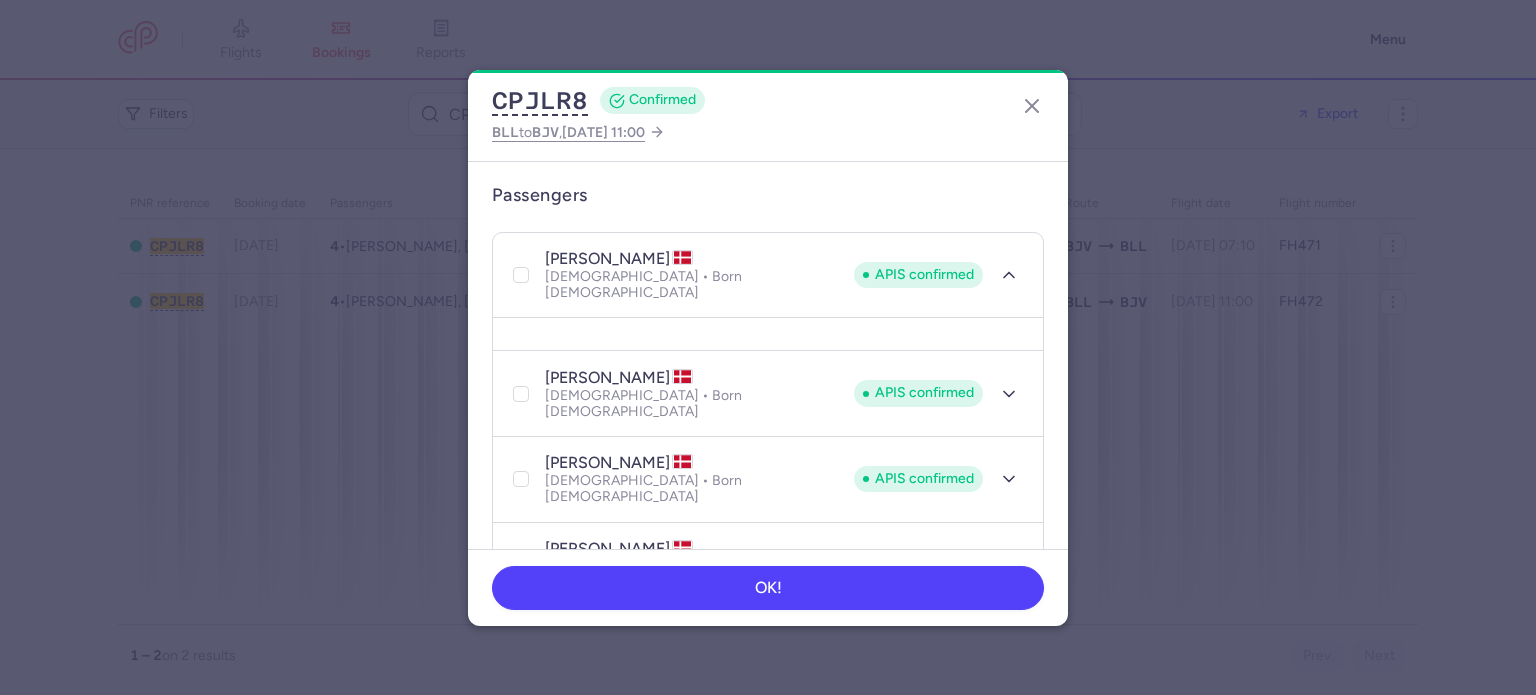 select on "dk" 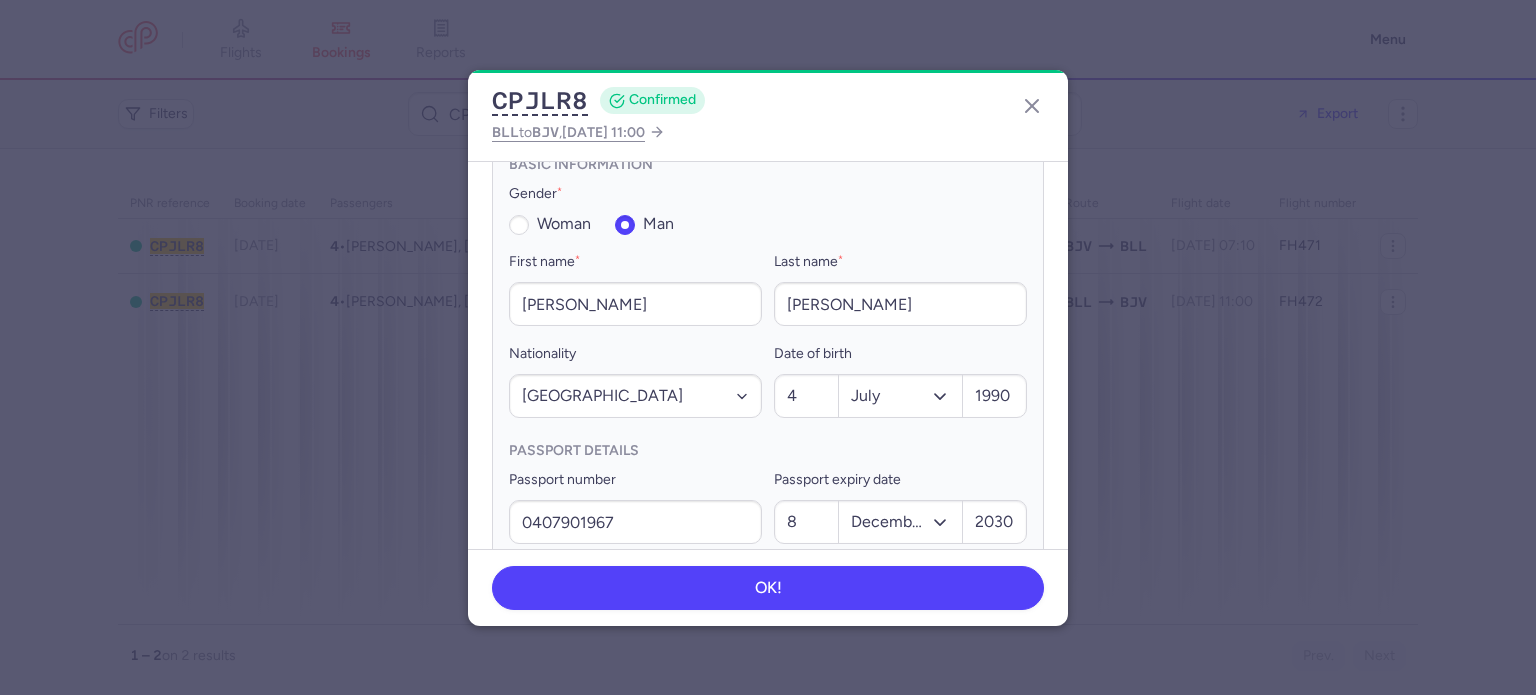 scroll, scrollTop: 640, scrollLeft: 0, axis: vertical 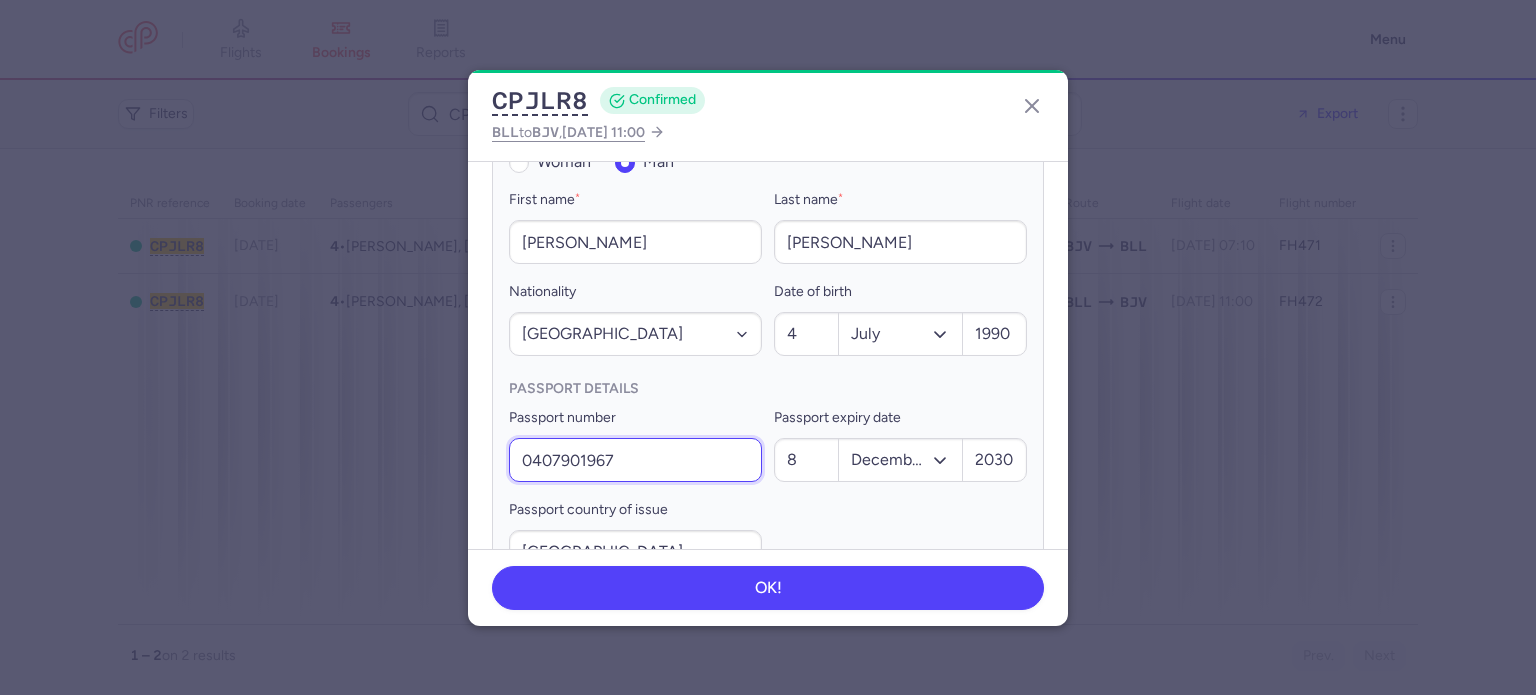 click on "0407901967" at bounding box center [635, 460] 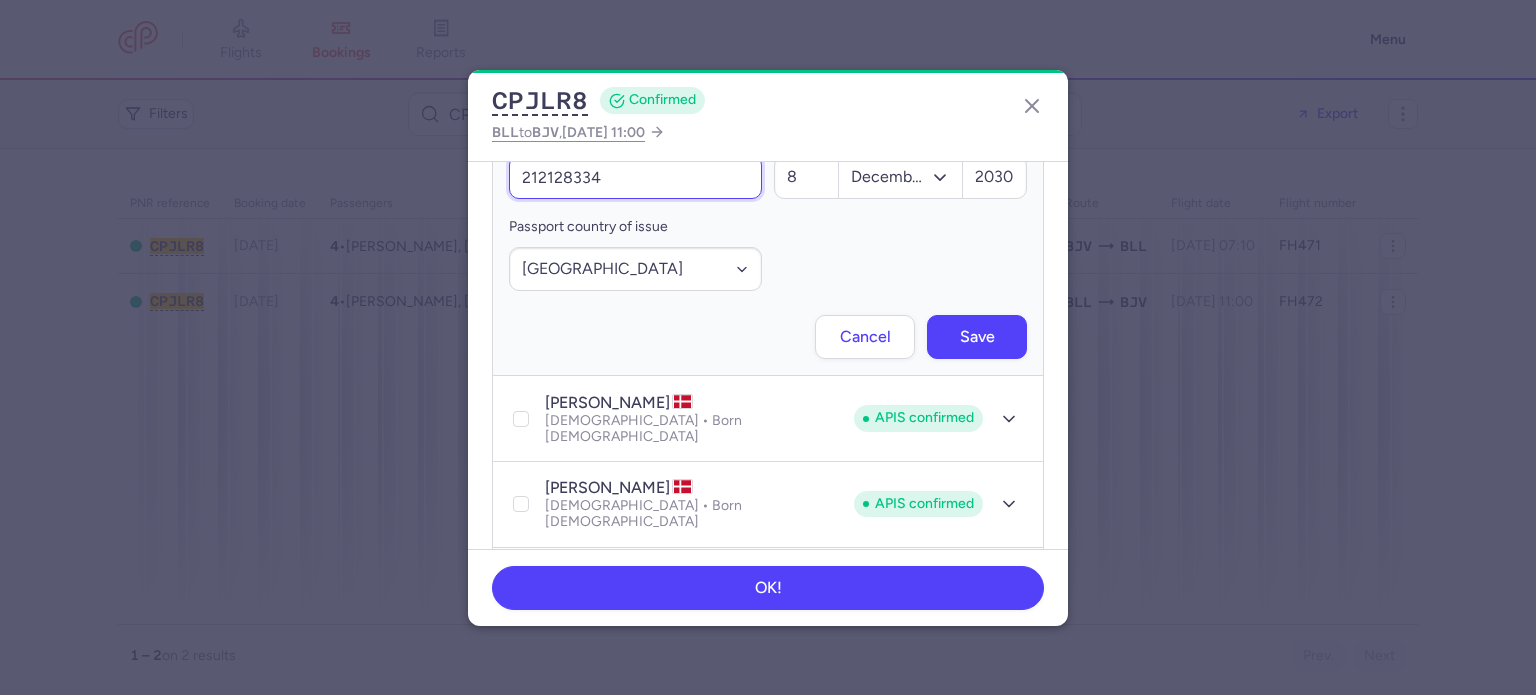 scroll, scrollTop: 940, scrollLeft: 0, axis: vertical 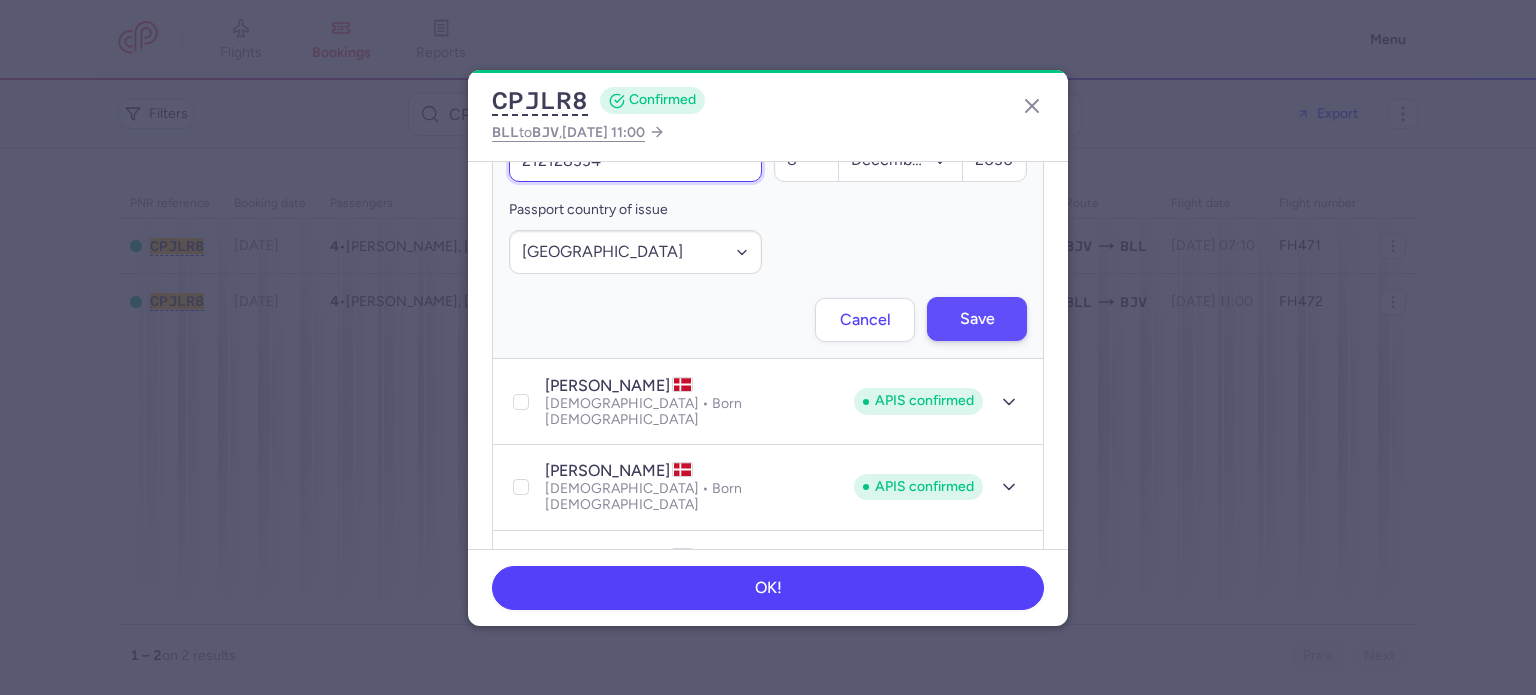 type on "212128334" 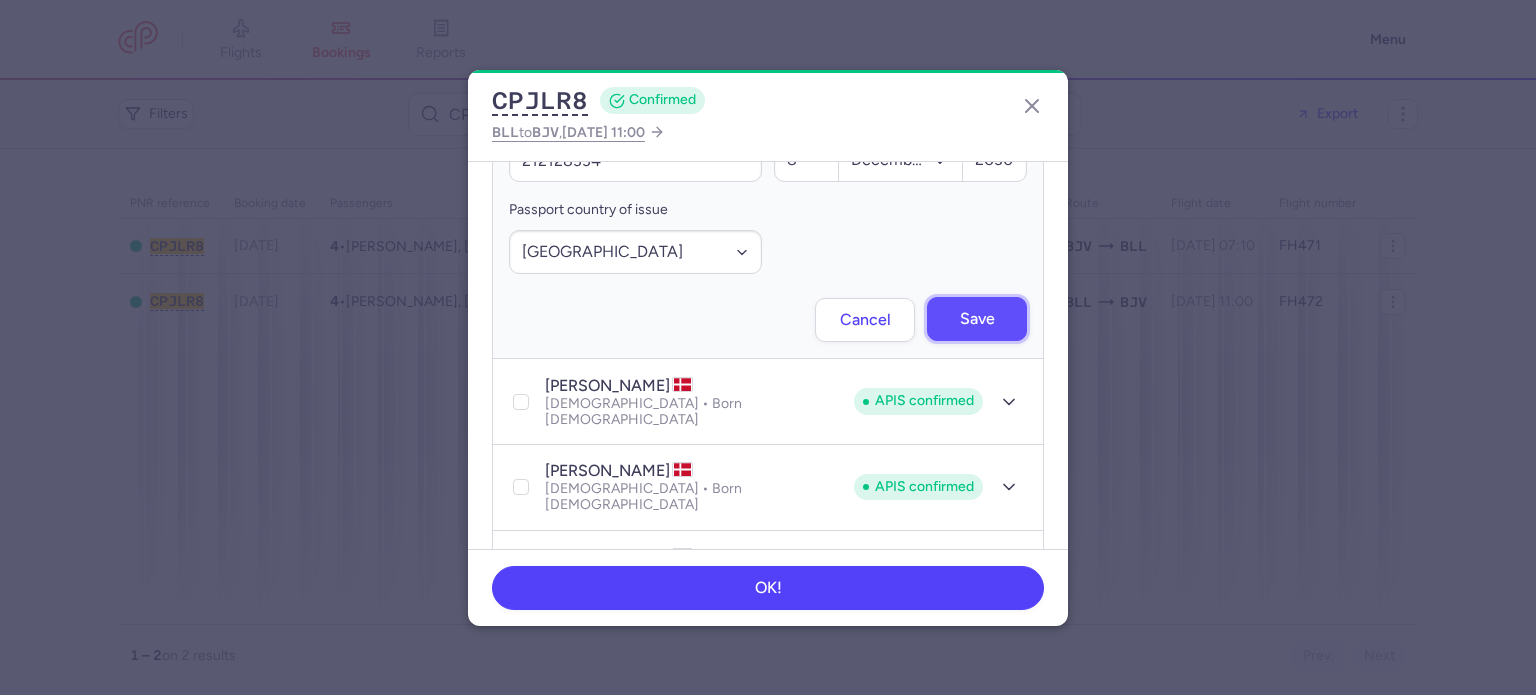 click on "Save" at bounding box center (977, 319) 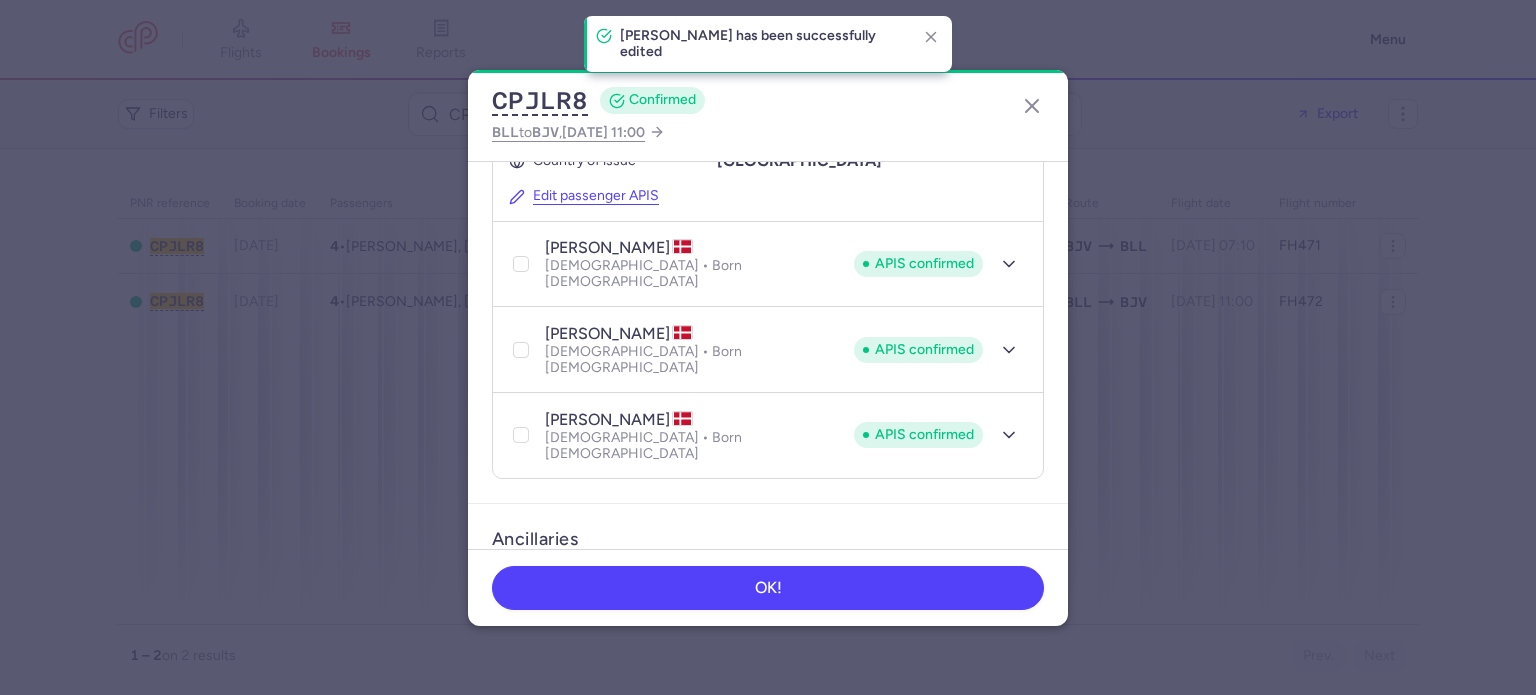 scroll, scrollTop: 758, scrollLeft: 0, axis: vertical 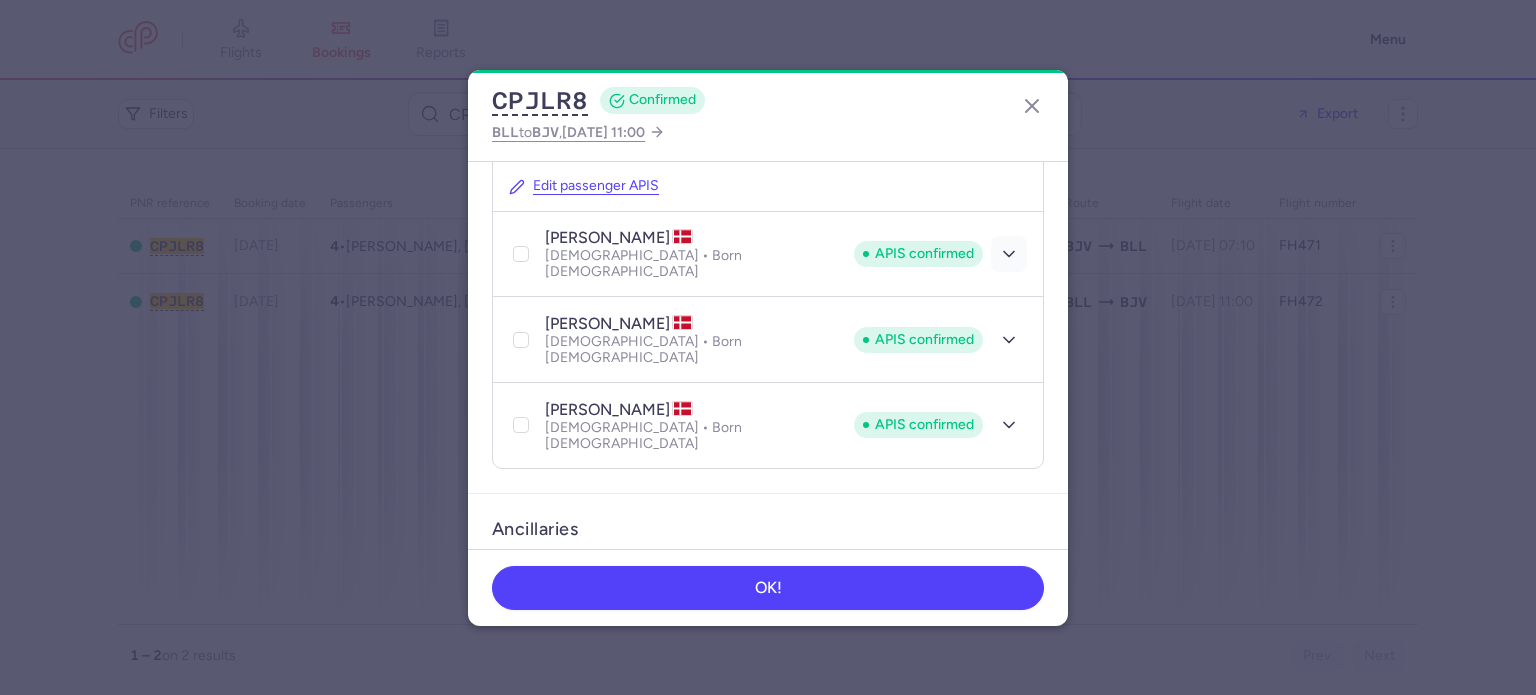 click 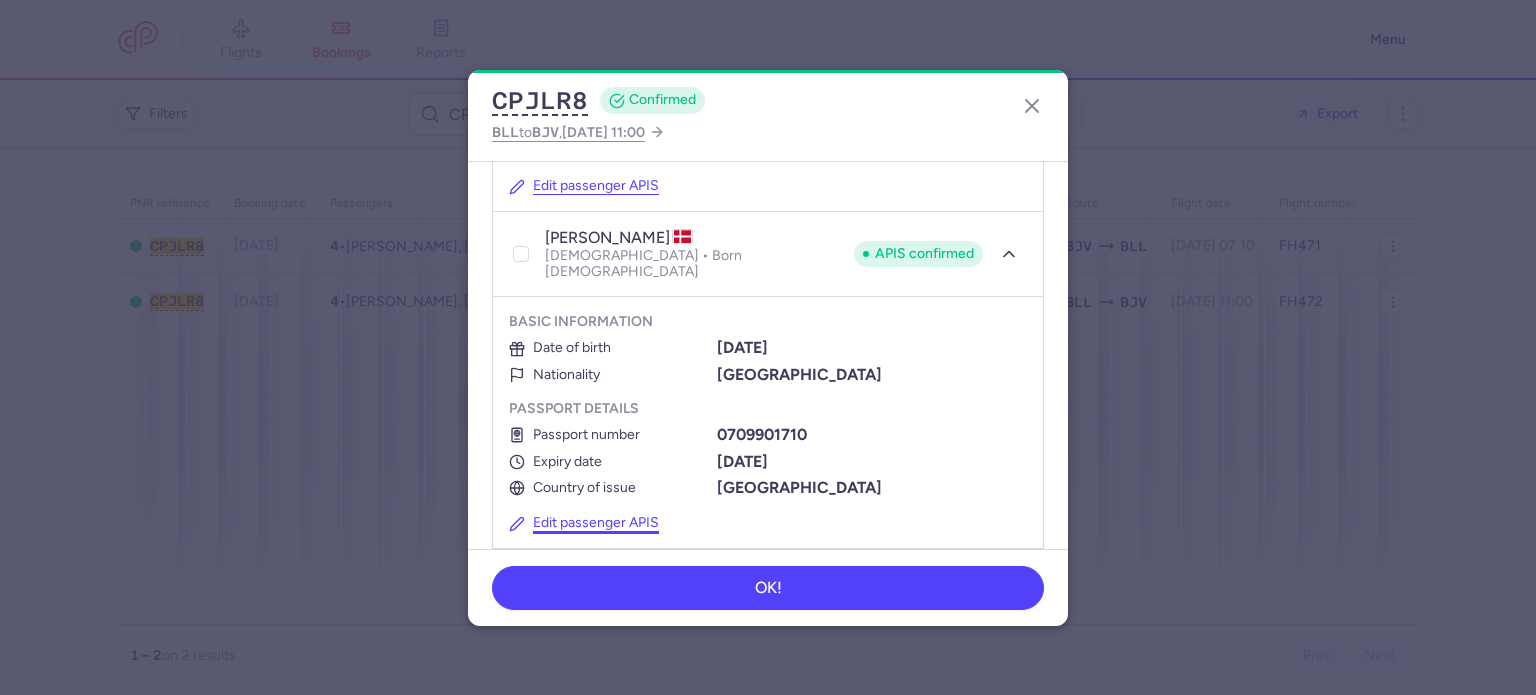 click on "Edit passenger APIS" at bounding box center (584, 523) 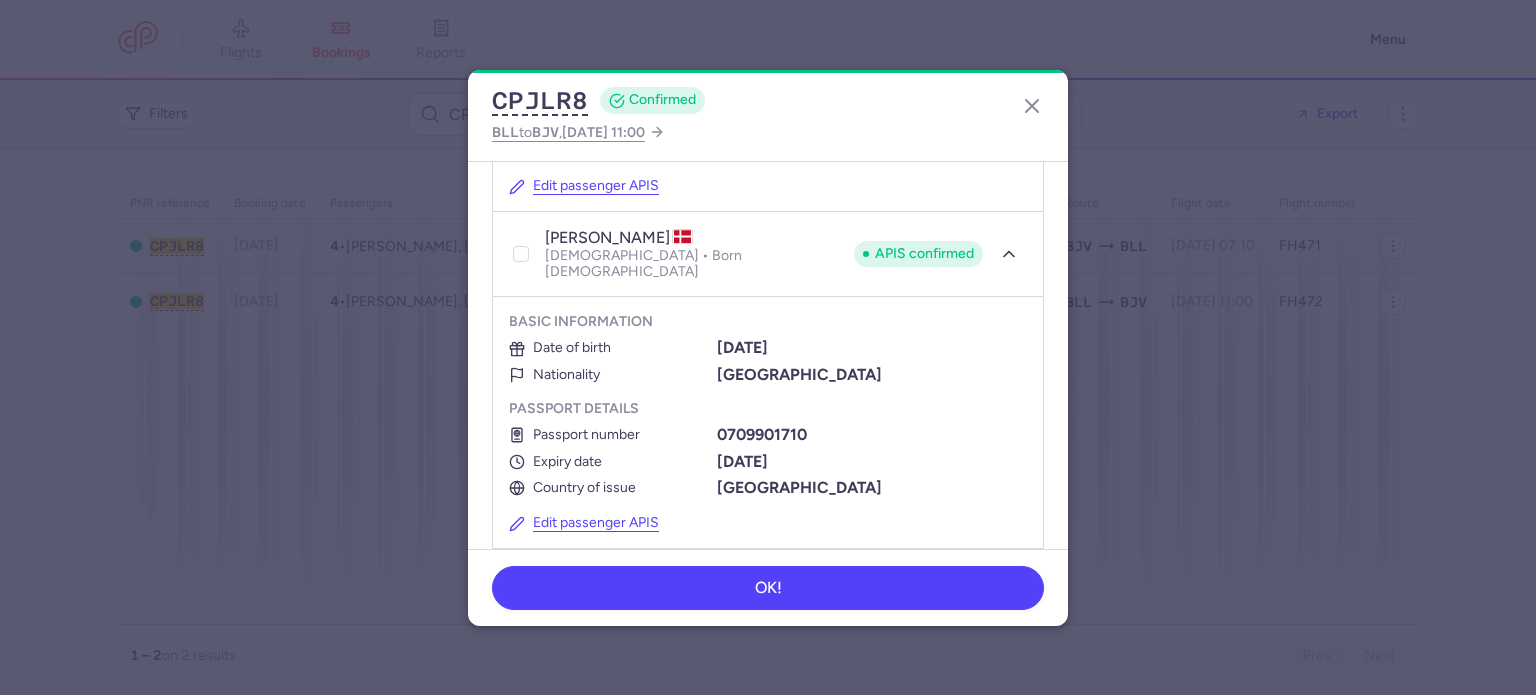 select on "dk" 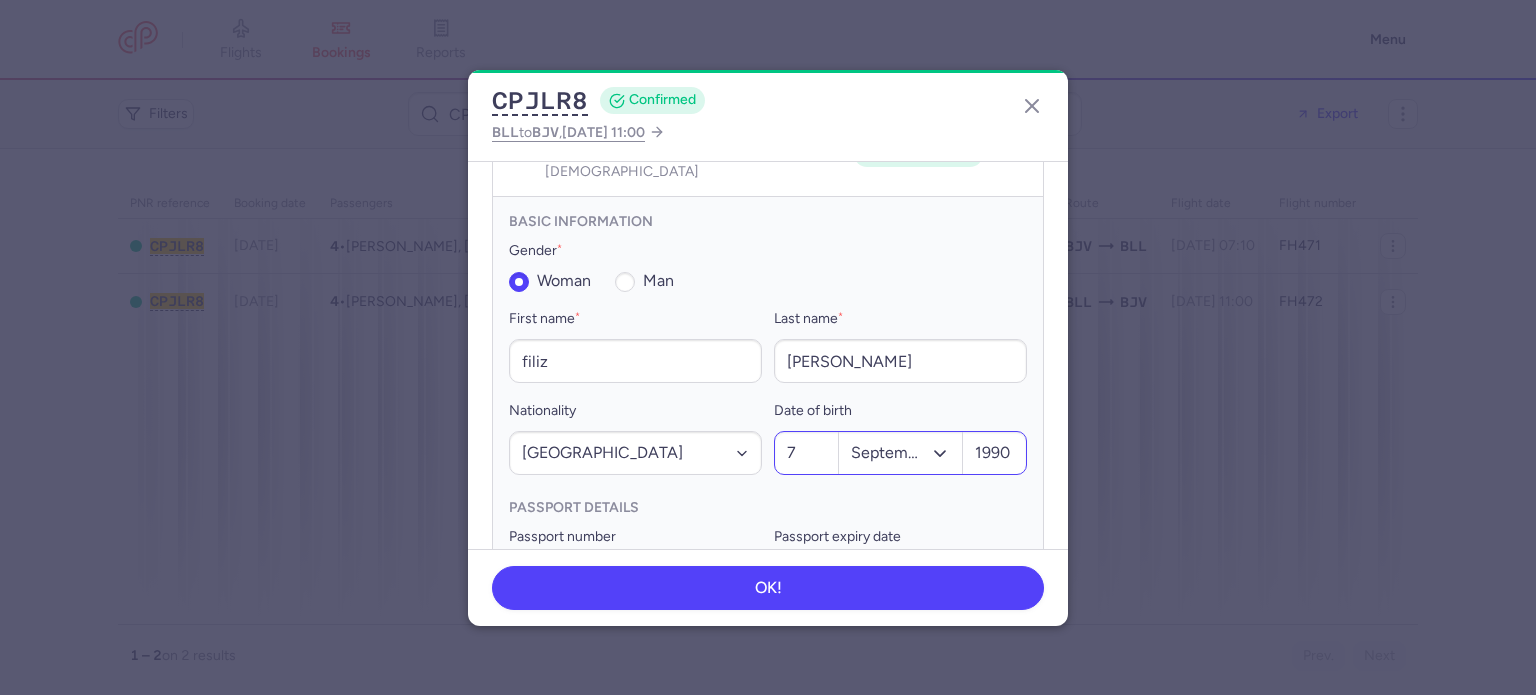 scroll, scrollTop: 860, scrollLeft: 0, axis: vertical 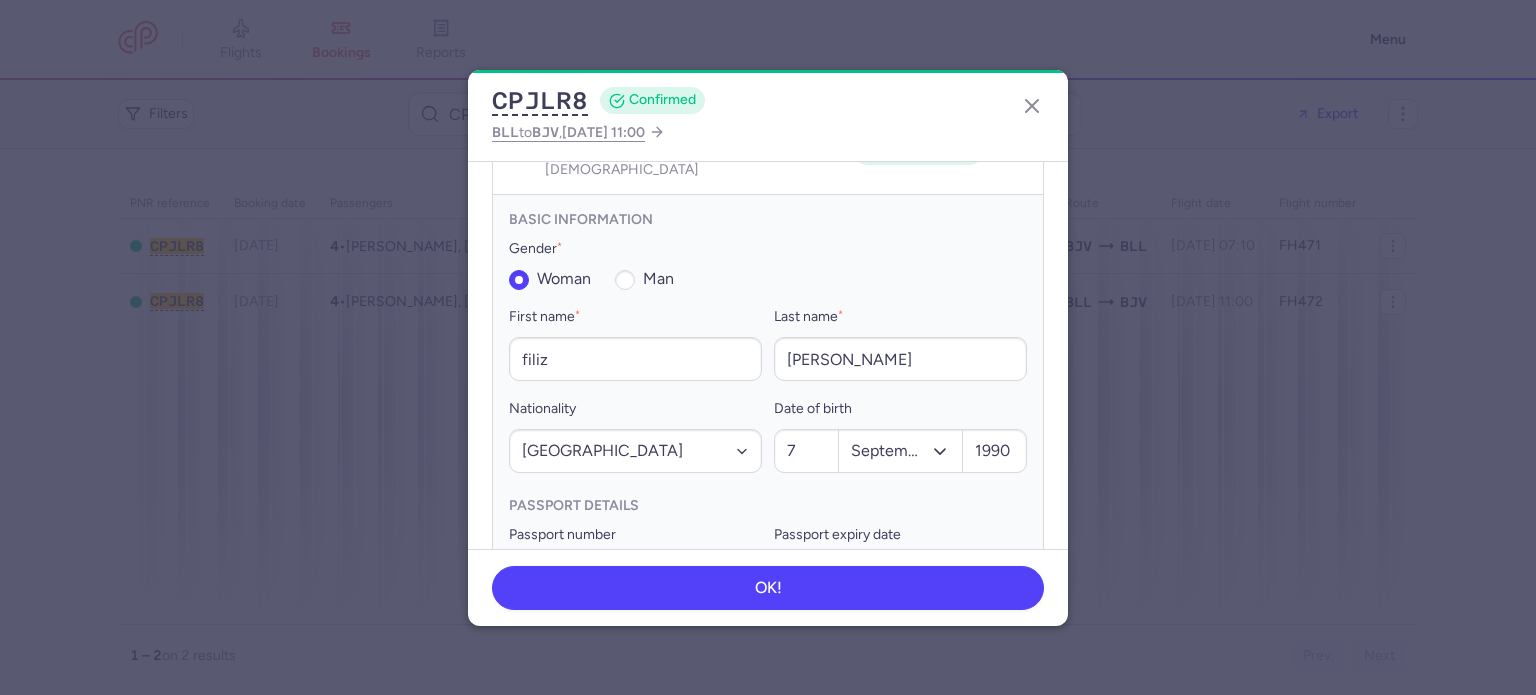 click on "0709901710" at bounding box center (635, 577) 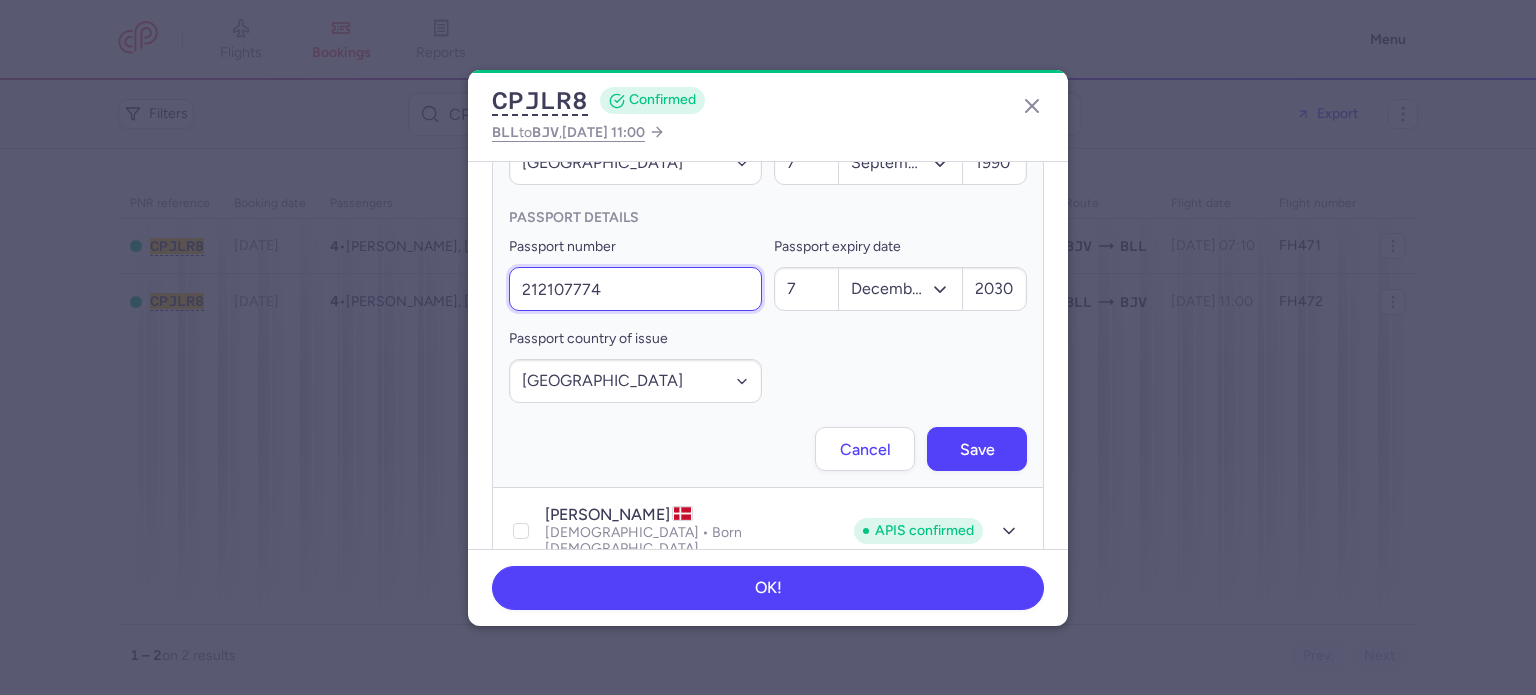 scroll, scrollTop: 1163, scrollLeft: 0, axis: vertical 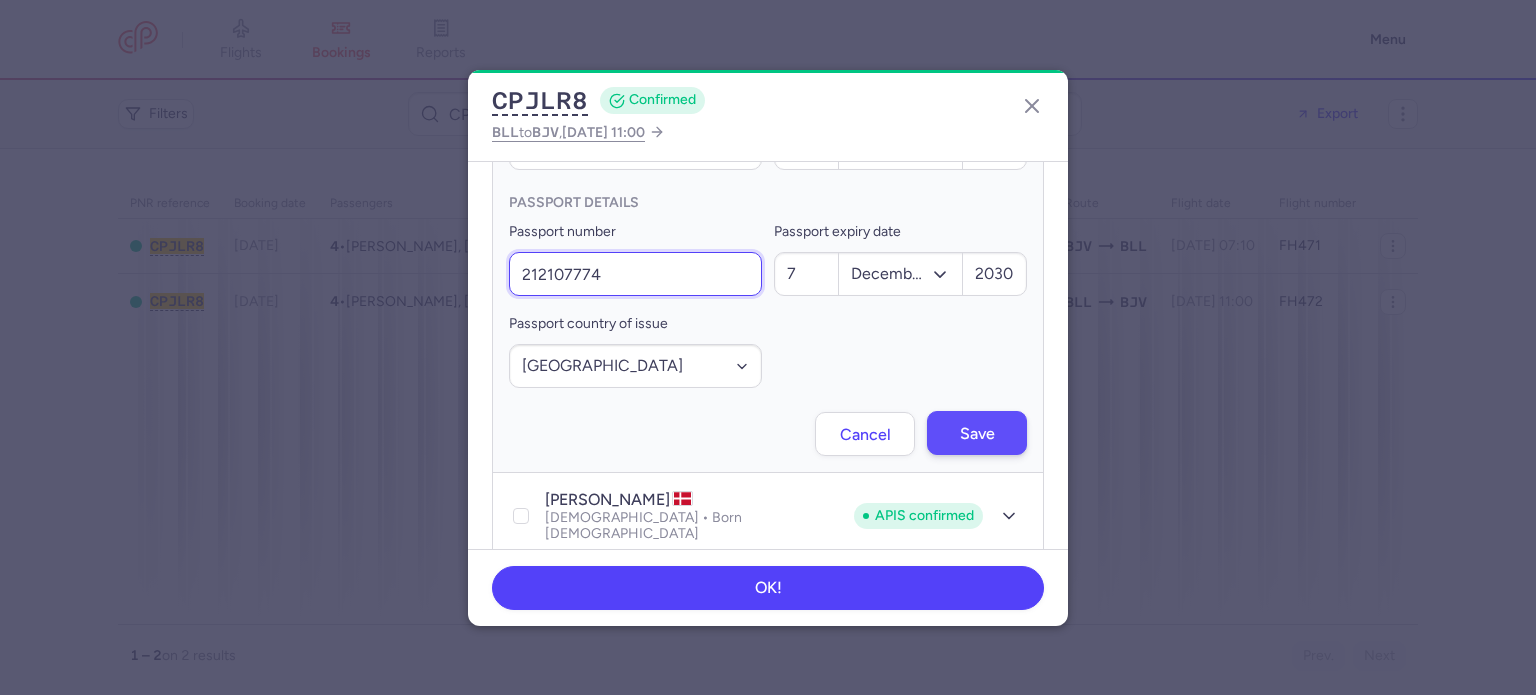 type on "212107774" 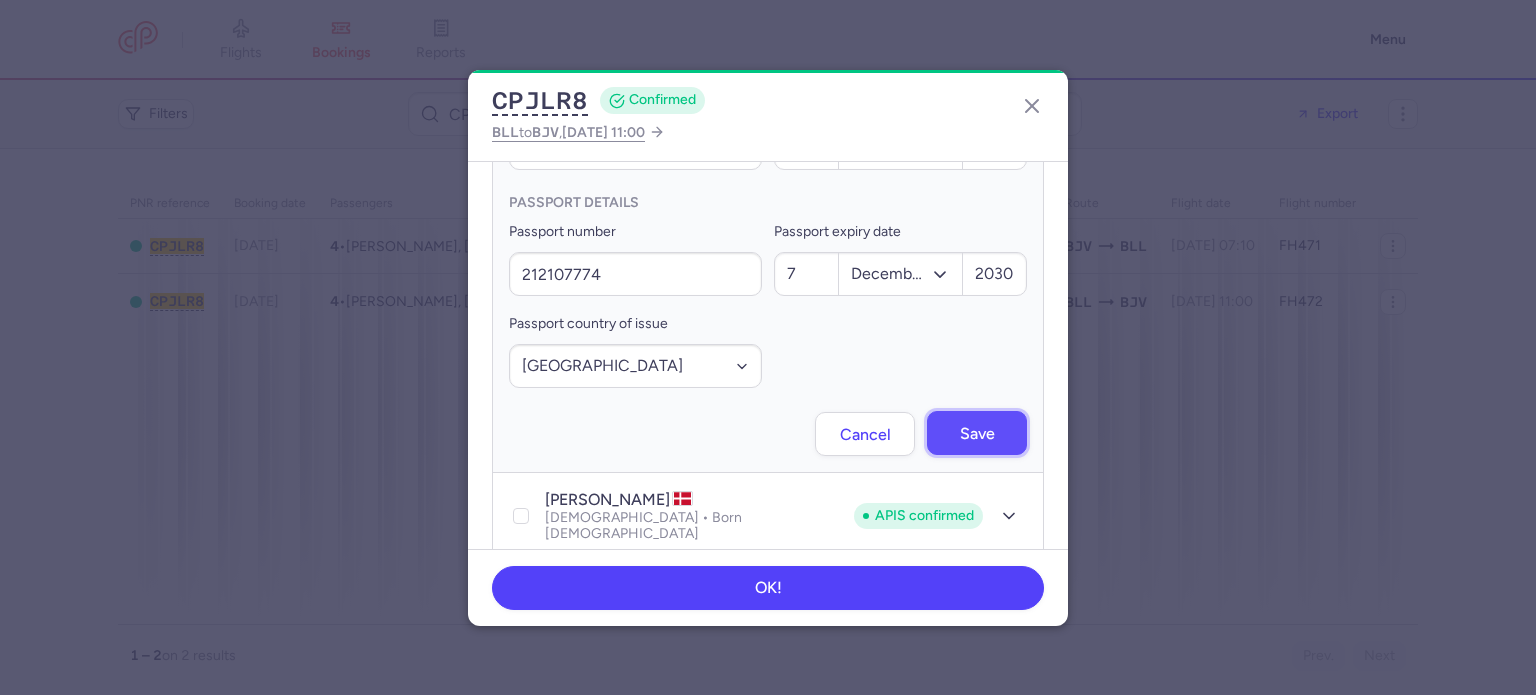 click on "Save" at bounding box center [977, 433] 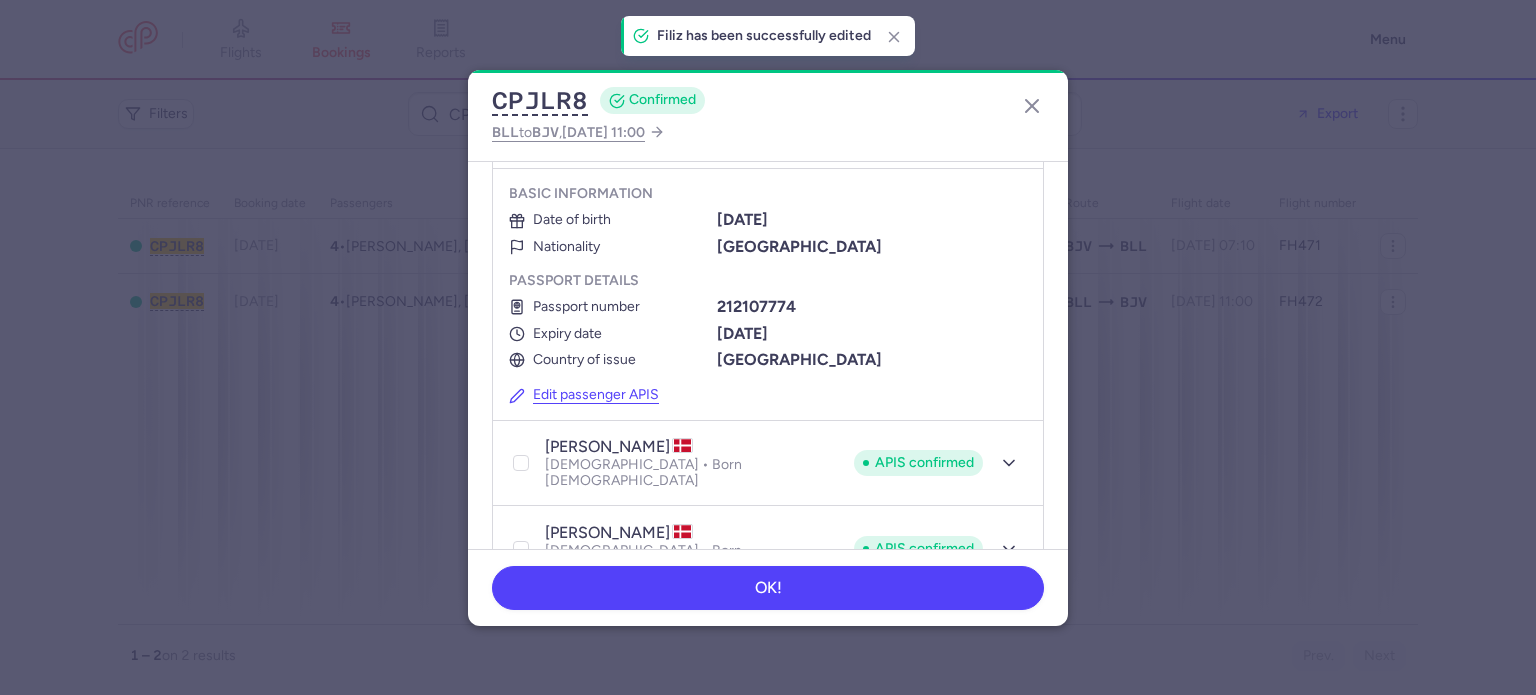 scroll, scrollTop: 882, scrollLeft: 0, axis: vertical 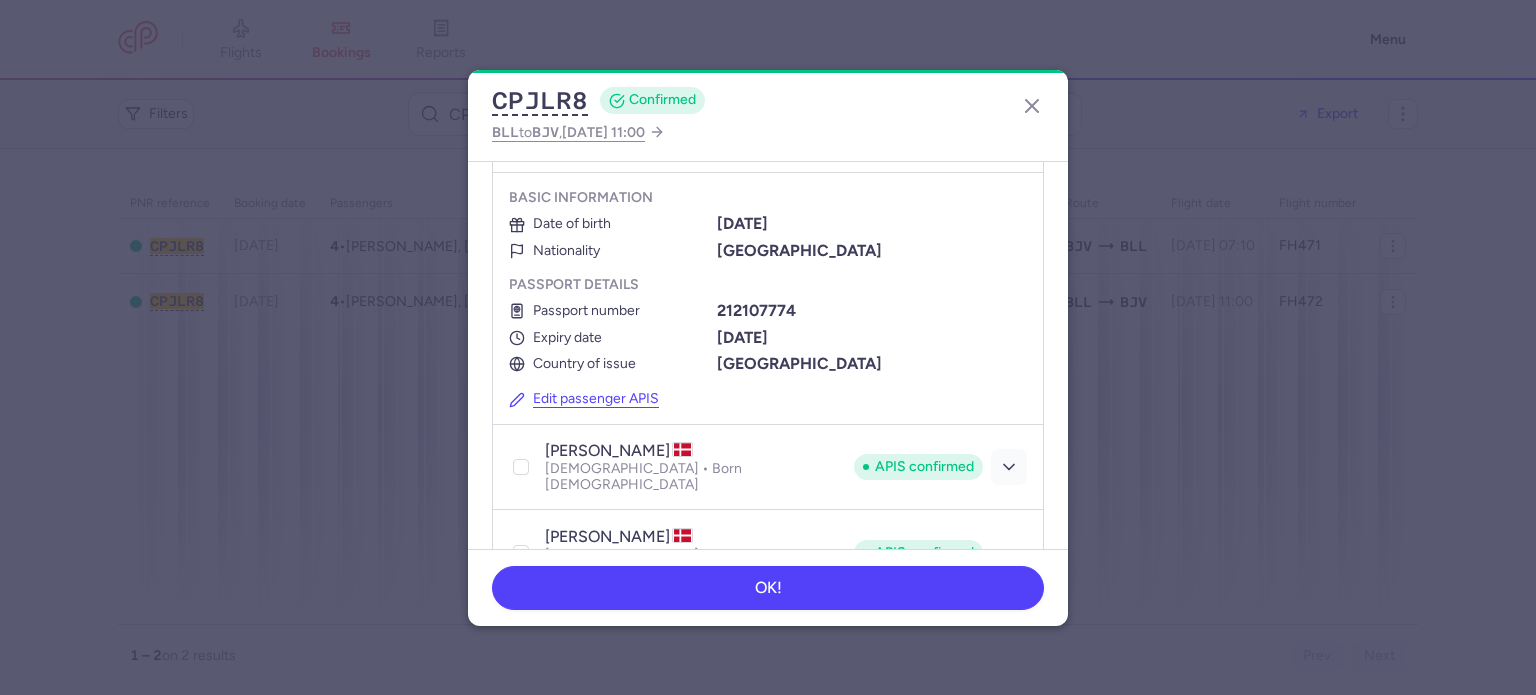 click 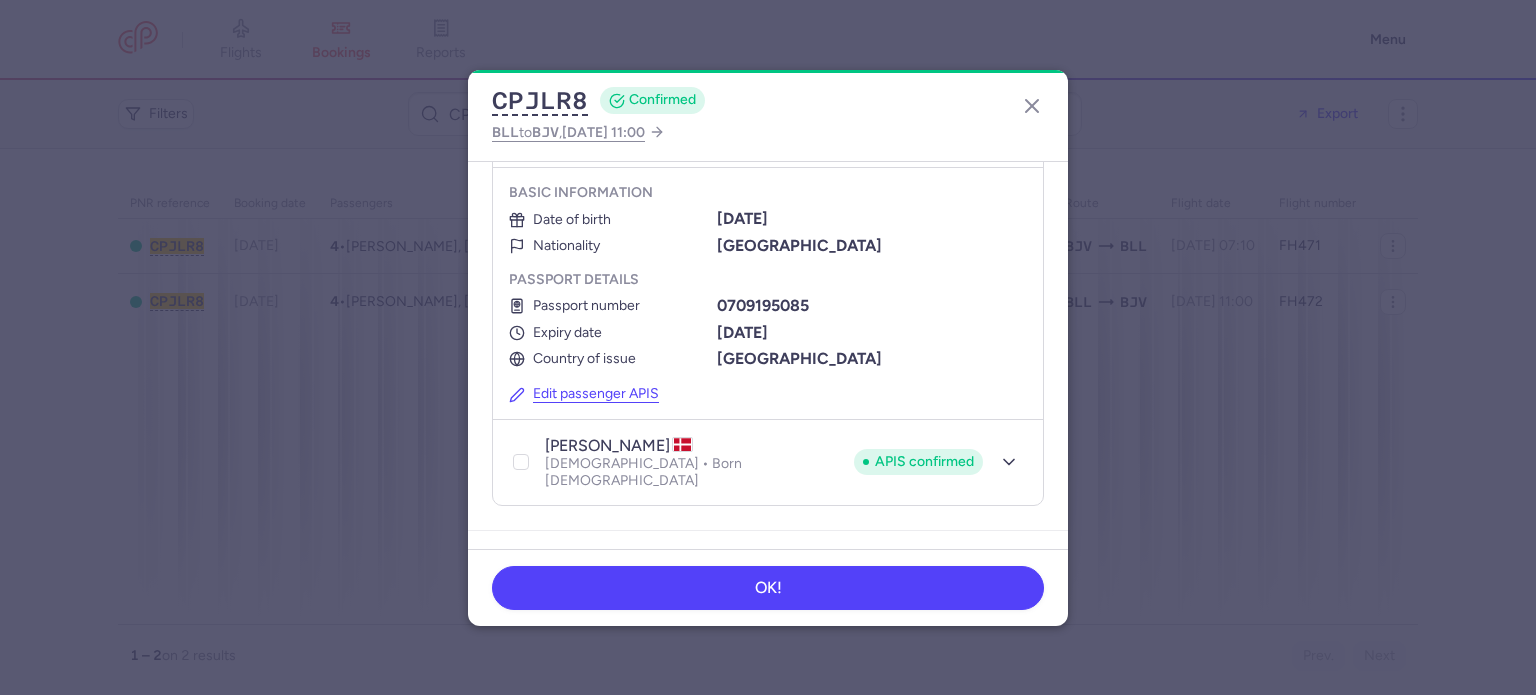 scroll, scrollTop: 1282, scrollLeft: 0, axis: vertical 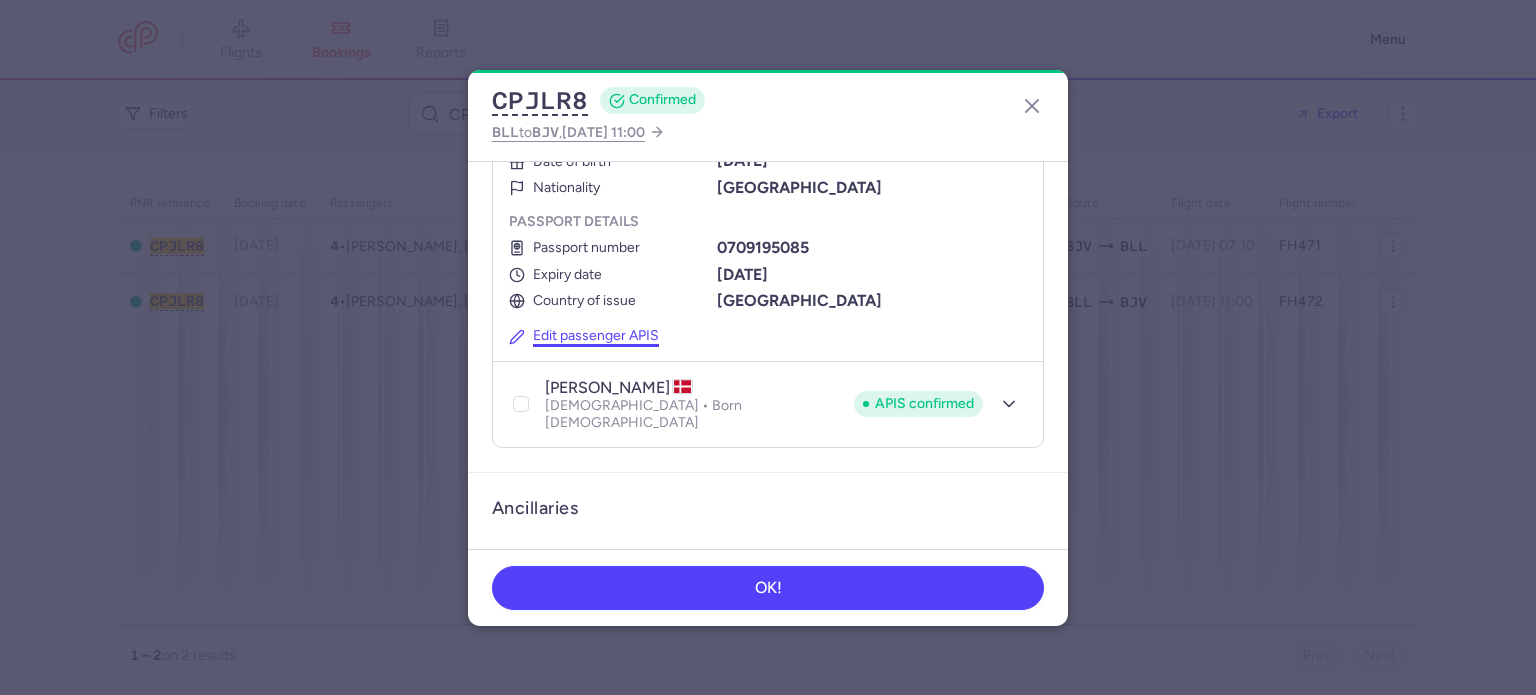 click on "Edit passenger APIS" at bounding box center [584, 336] 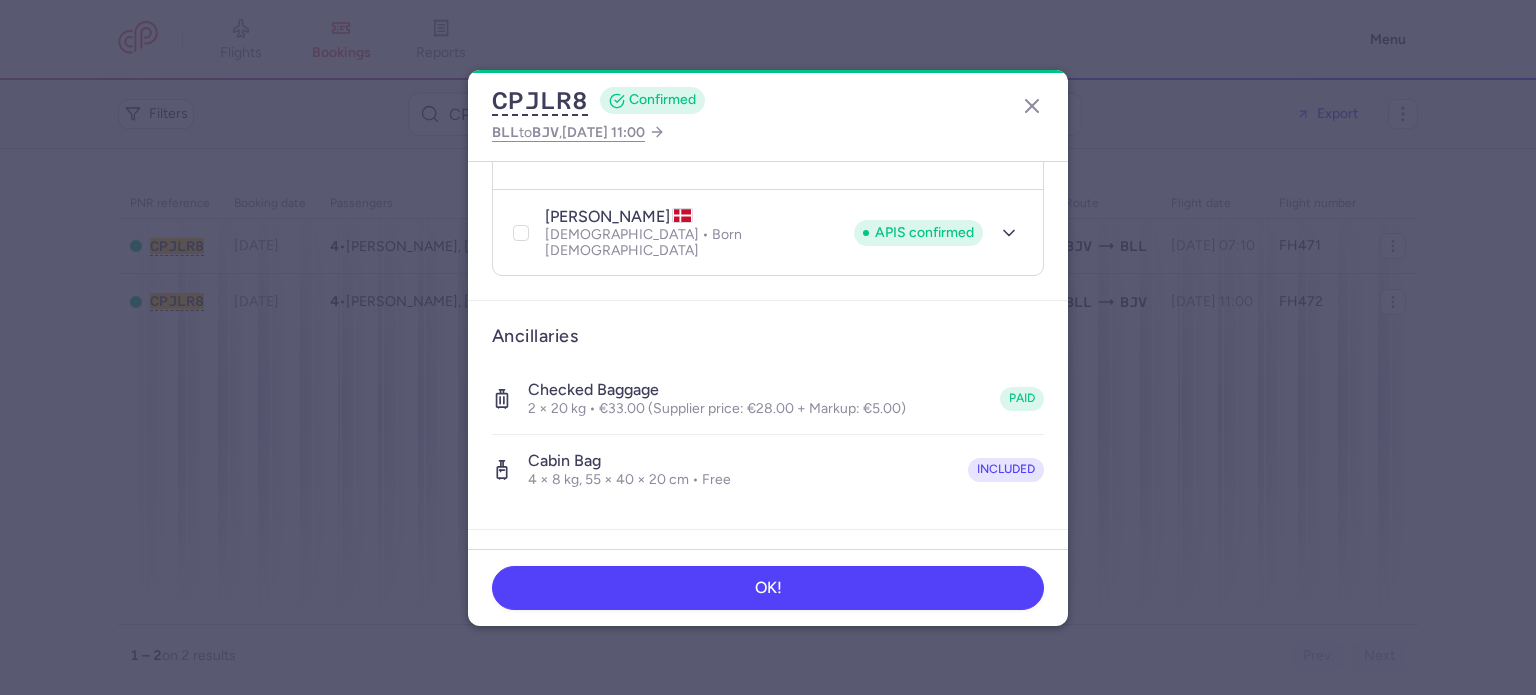 select on "dk" 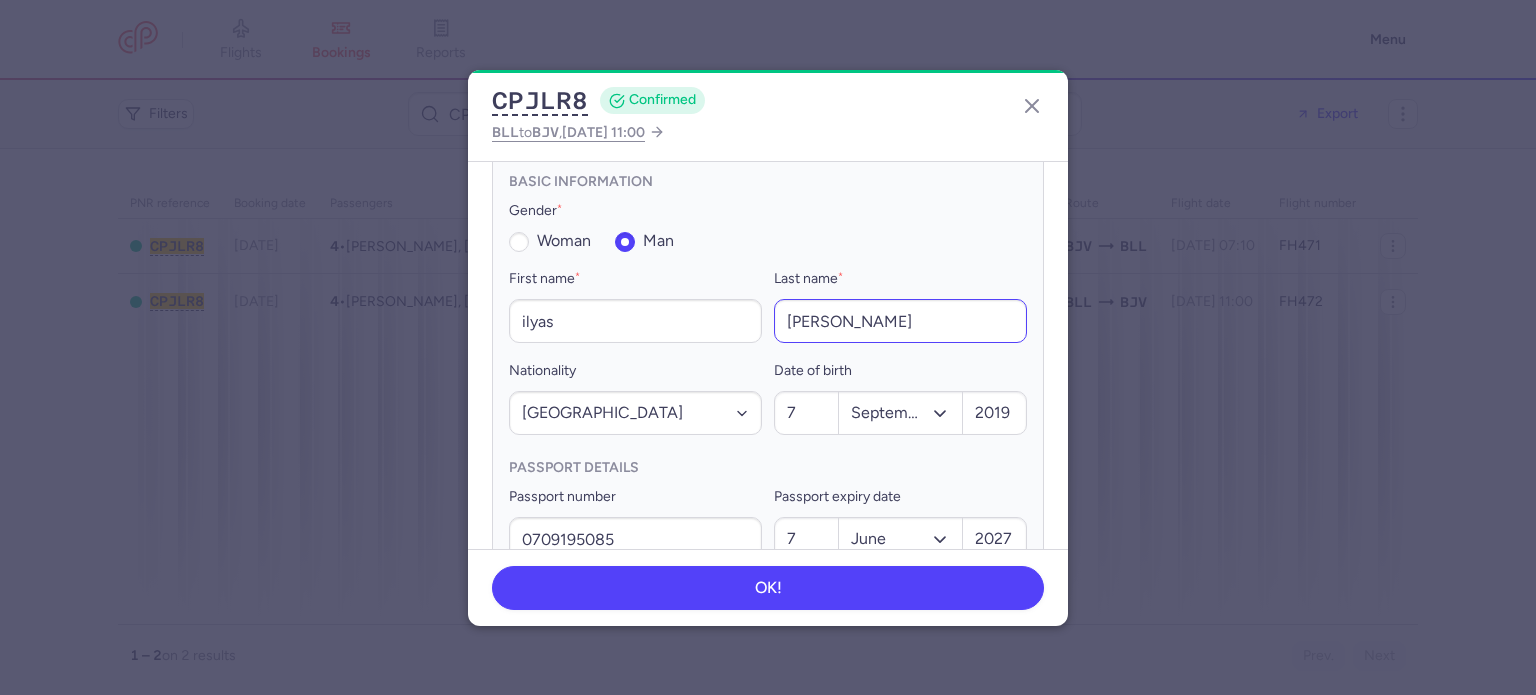 scroll, scrollTop: 1180, scrollLeft: 0, axis: vertical 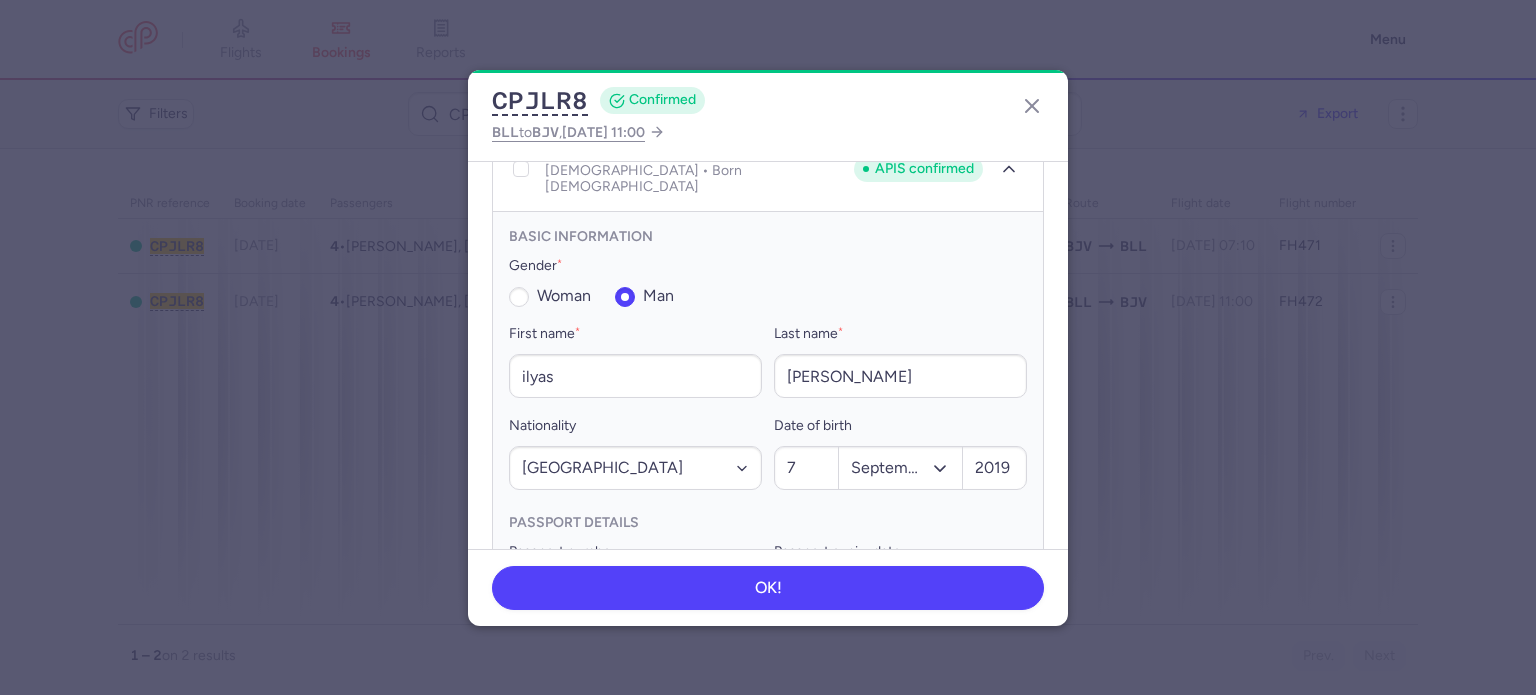click on "0709195085" at bounding box center (635, 594) 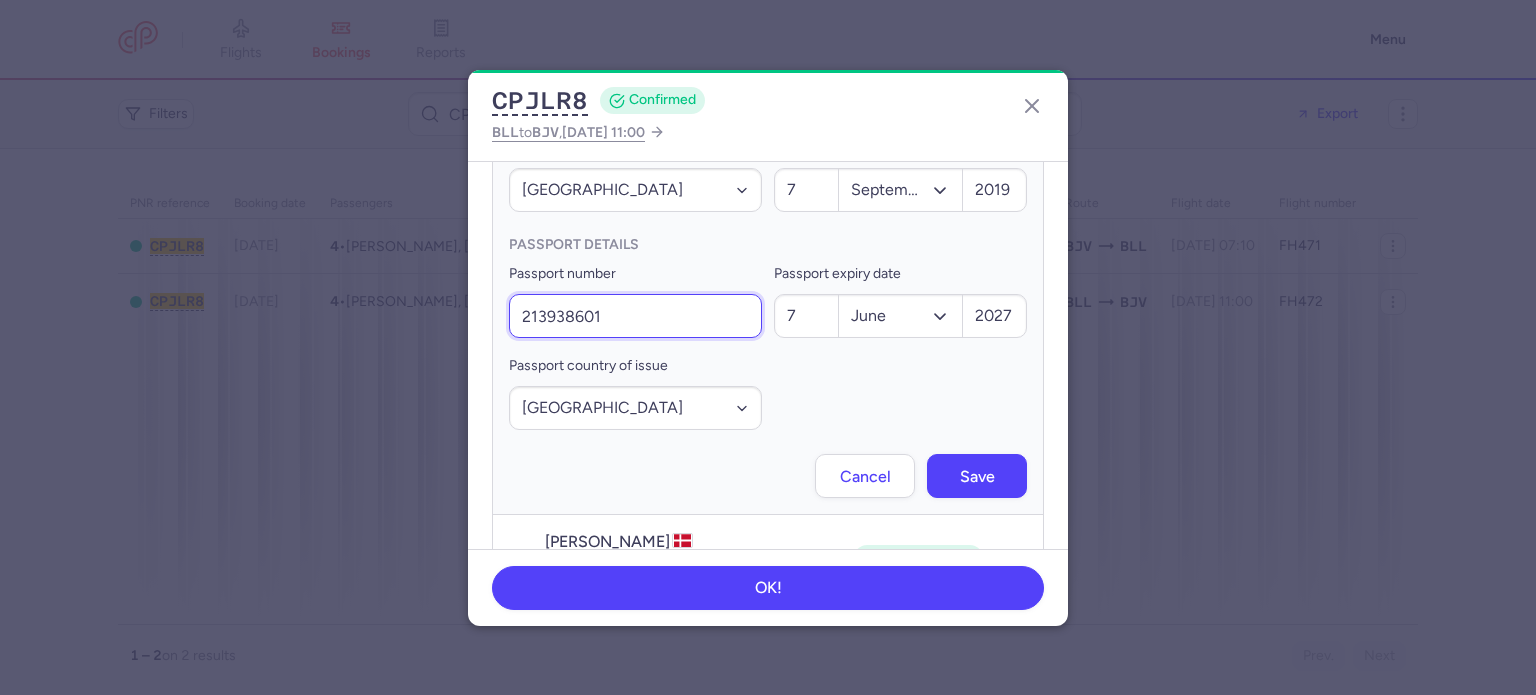 scroll, scrollTop: 1484, scrollLeft: 0, axis: vertical 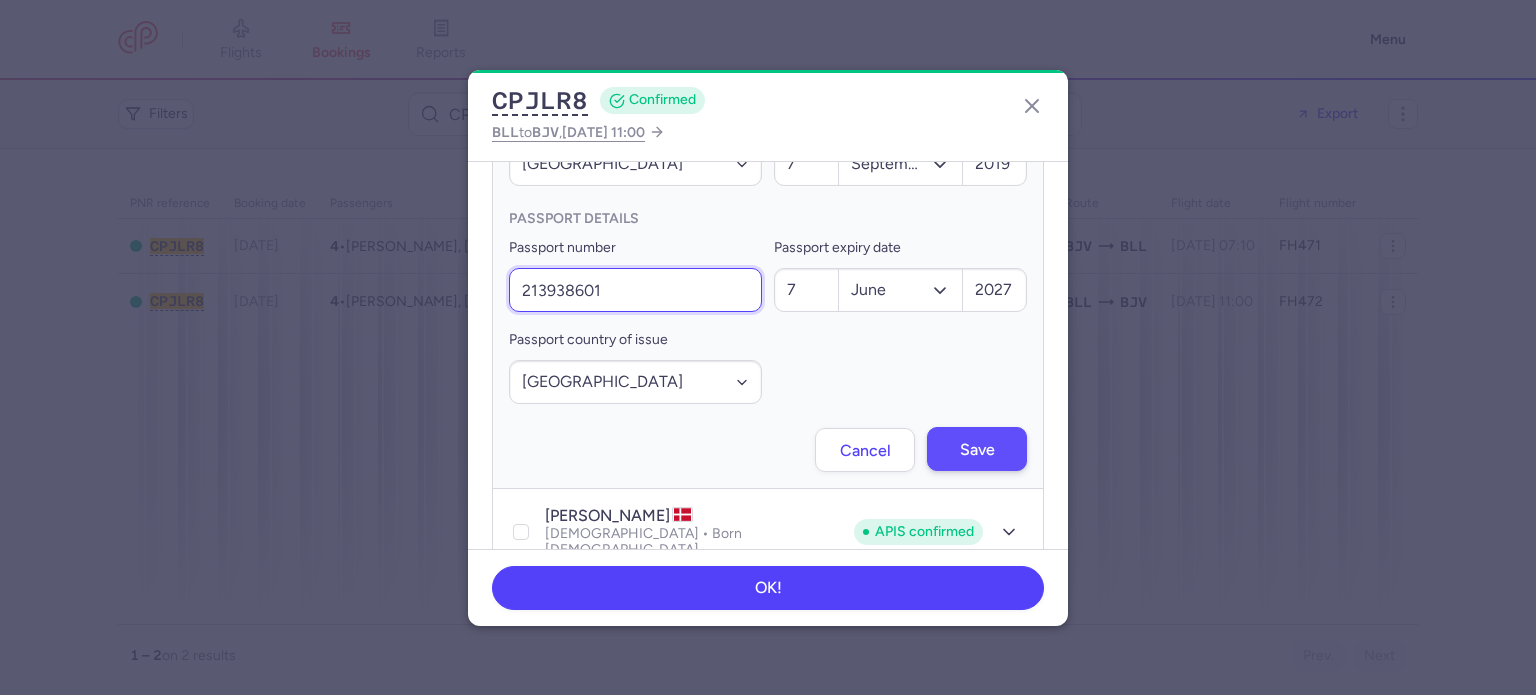 type on "213938601" 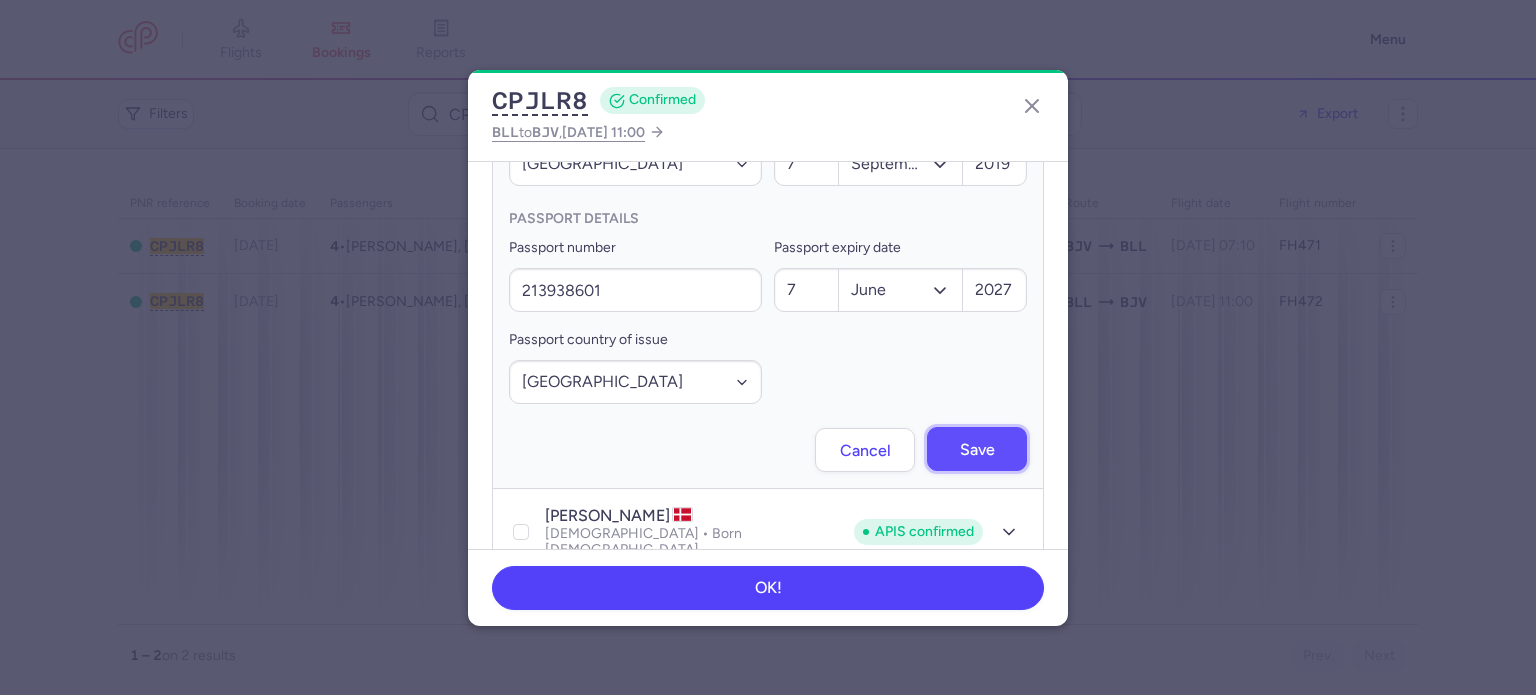 click on "Save" at bounding box center [977, 450] 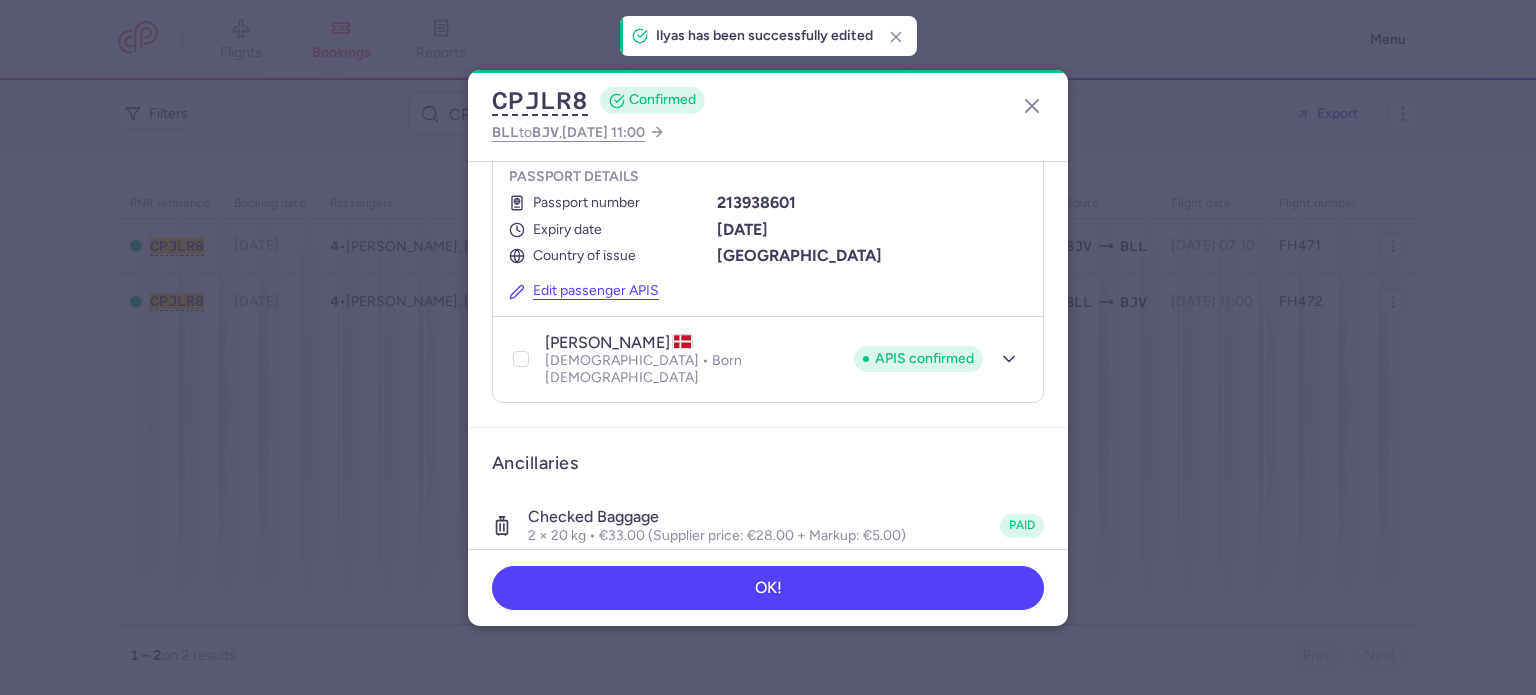 scroll, scrollTop: 1303, scrollLeft: 0, axis: vertical 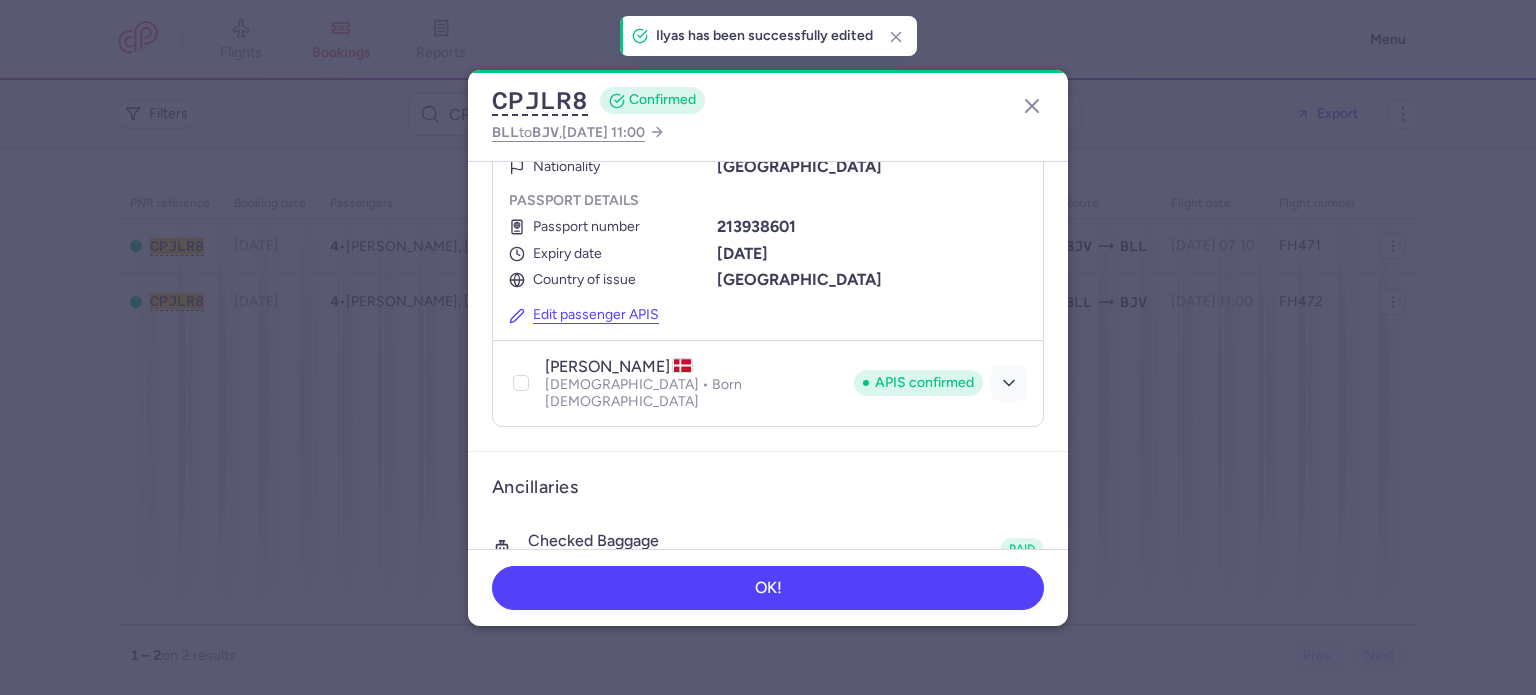 click at bounding box center [1009, 383] 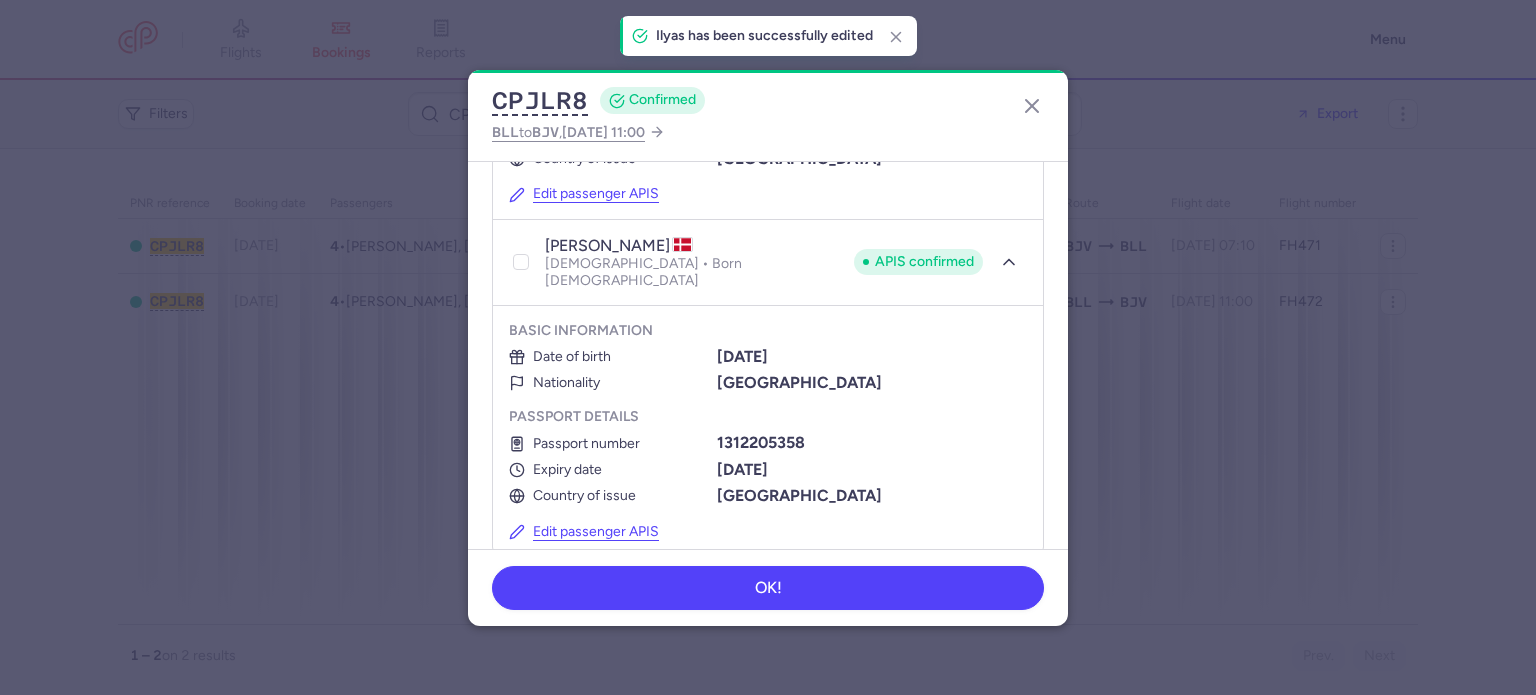 scroll, scrollTop: 1503, scrollLeft: 0, axis: vertical 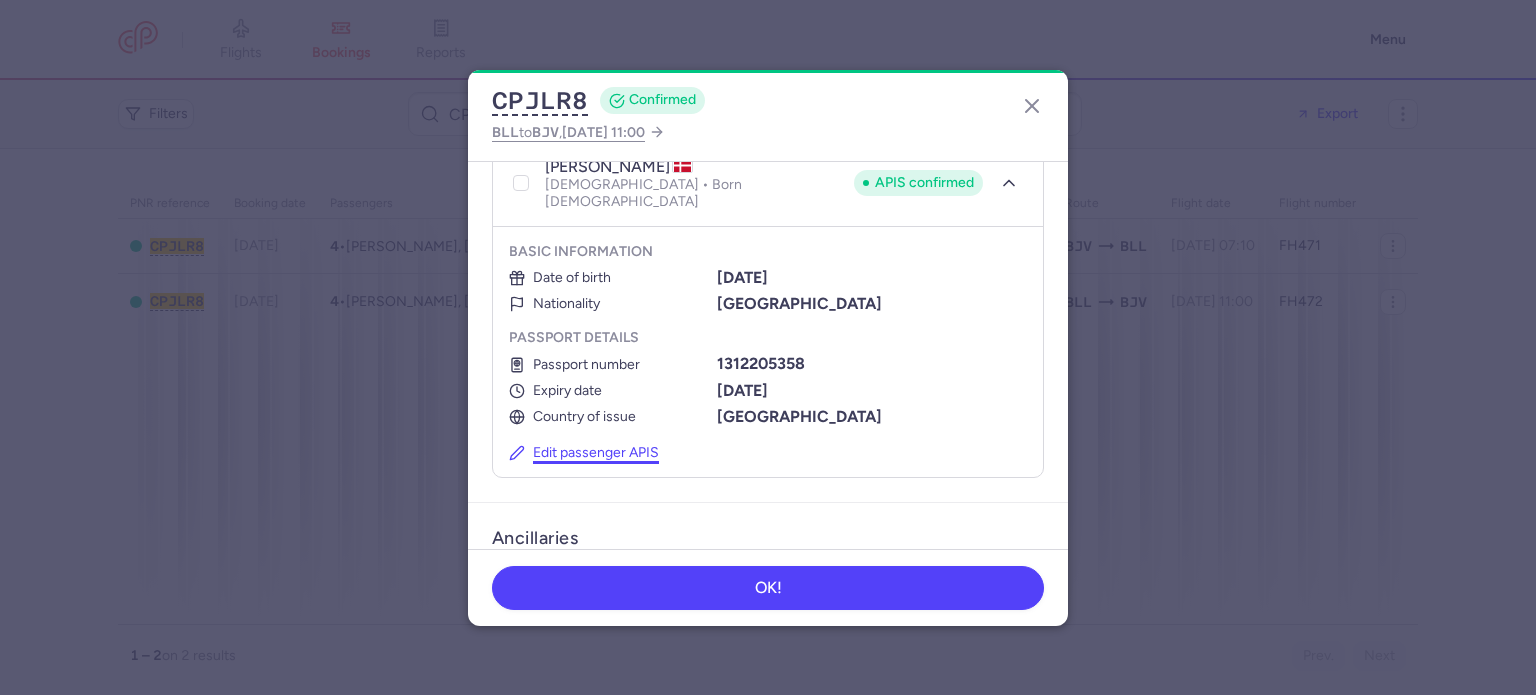 click on "Edit passenger APIS" at bounding box center (584, 453) 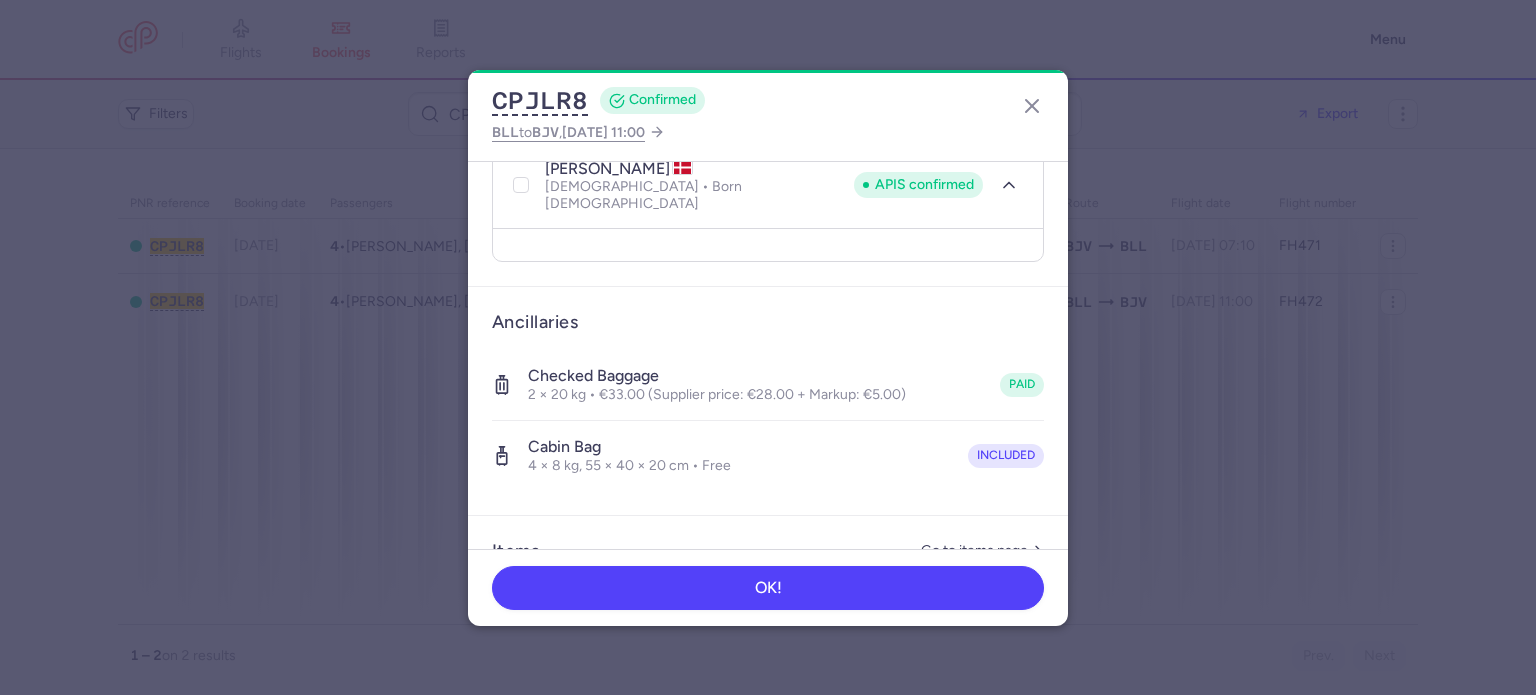 select on "dk" 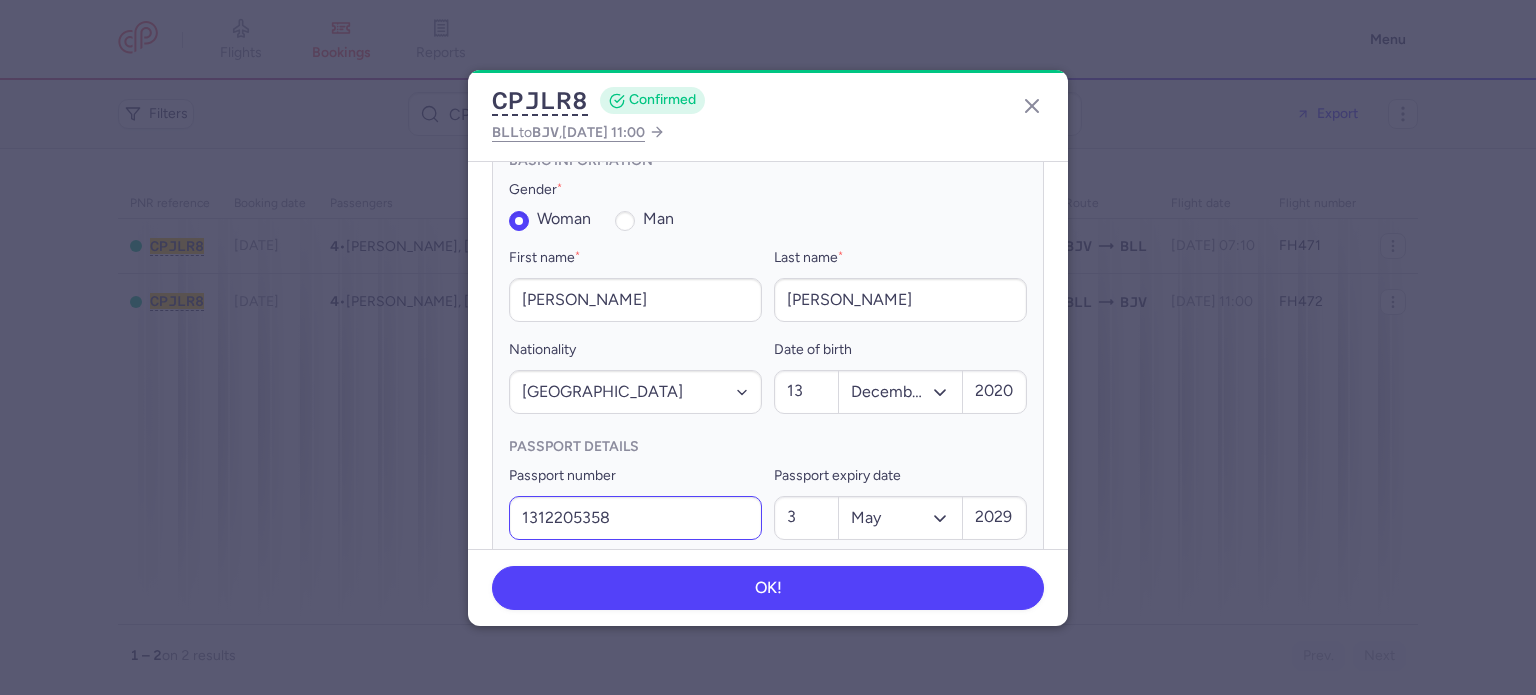 scroll, scrollTop: 1601, scrollLeft: 0, axis: vertical 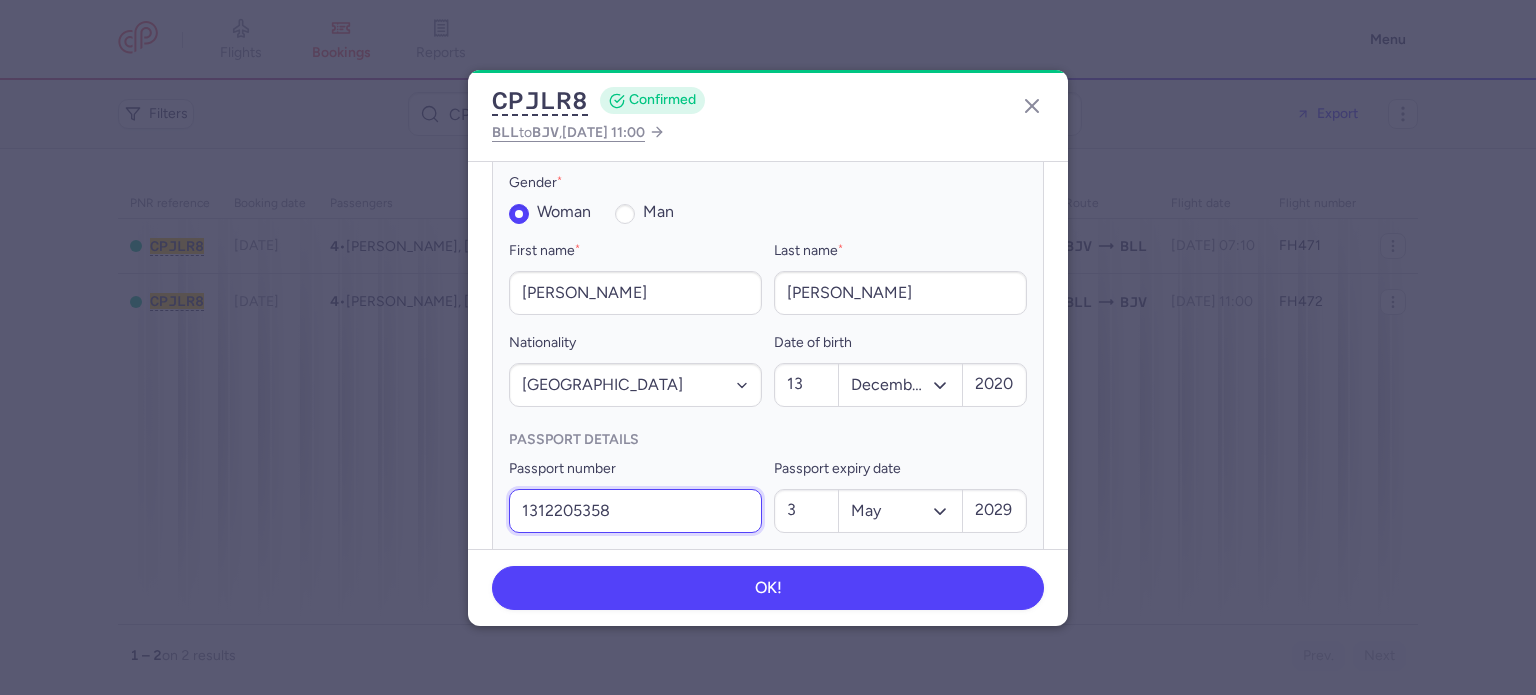 click on "1312205358" at bounding box center (635, 511) 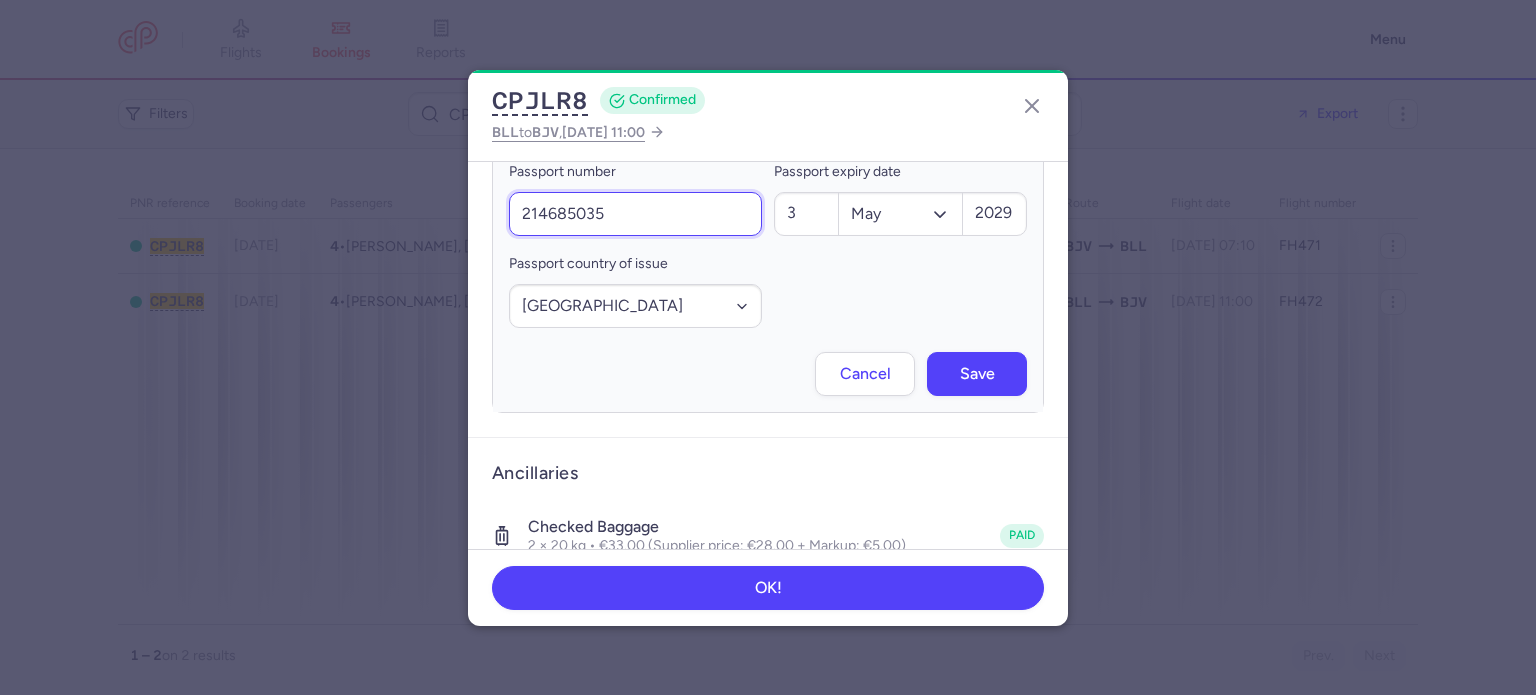 scroll, scrollTop: 1901, scrollLeft: 0, axis: vertical 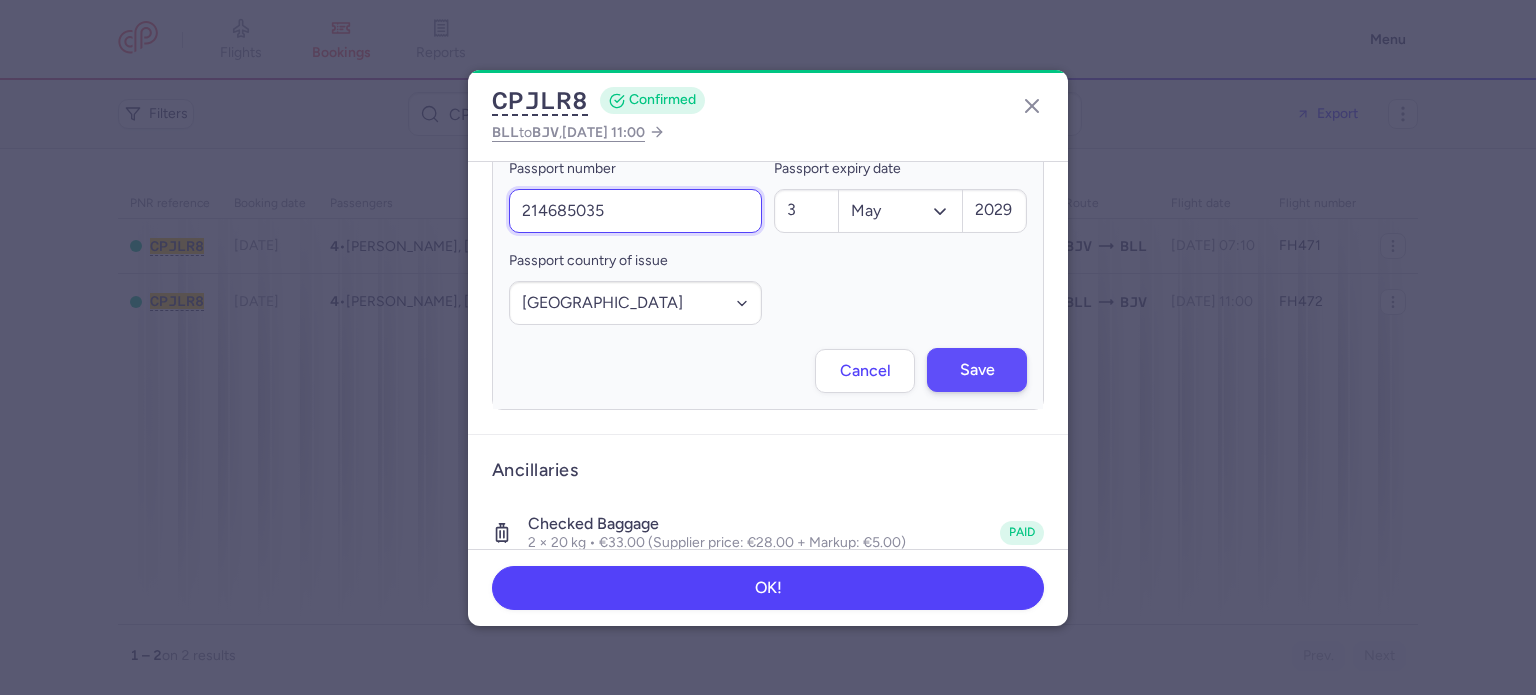 type on "214685035" 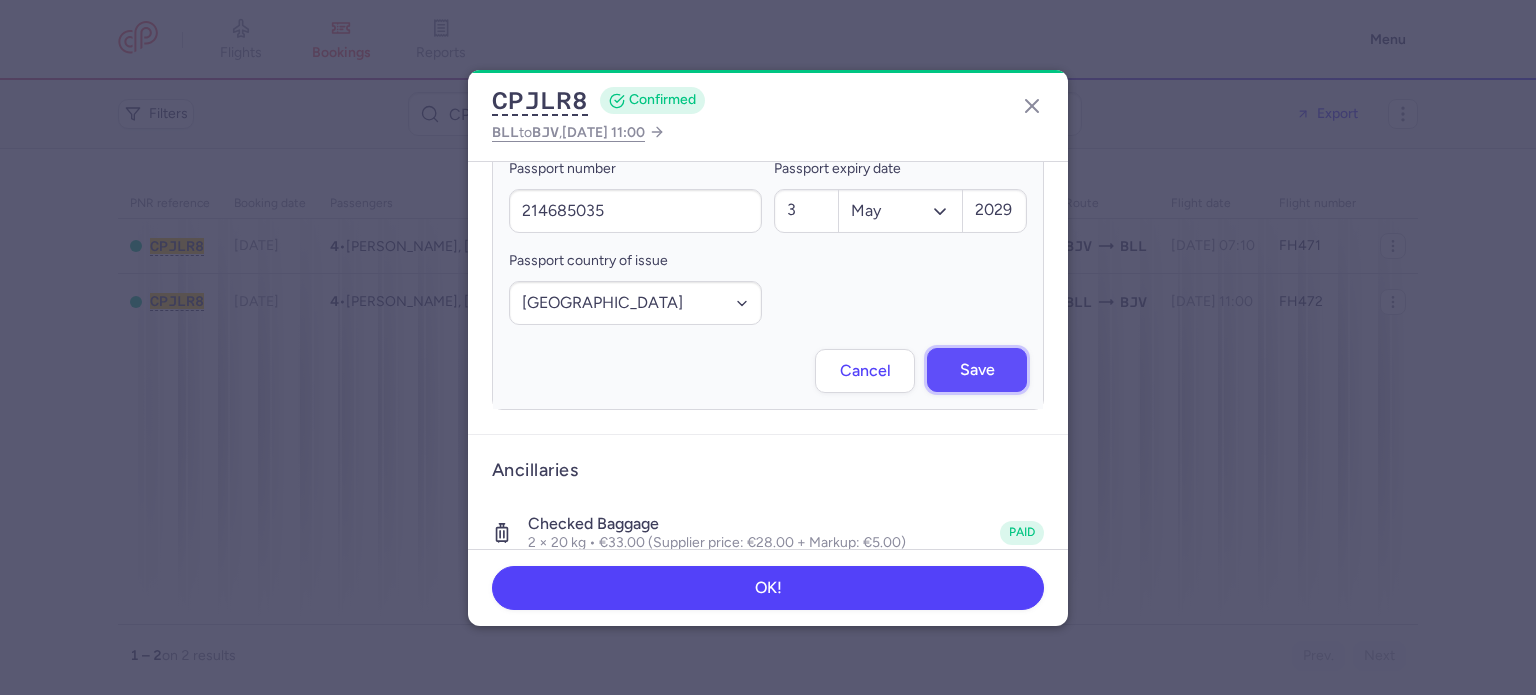 click on "Save" at bounding box center (977, 370) 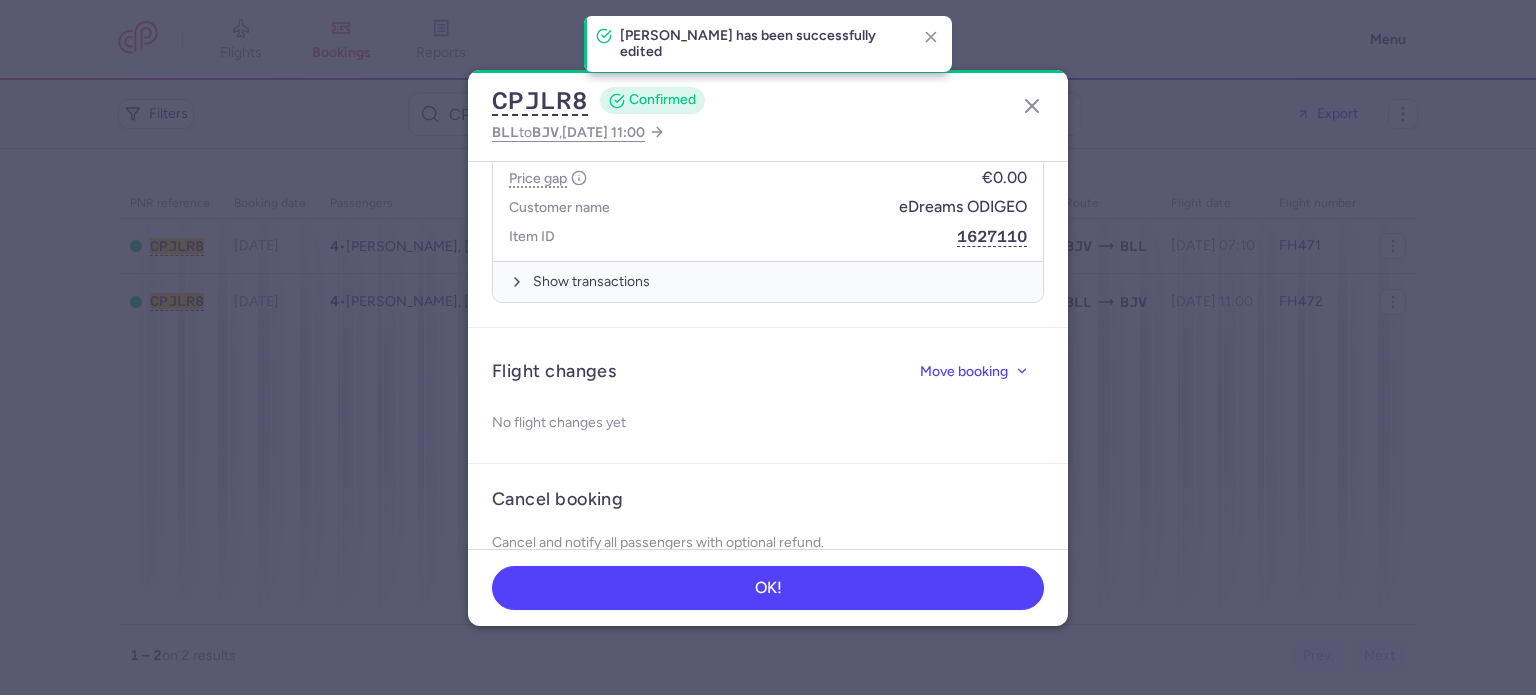 scroll, scrollTop: 2319, scrollLeft: 0, axis: vertical 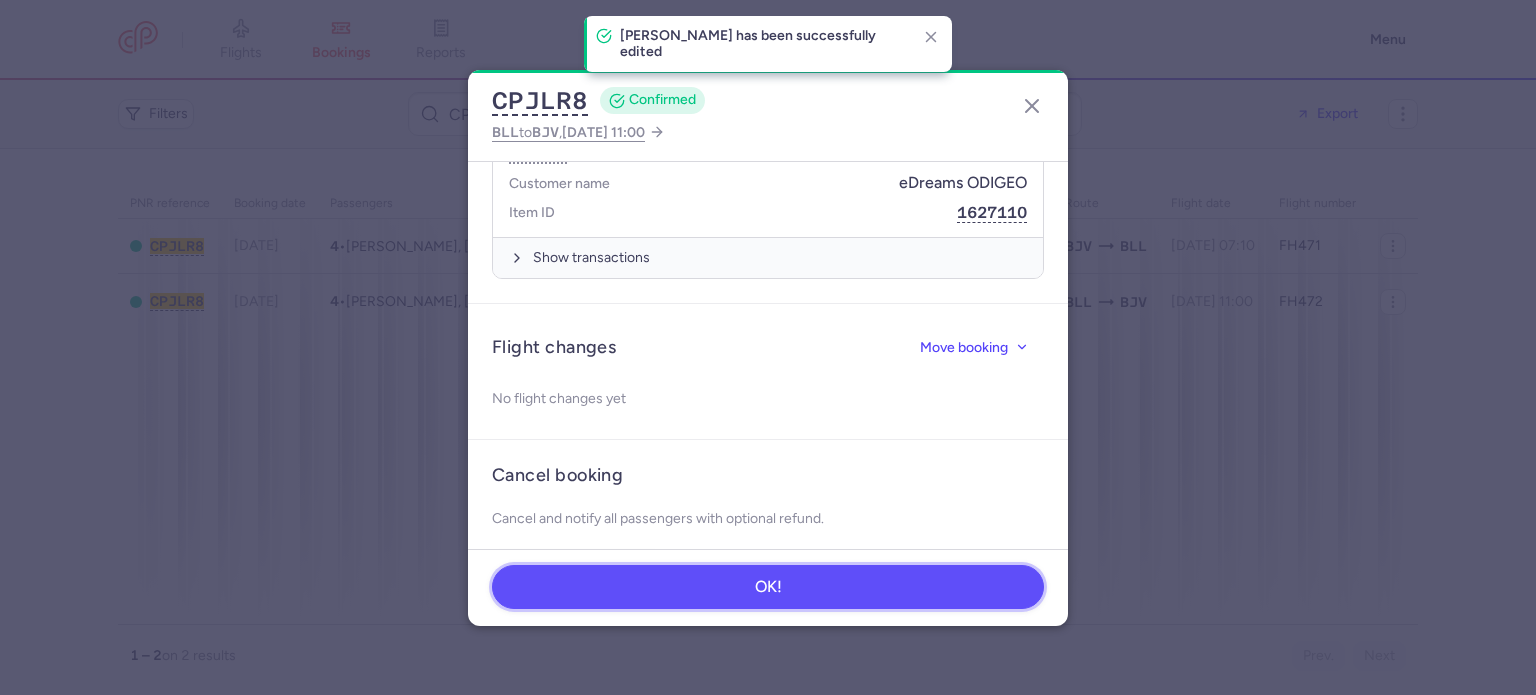 click on "OK!" at bounding box center [768, 587] 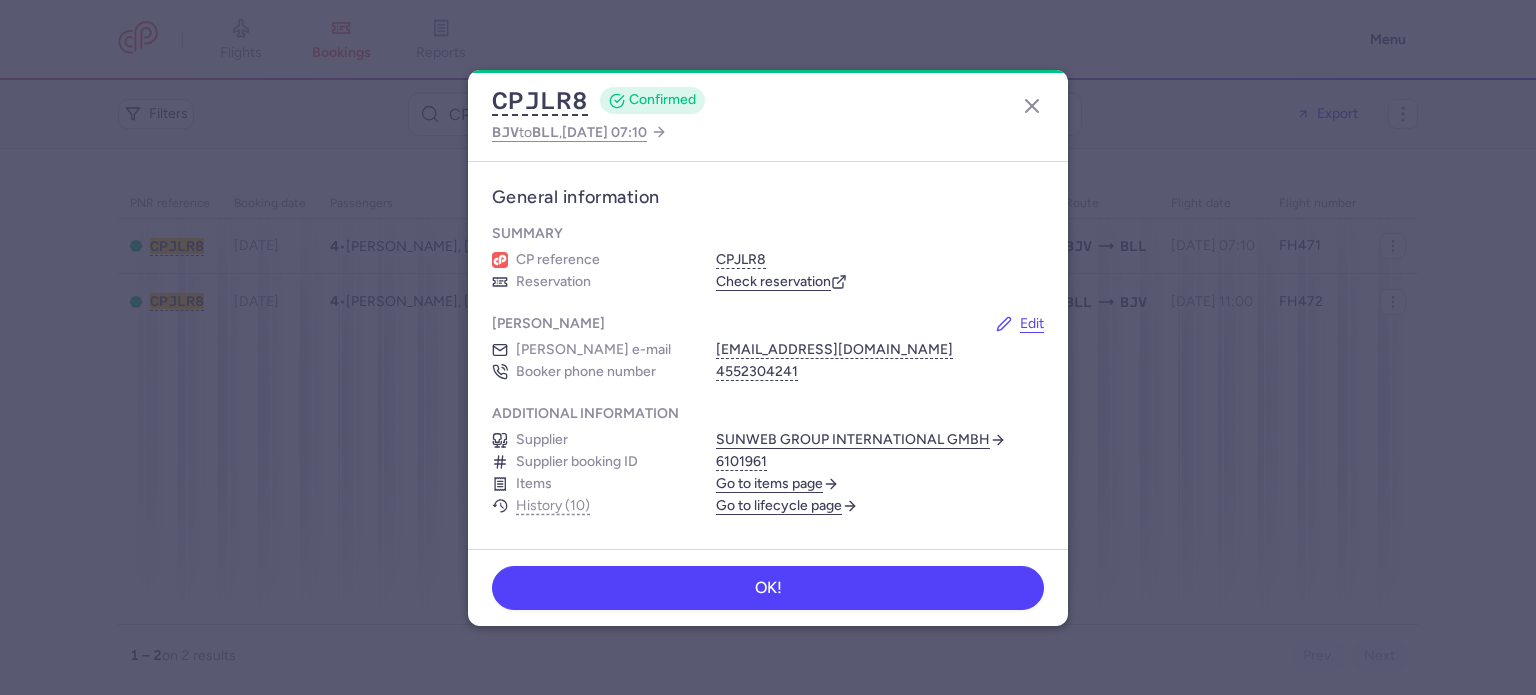 scroll, scrollTop: 0, scrollLeft: 0, axis: both 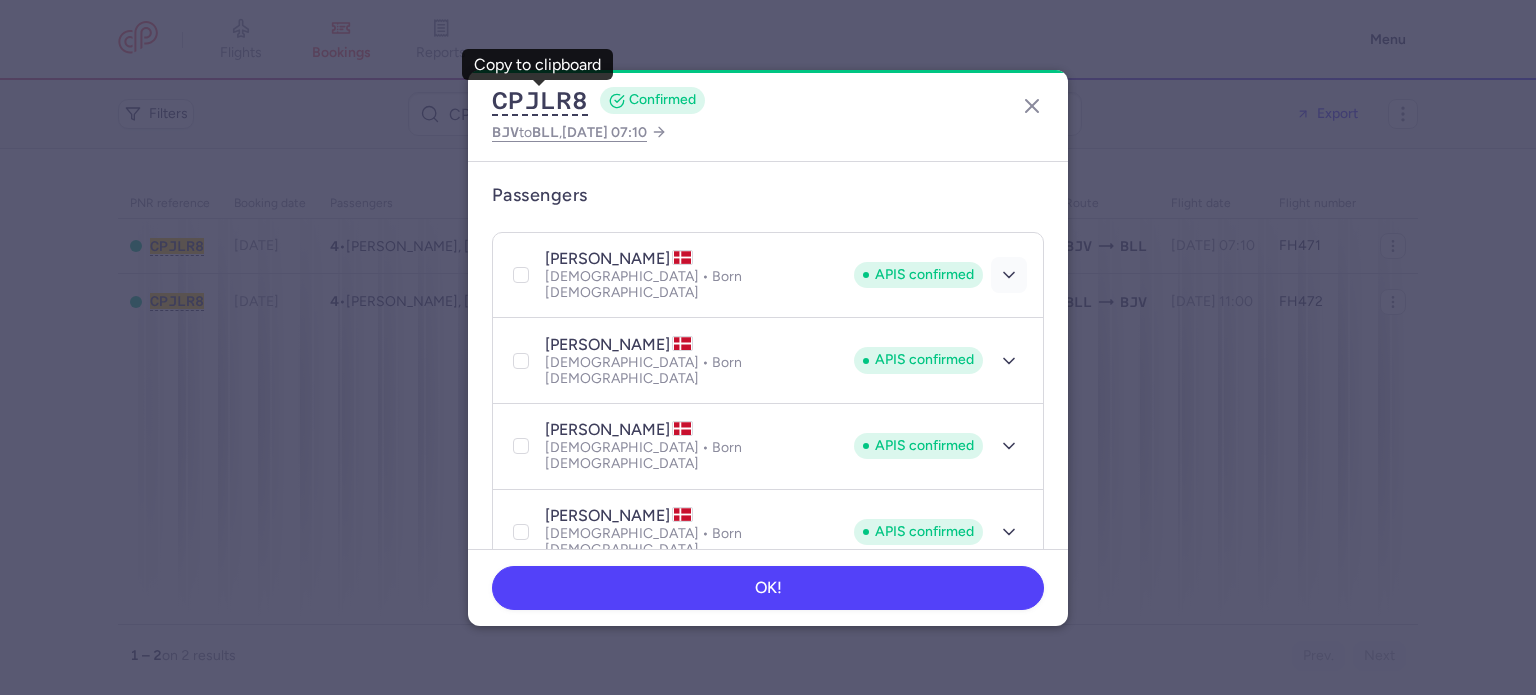click 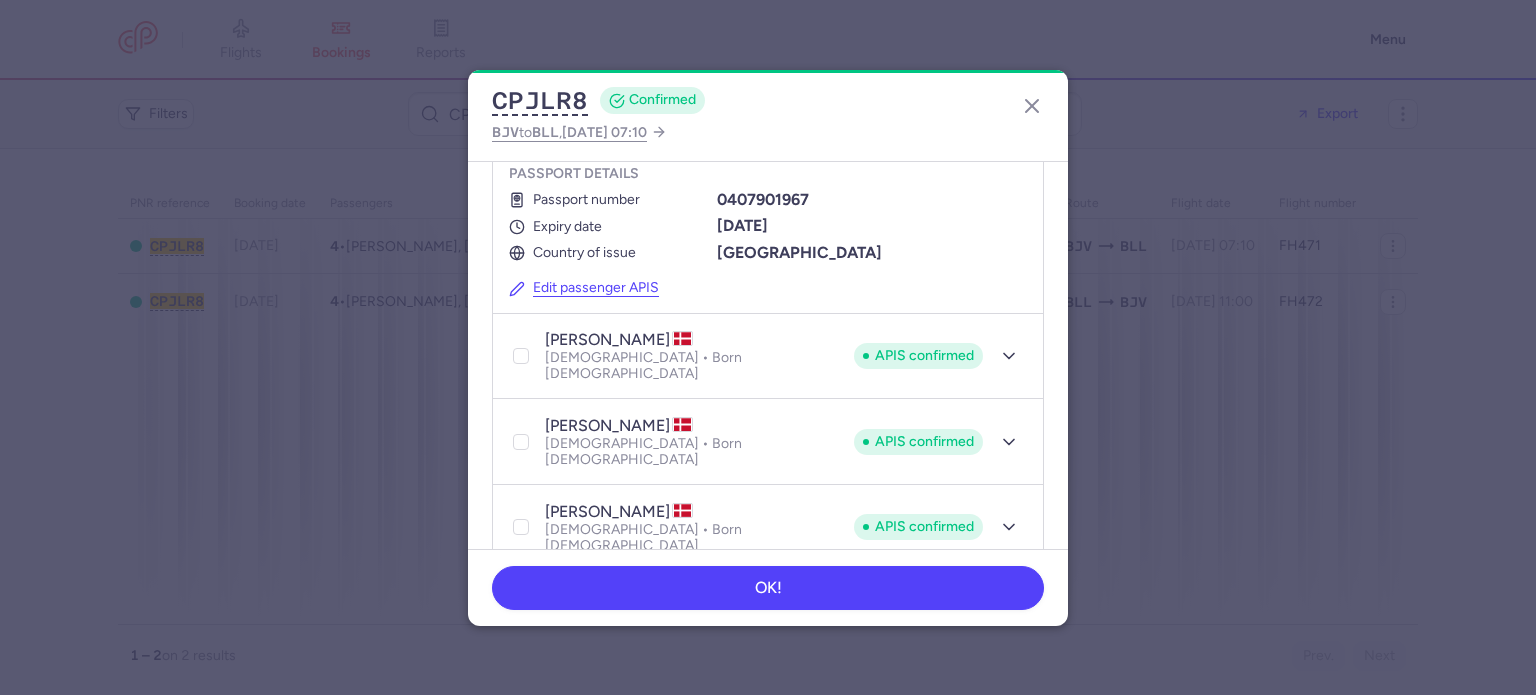 scroll, scrollTop: 600, scrollLeft: 0, axis: vertical 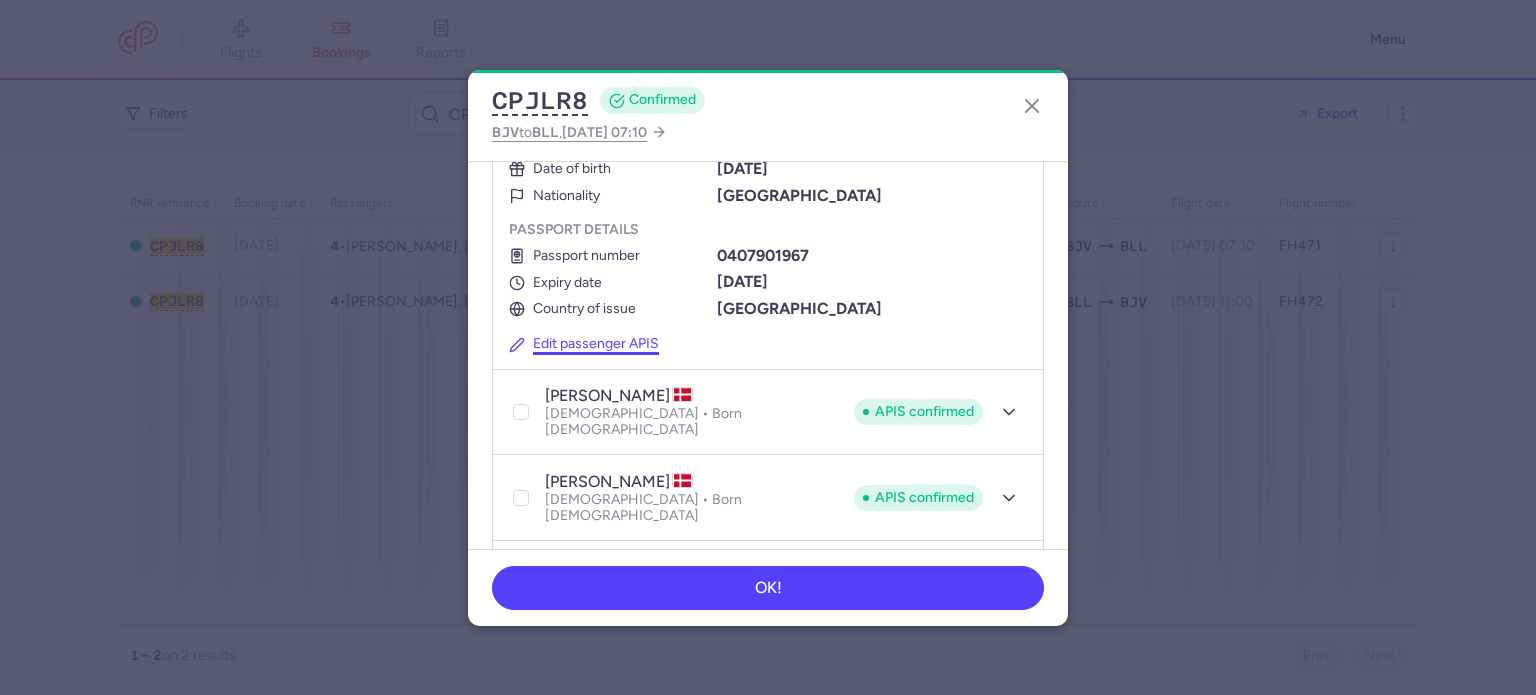 click on "Edit passenger APIS" at bounding box center [584, 344] 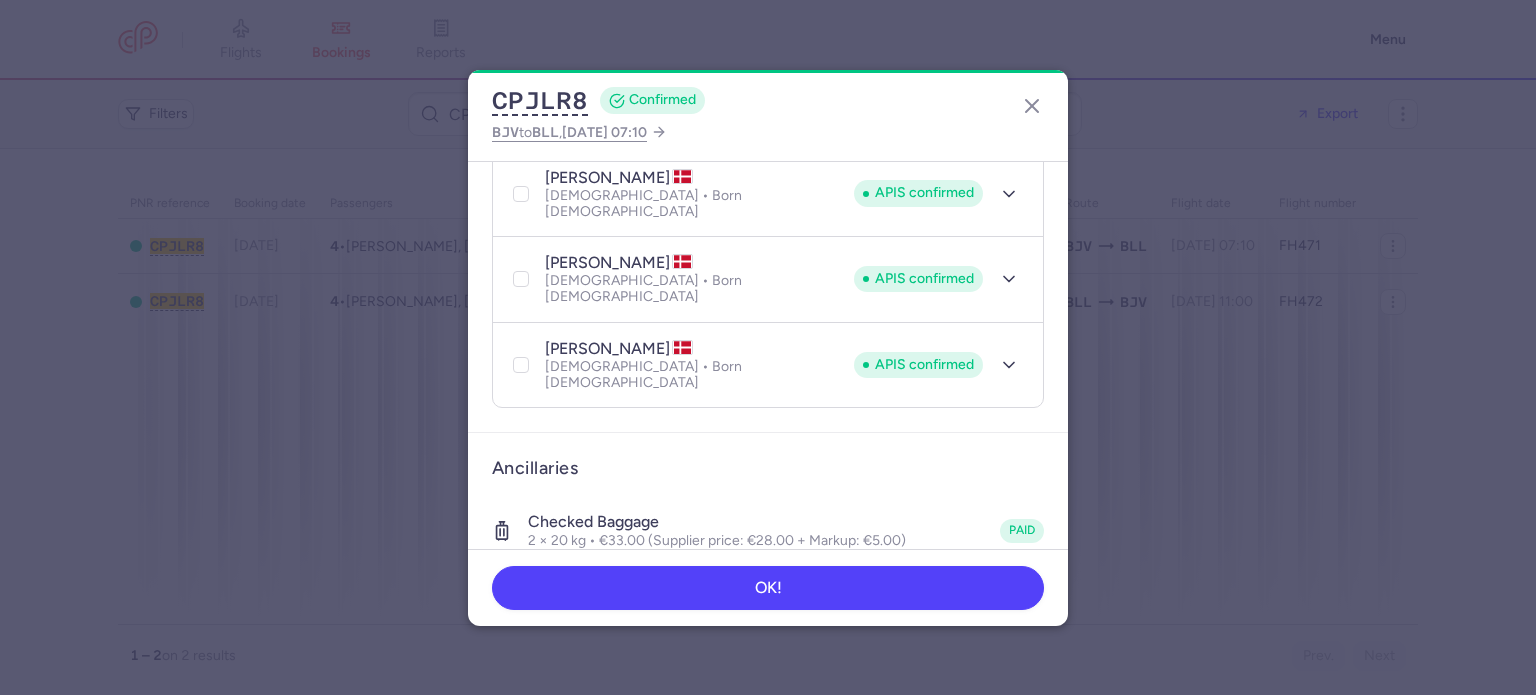 select on "dk" 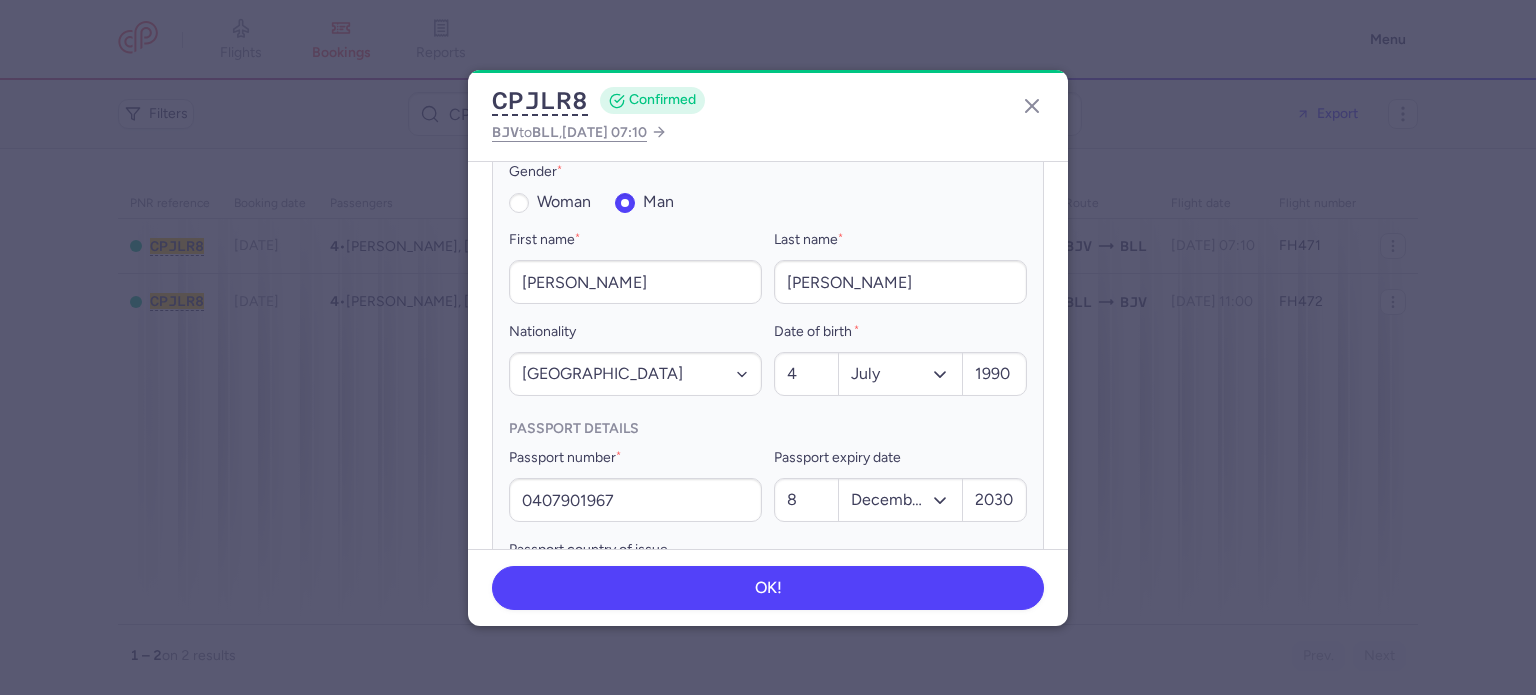 scroll, scrollTop: 540, scrollLeft: 0, axis: vertical 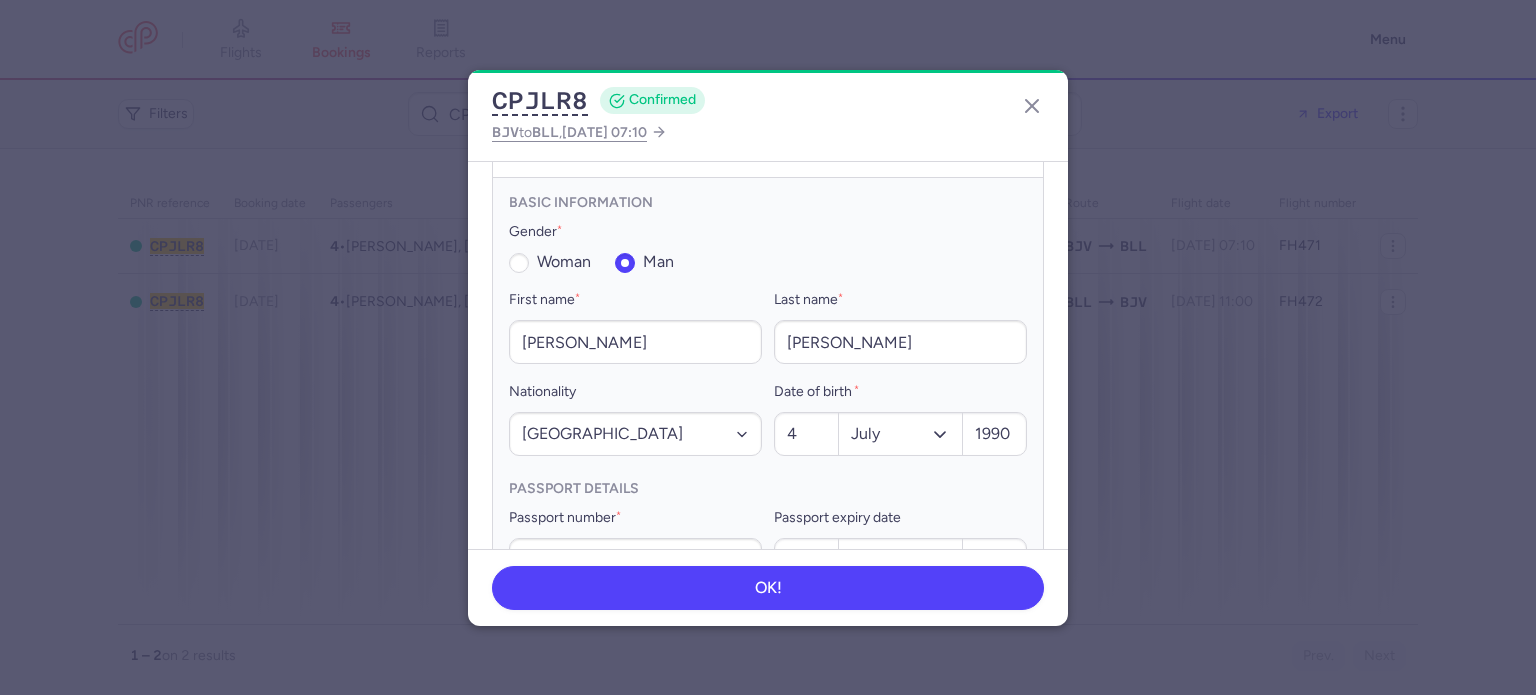 click on "OK!" 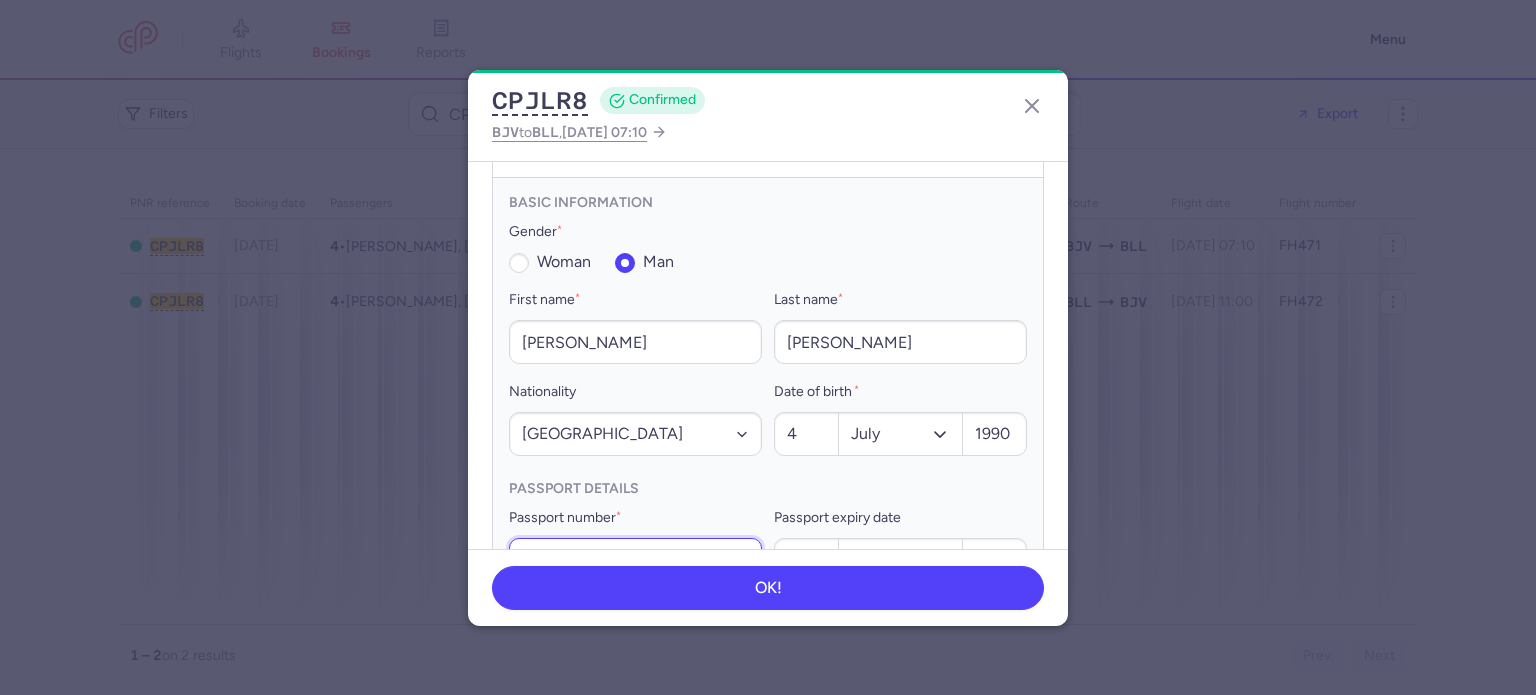 click on "0407901967" at bounding box center (635, 560) 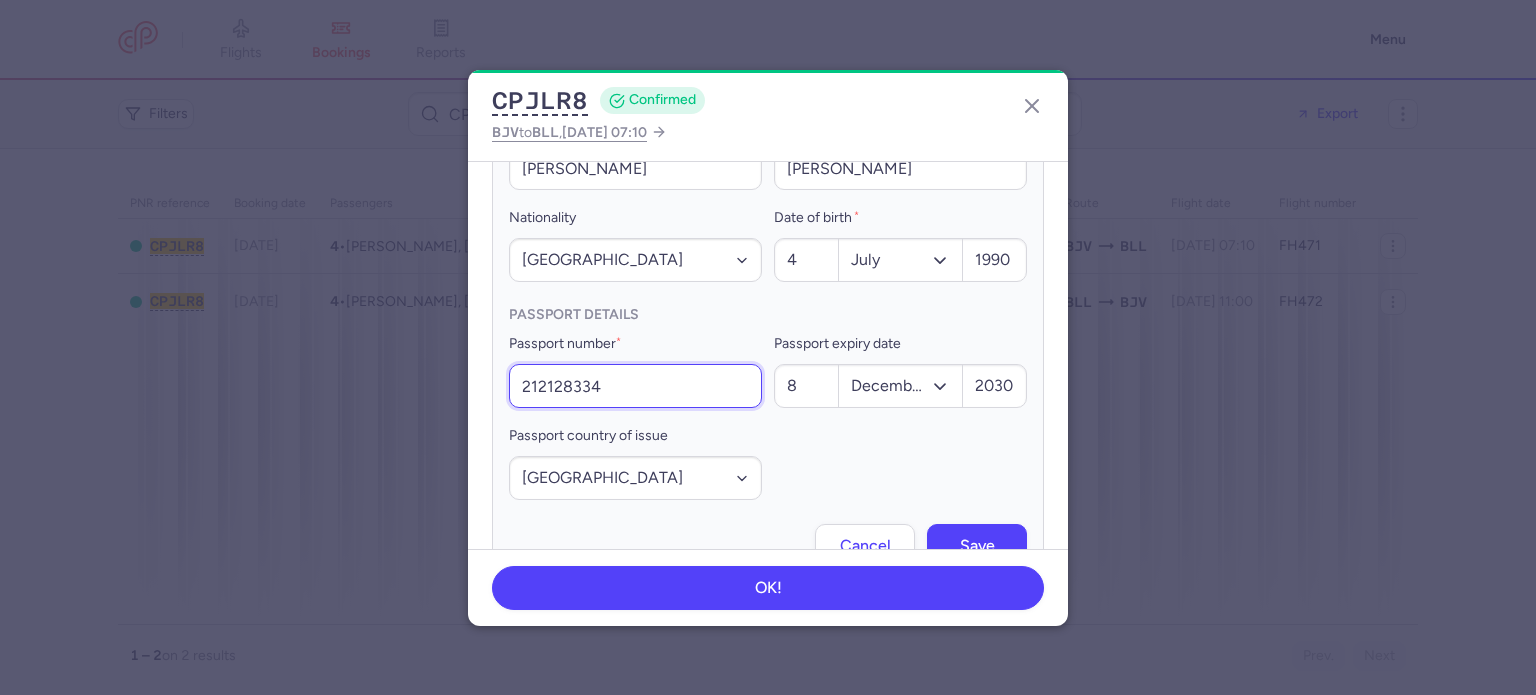 scroll, scrollTop: 743, scrollLeft: 0, axis: vertical 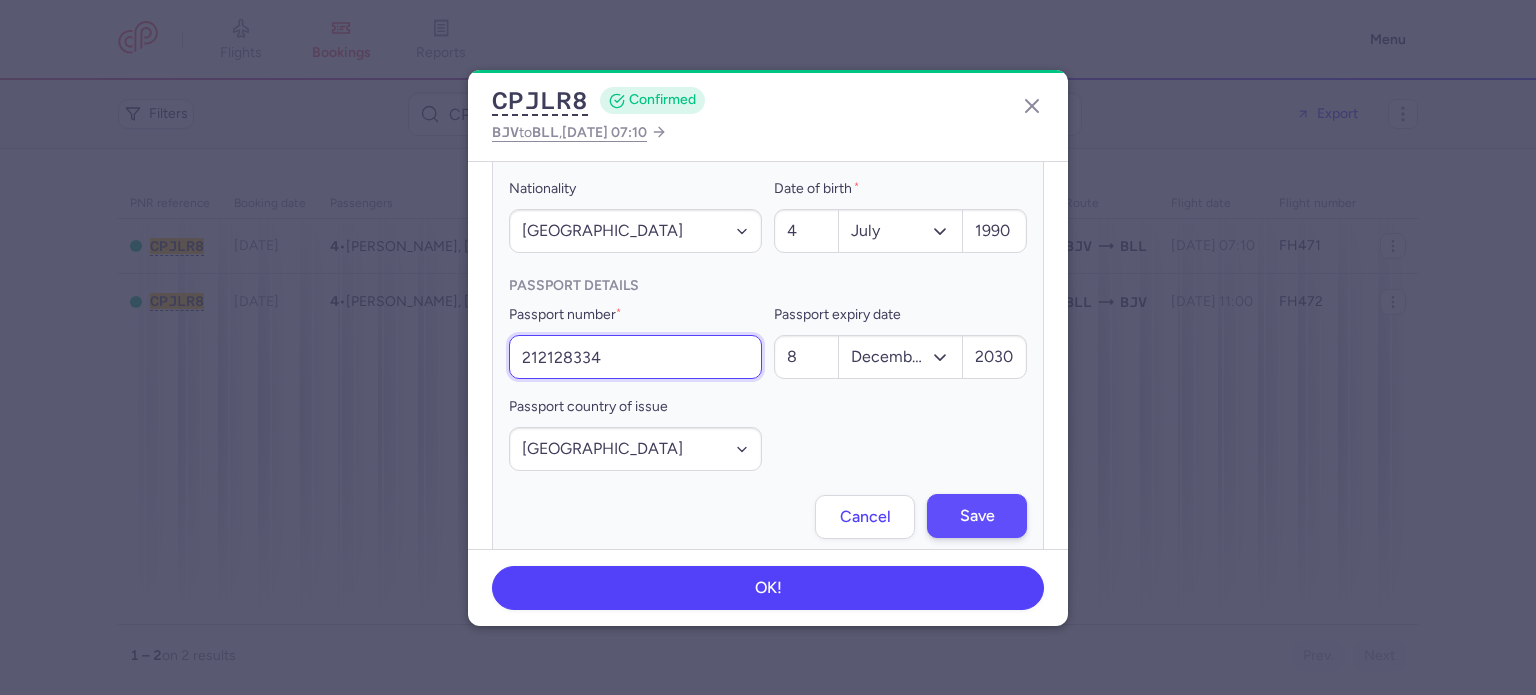 type on "212128334" 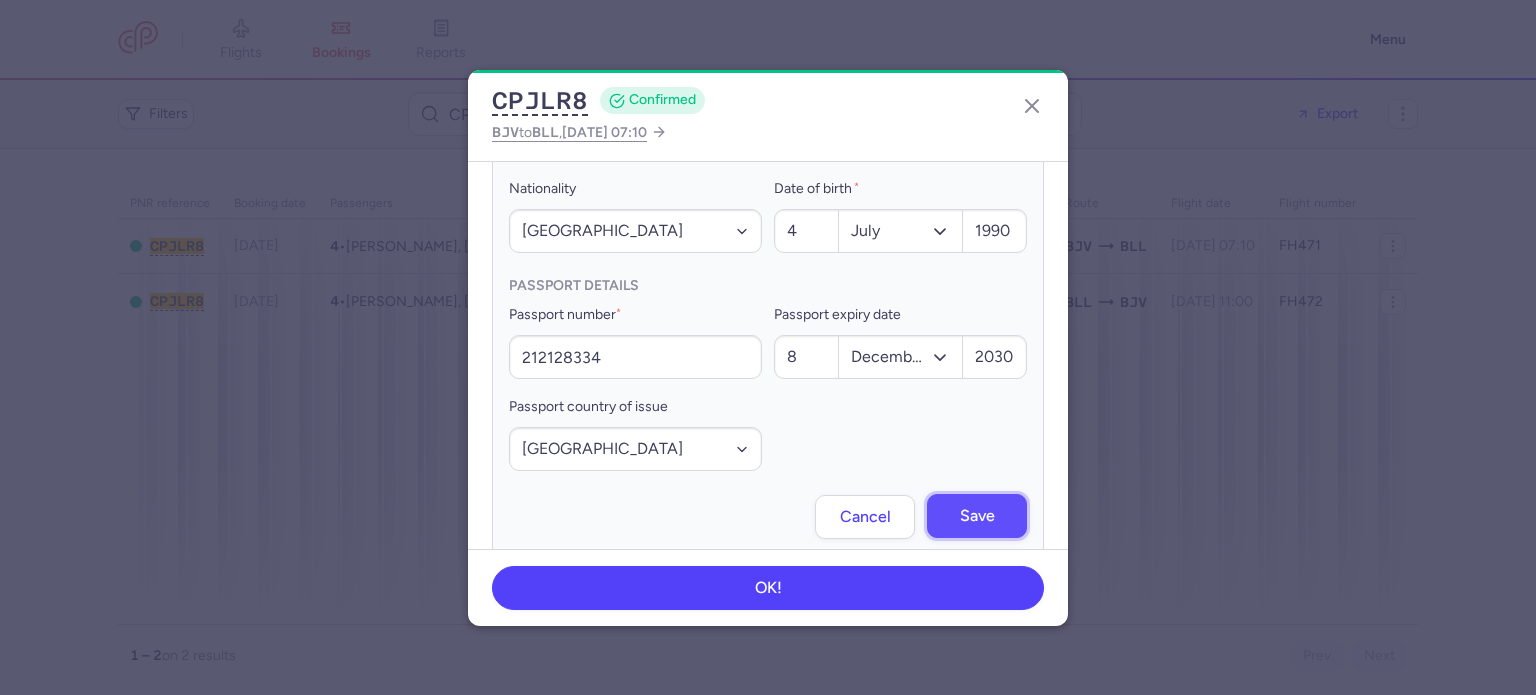 click on "Save" at bounding box center (977, 516) 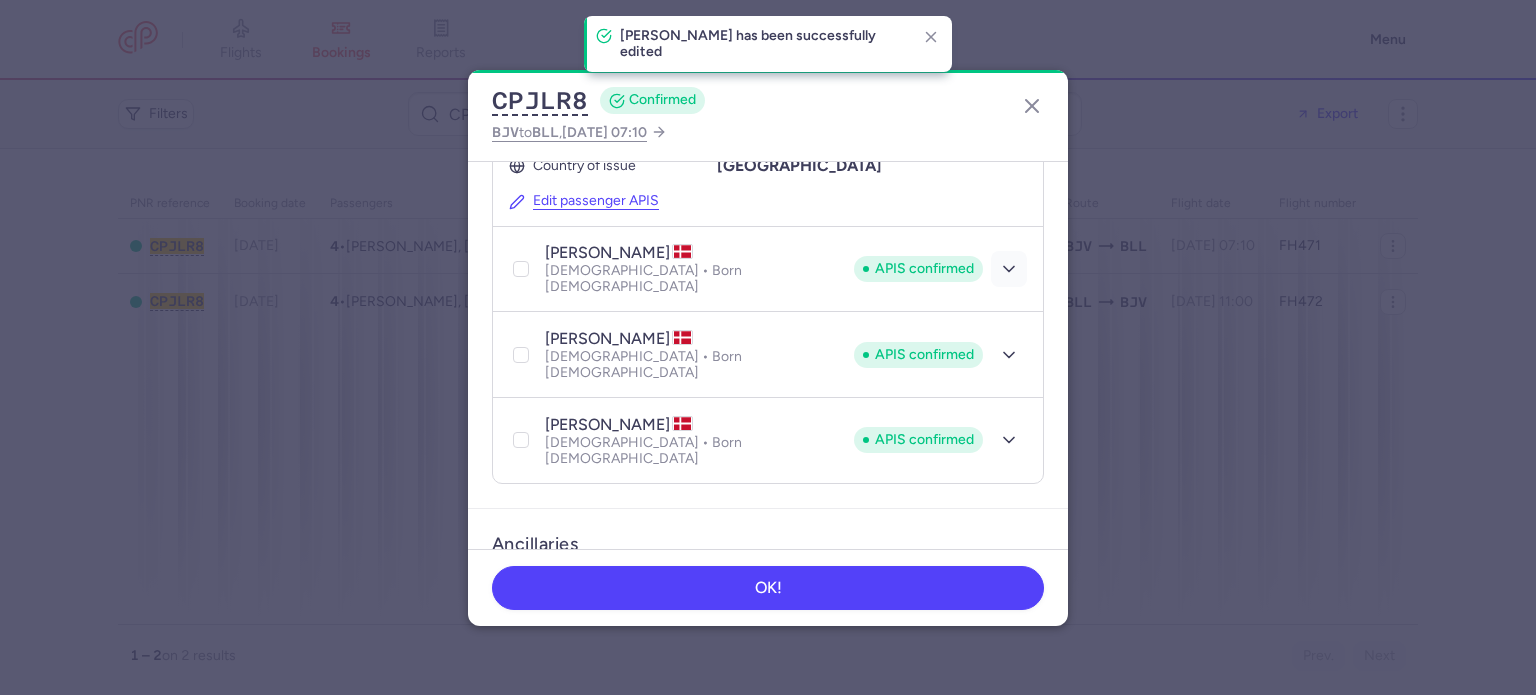 click 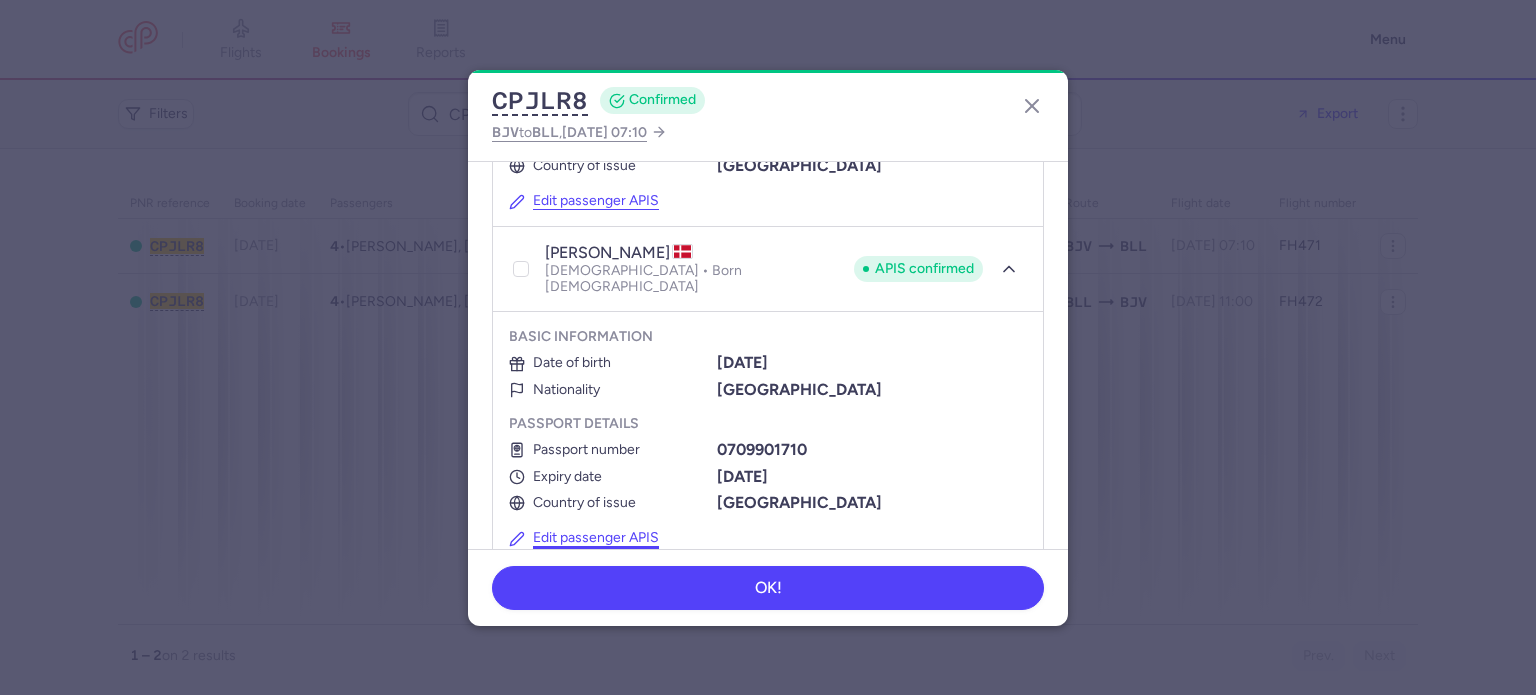 click on "Edit passenger APIS" at bounding box center (584, 538) 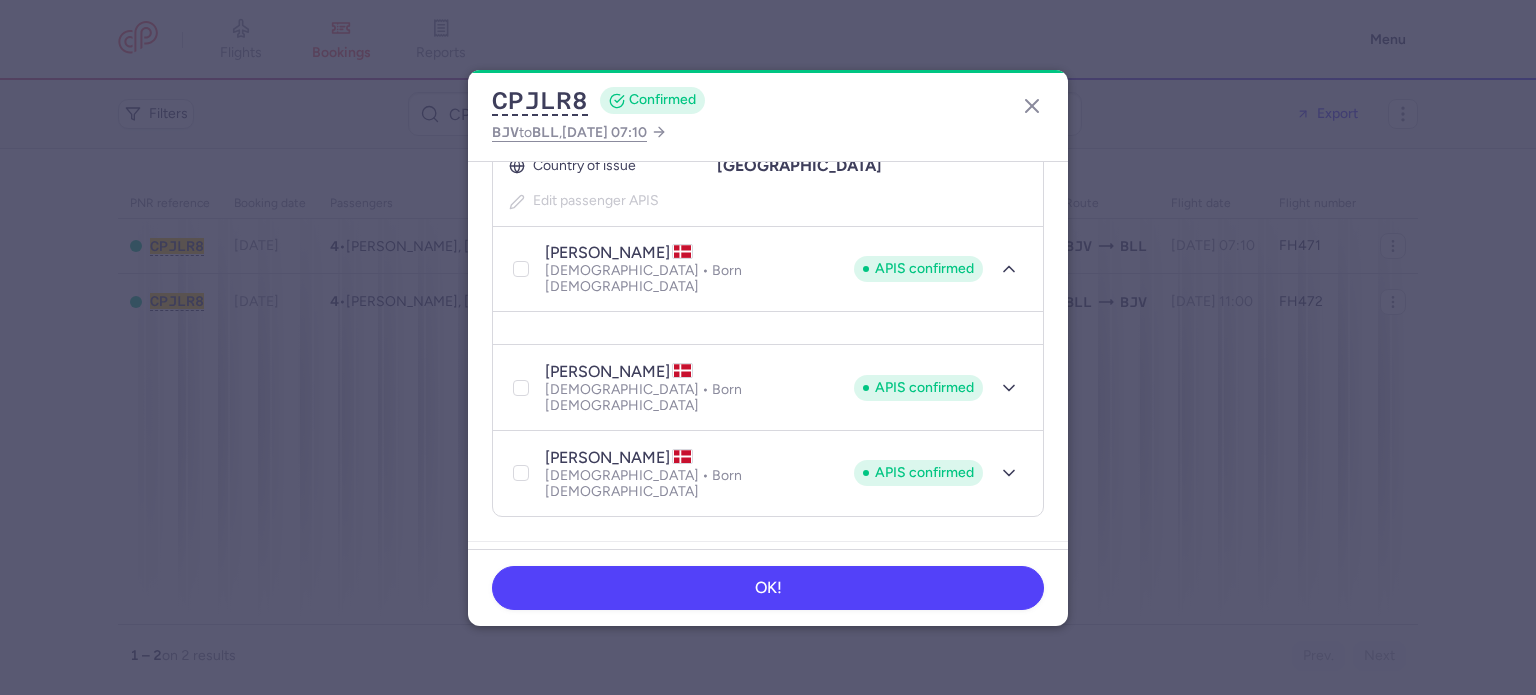 select on "dk" 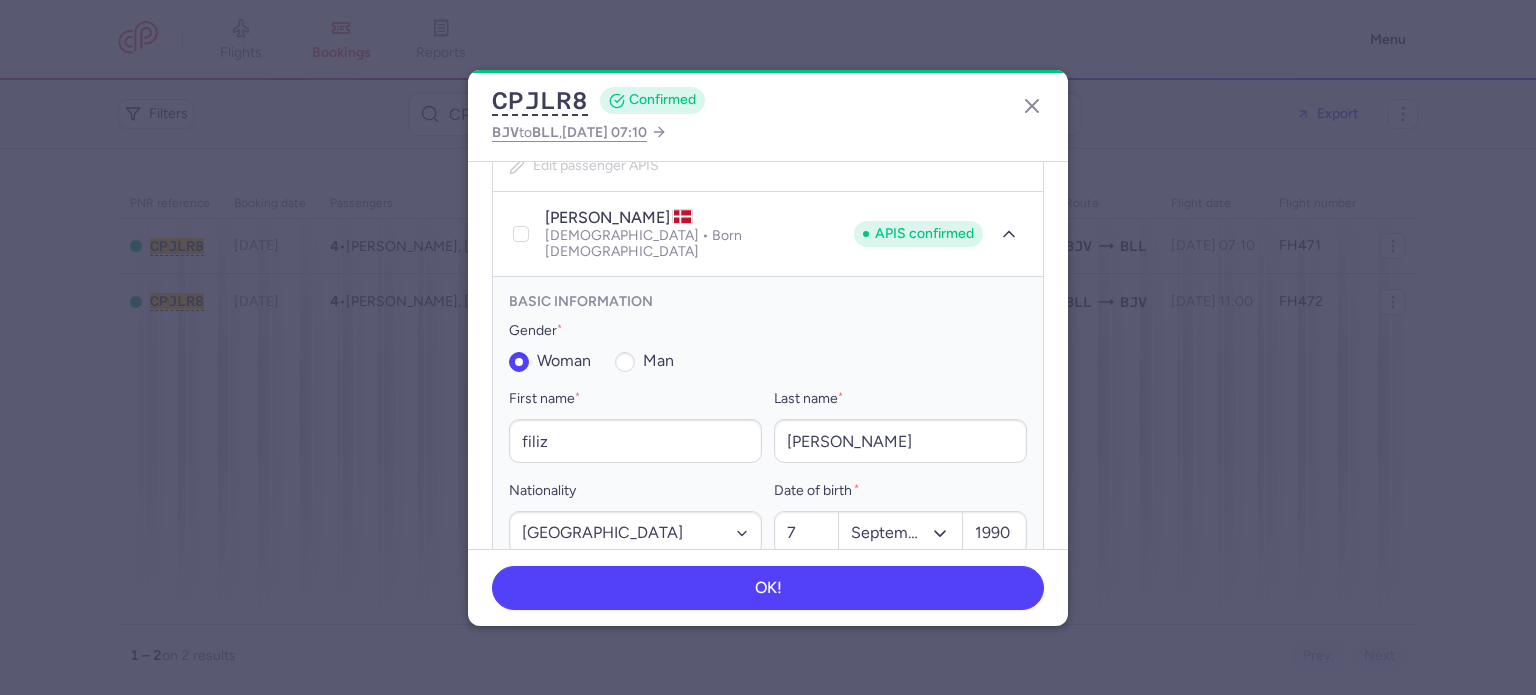 scroll, scrollTop: 860, scrollLeft: 0, axis: vertical 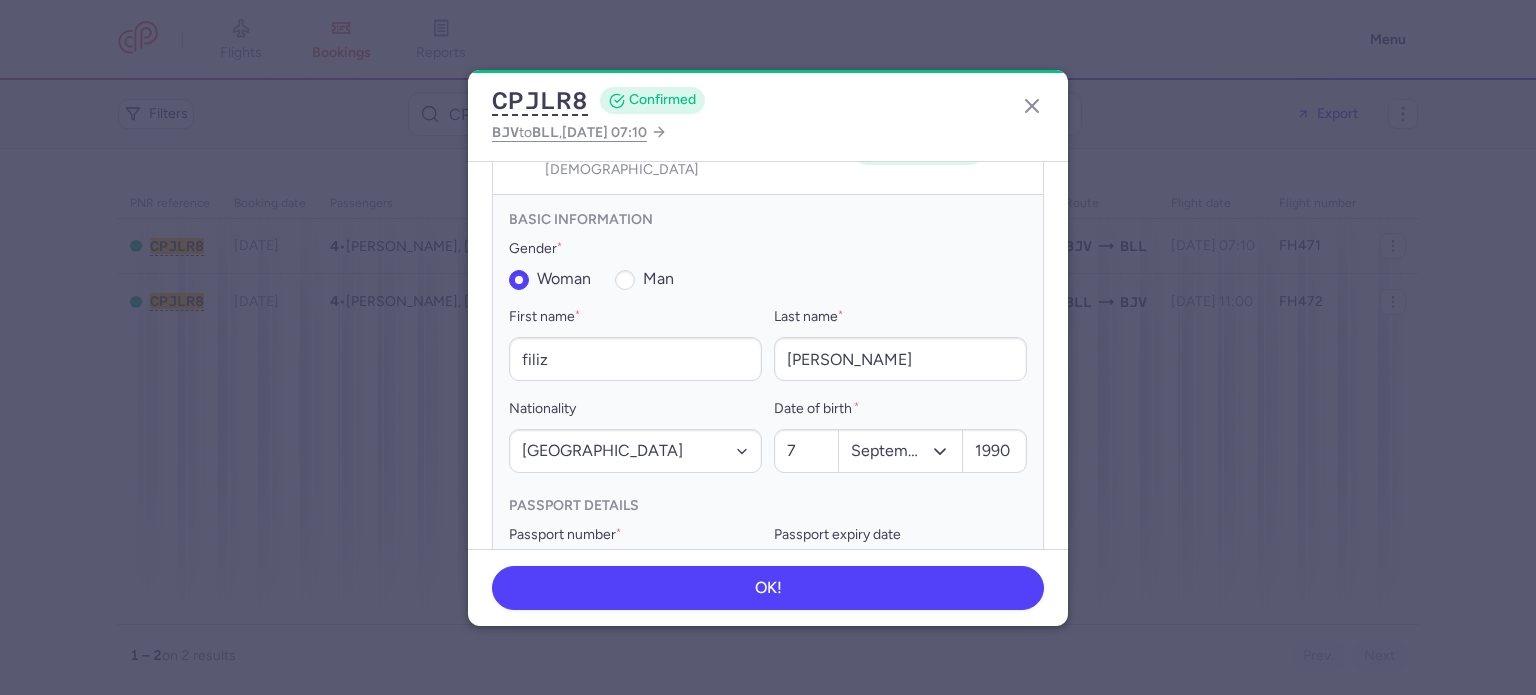 click on "0709901710" at bounding box center (635, 577) 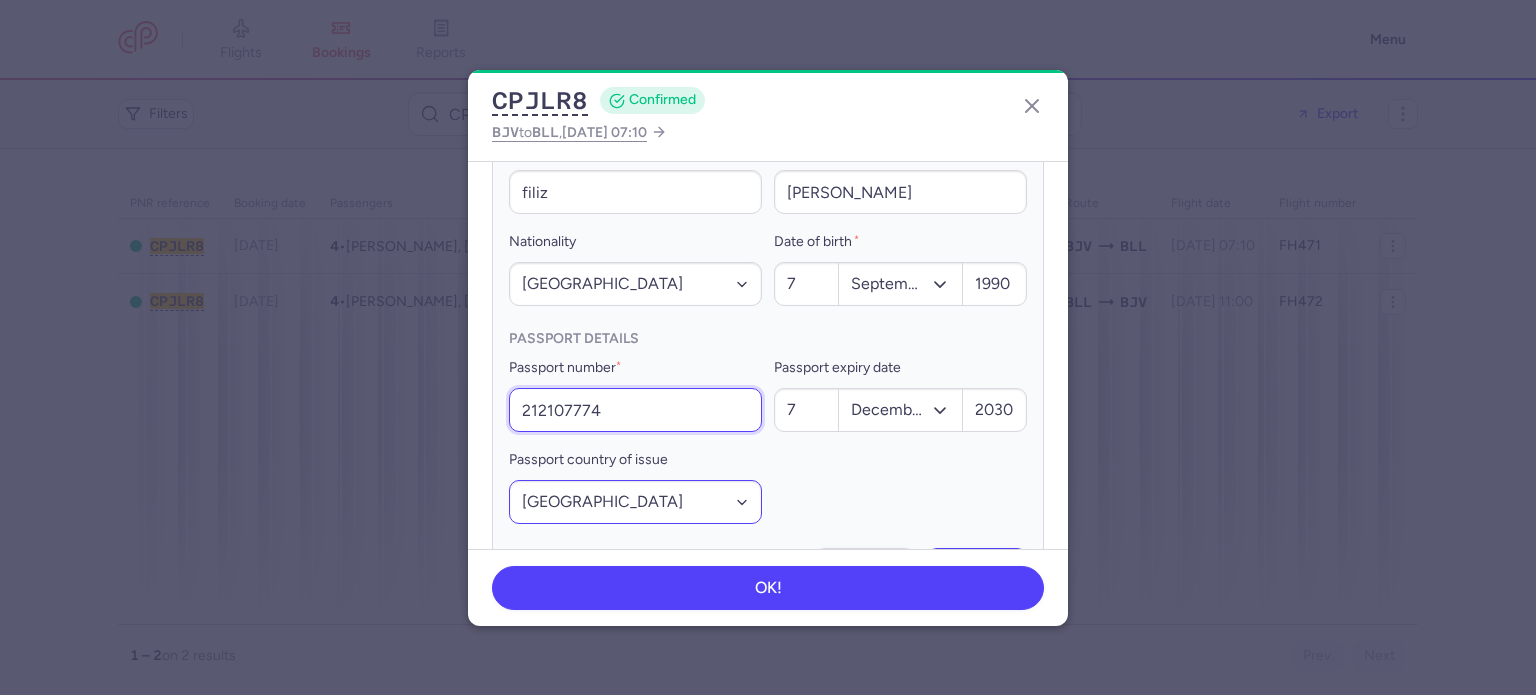 scroll, scrollTop: 1063, scrollLeft: 0, axis: vertical 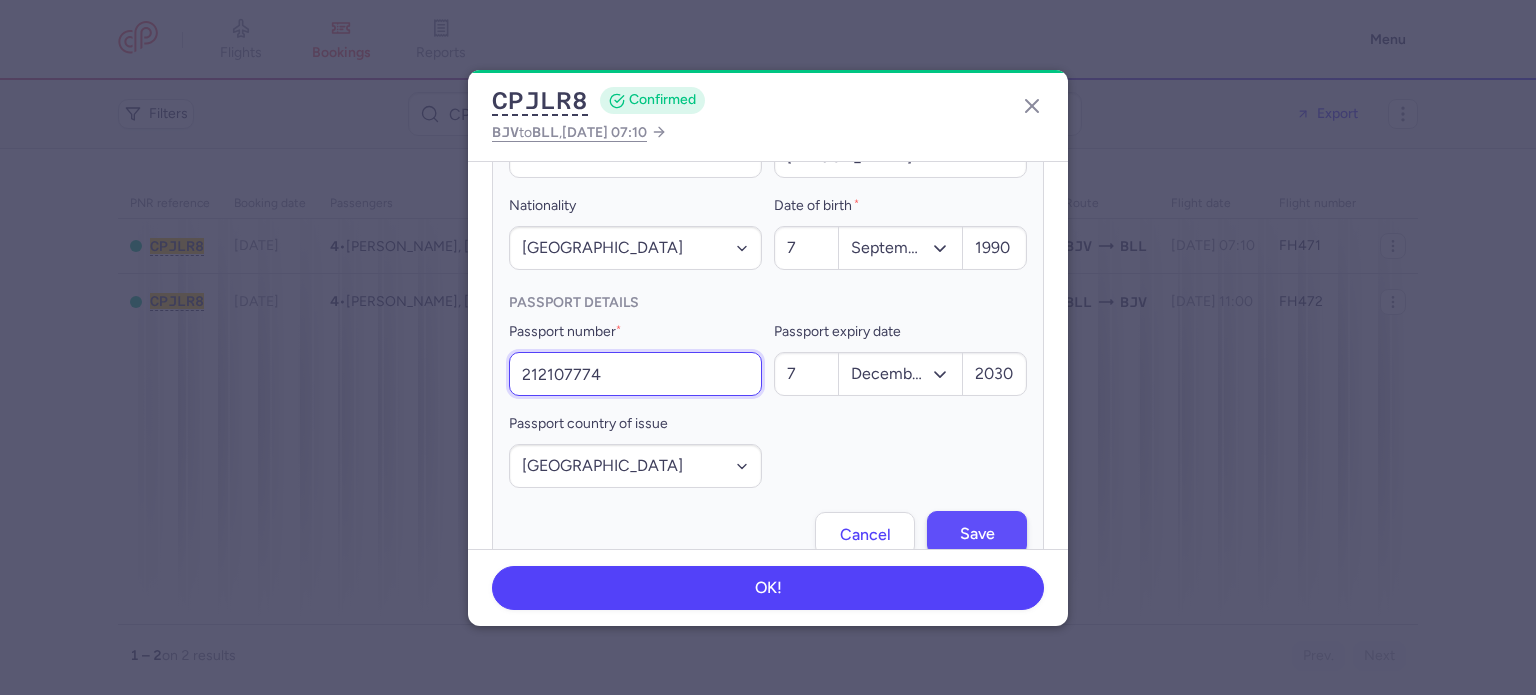 type on "212107774" 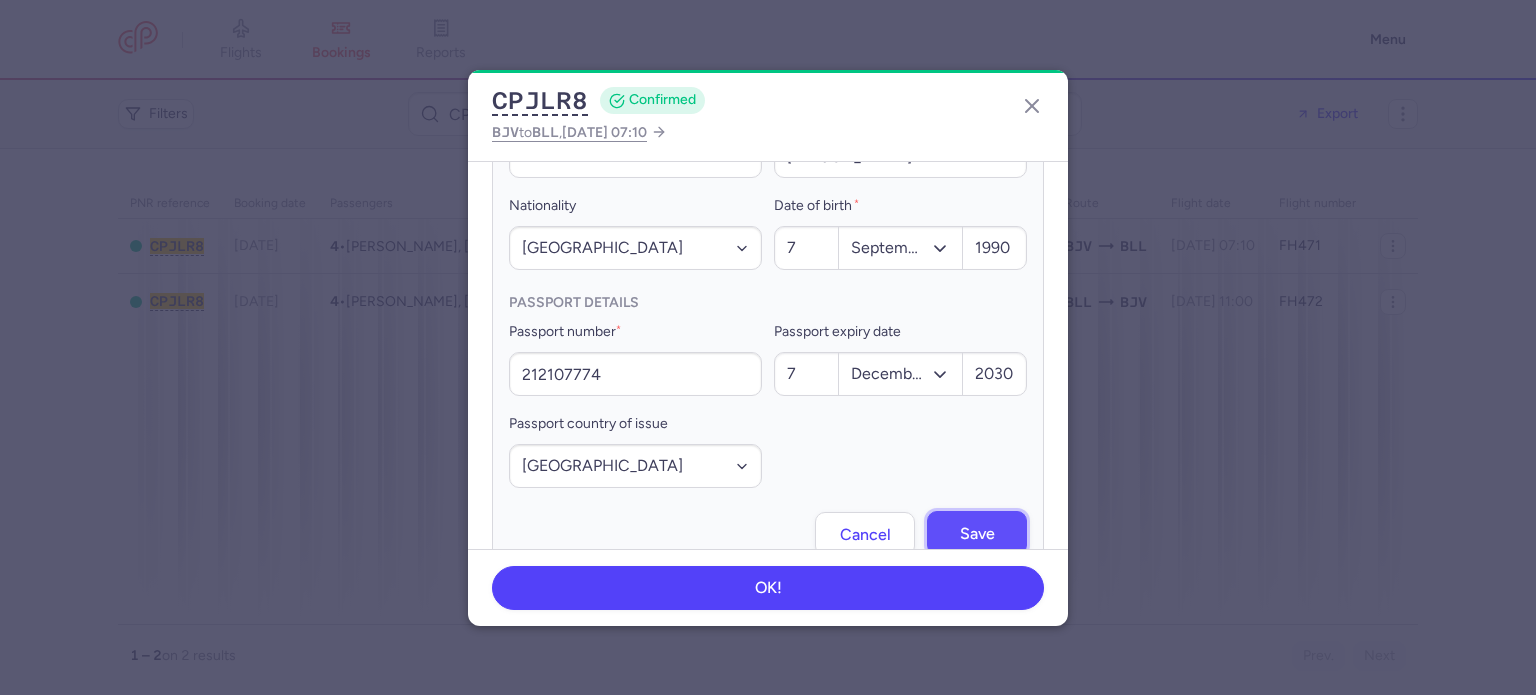 click on "Save" at bounding box center [977, 534] 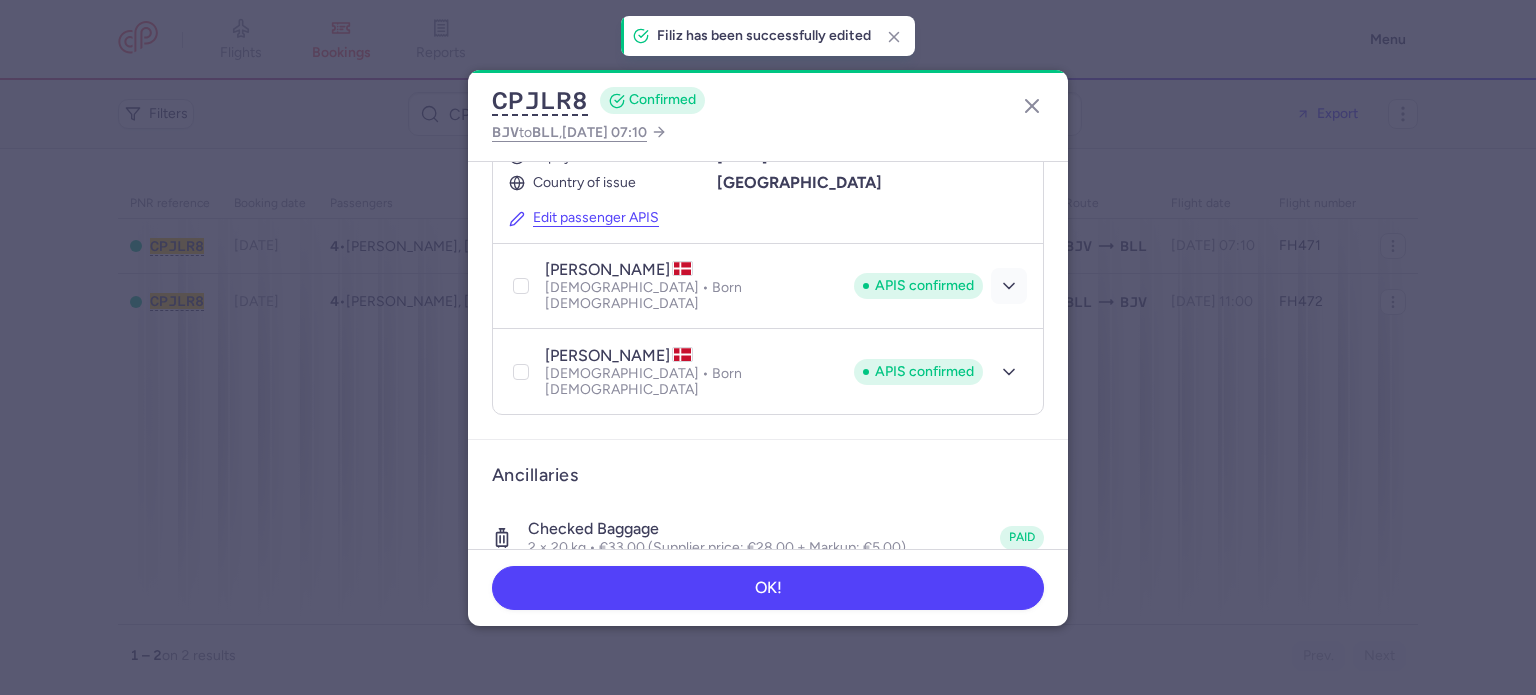click 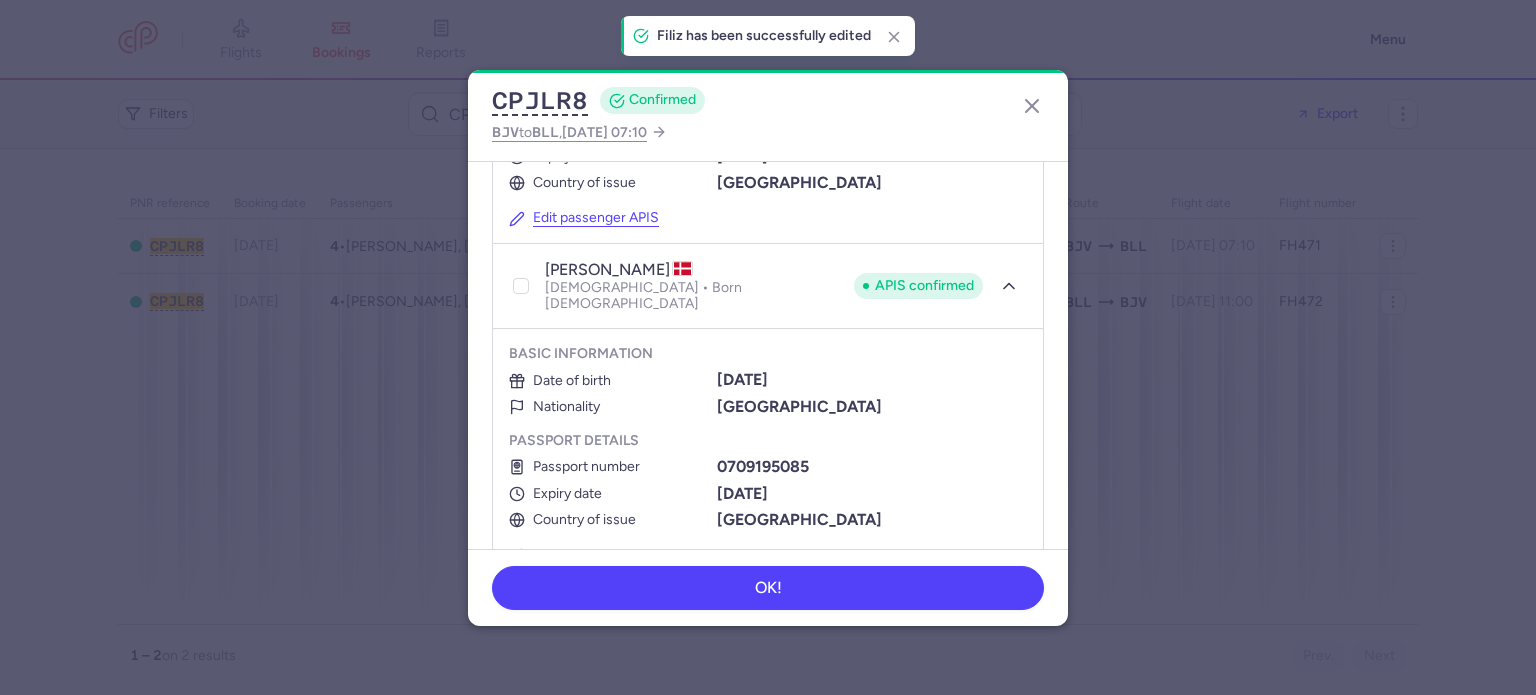 click on "Edit passenger APIS" at bounding box center [584, 555] 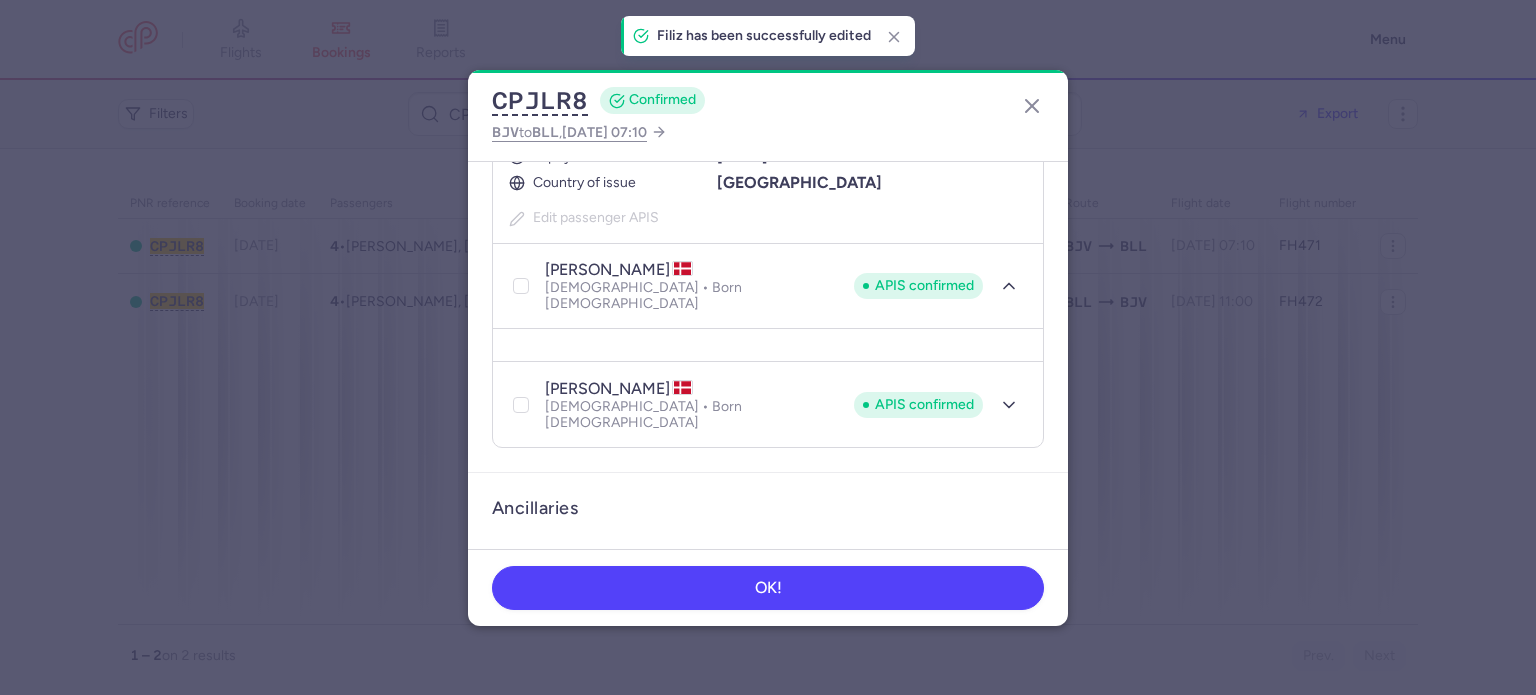 select on "dk" 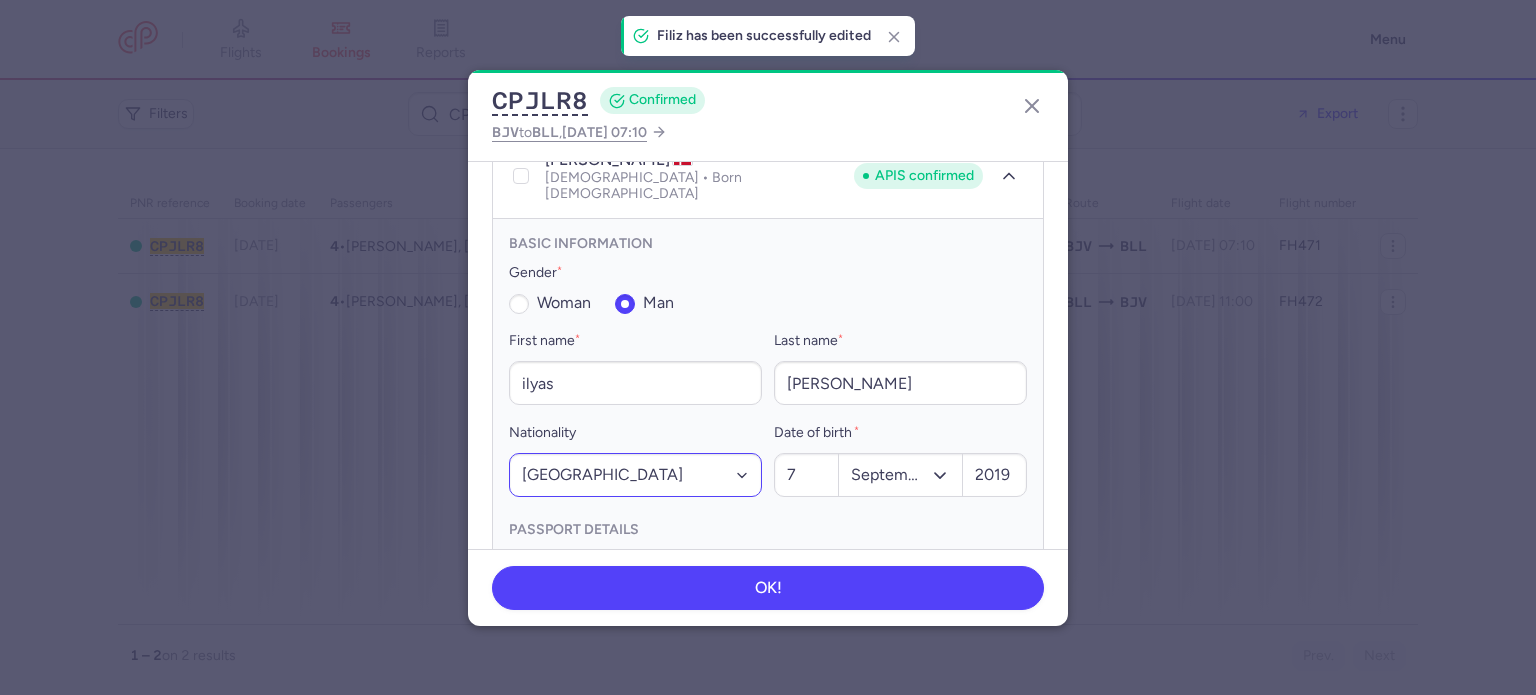 scroll, scrollTop: 1180, scrollLeft: 0, axis: vertical 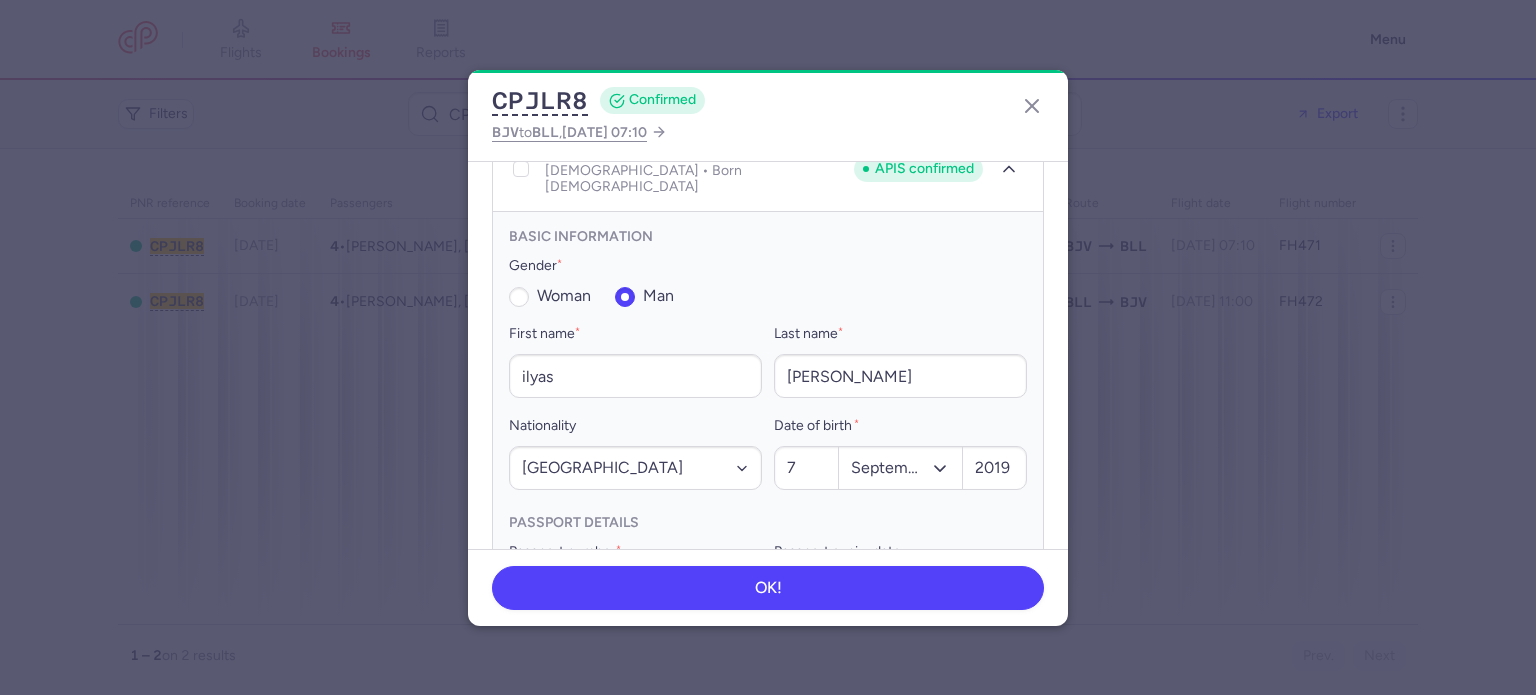 click on "0709195085" at bounding box center [635, 594] 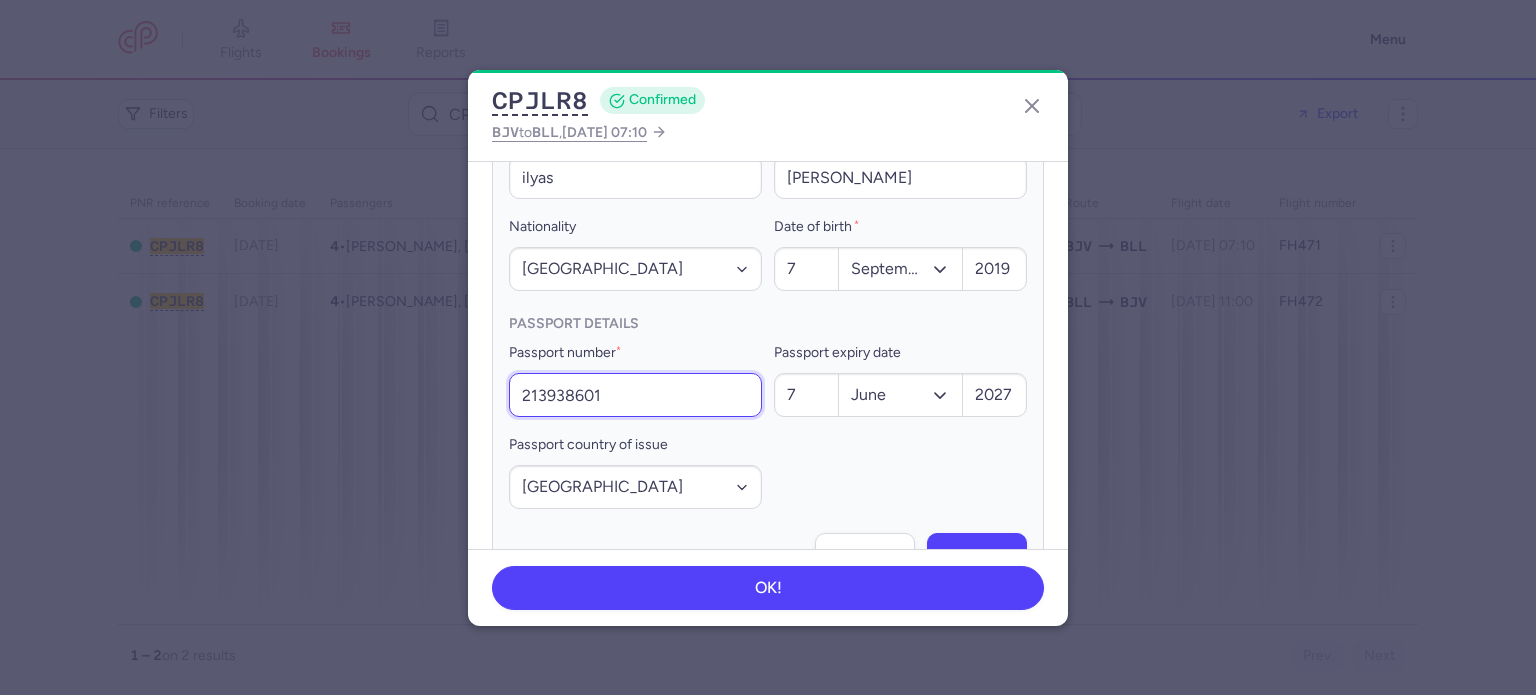 scroll, scrollTop: 1384, scrollLeft: 0, axis: vertical 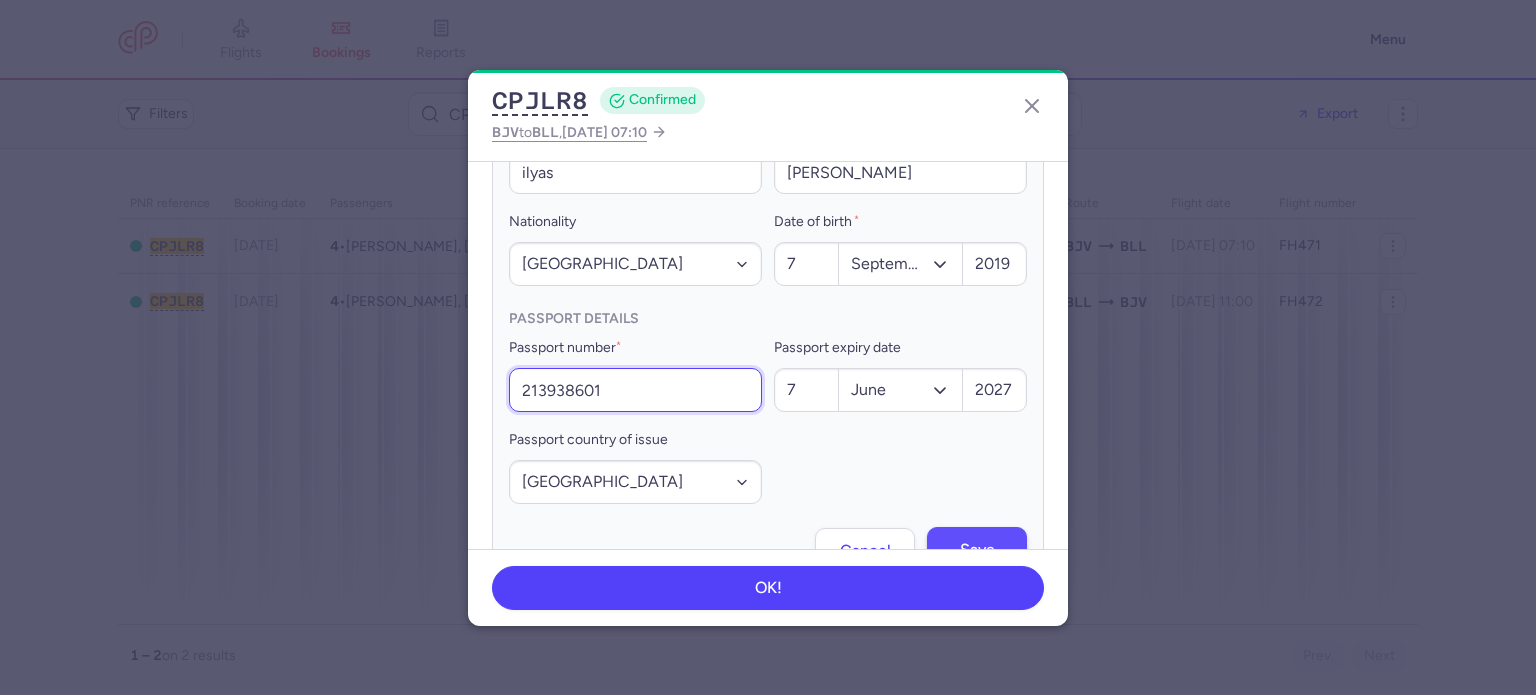 type on "213938601" 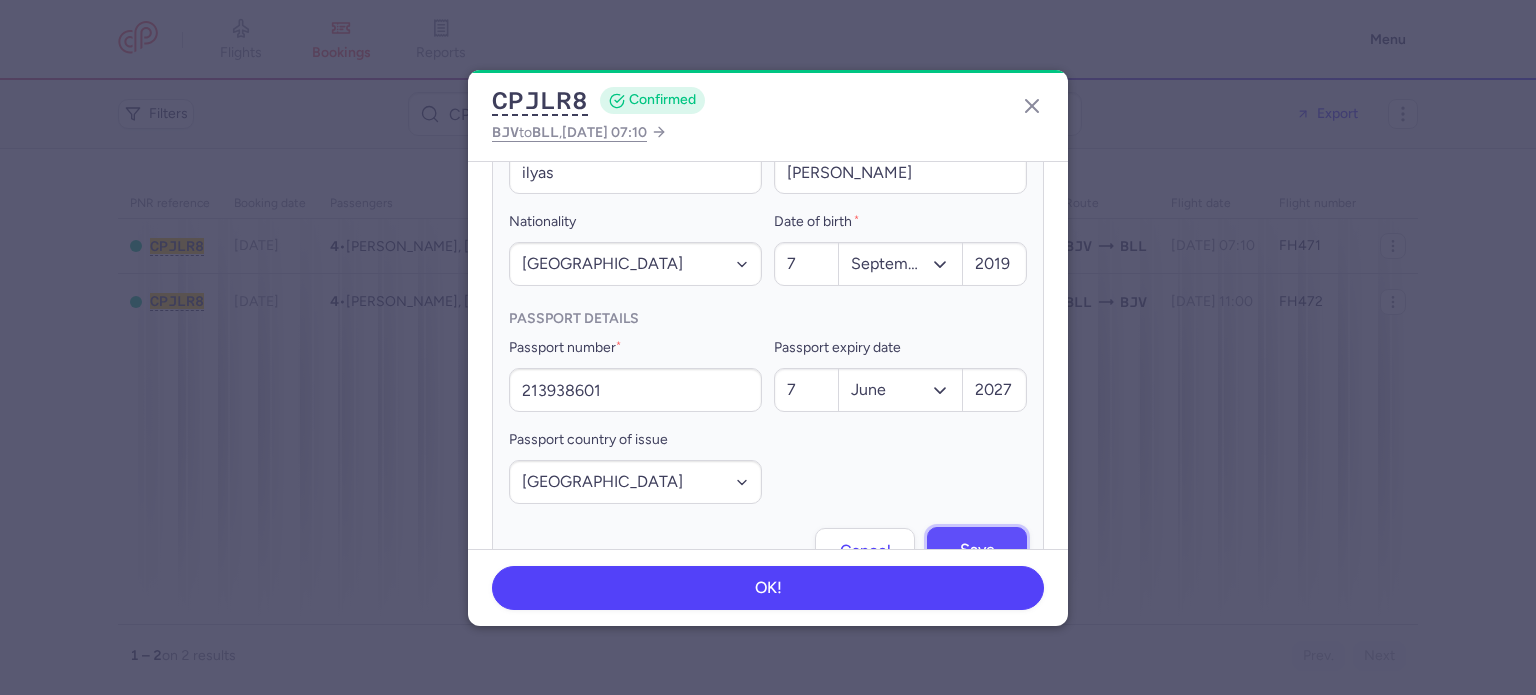 click on "Save" at bounding box center (977, 550) 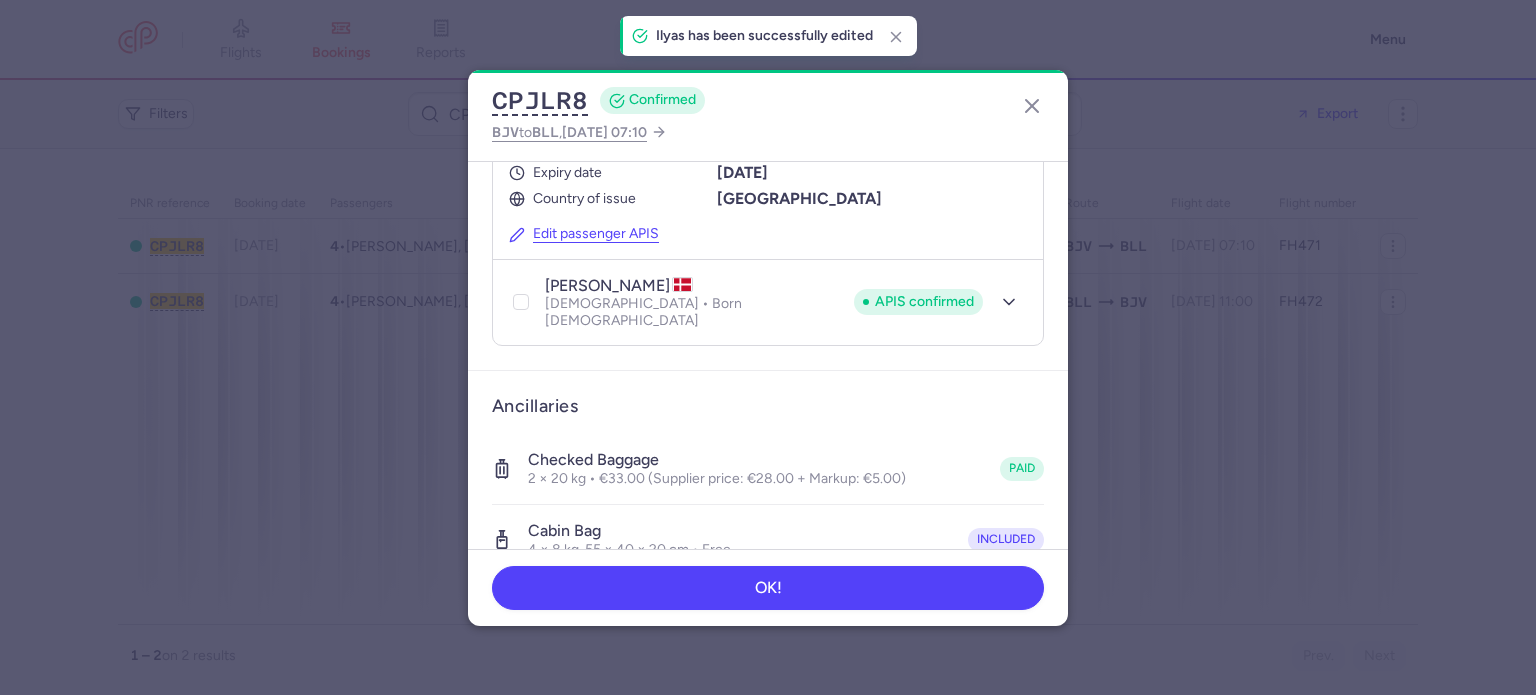 click on "APIS confirmed" at bounding box center (940, 302) 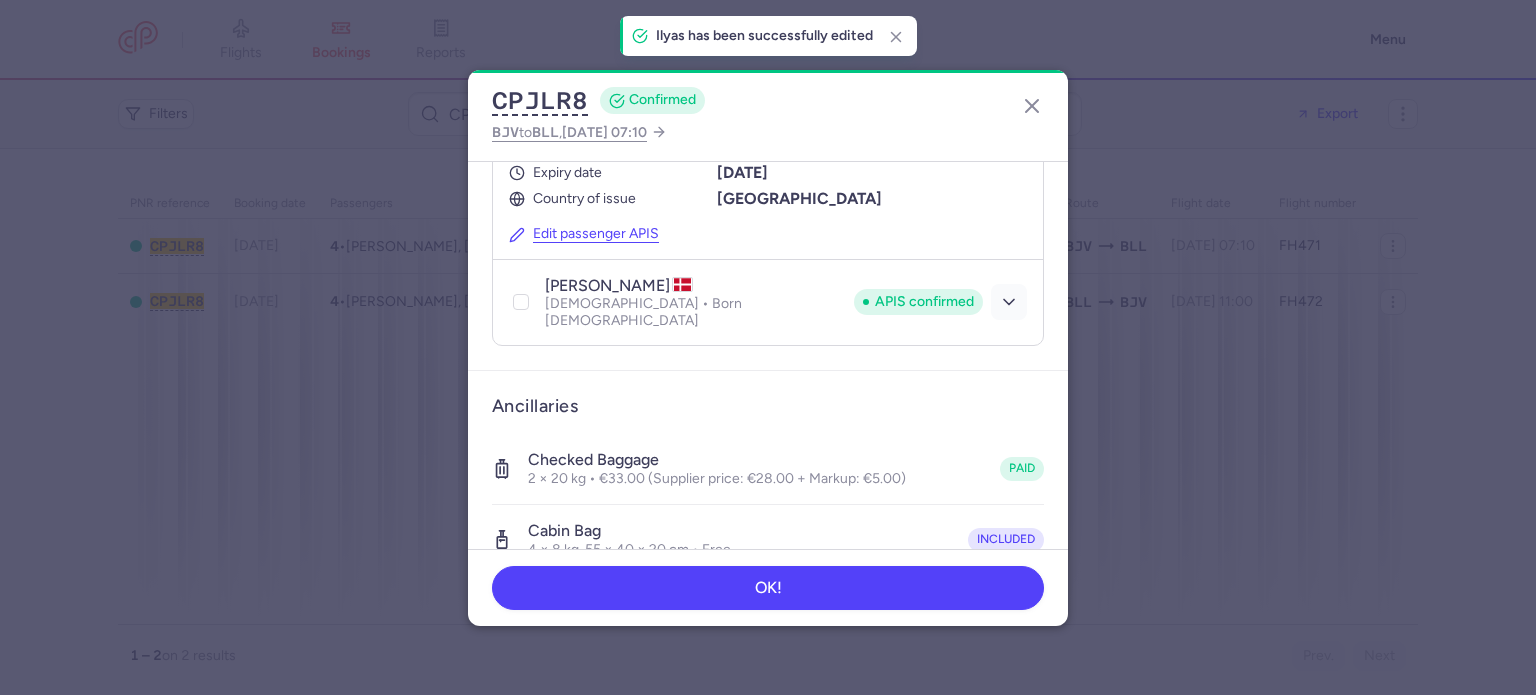 click at bounding box center (1009, 302) 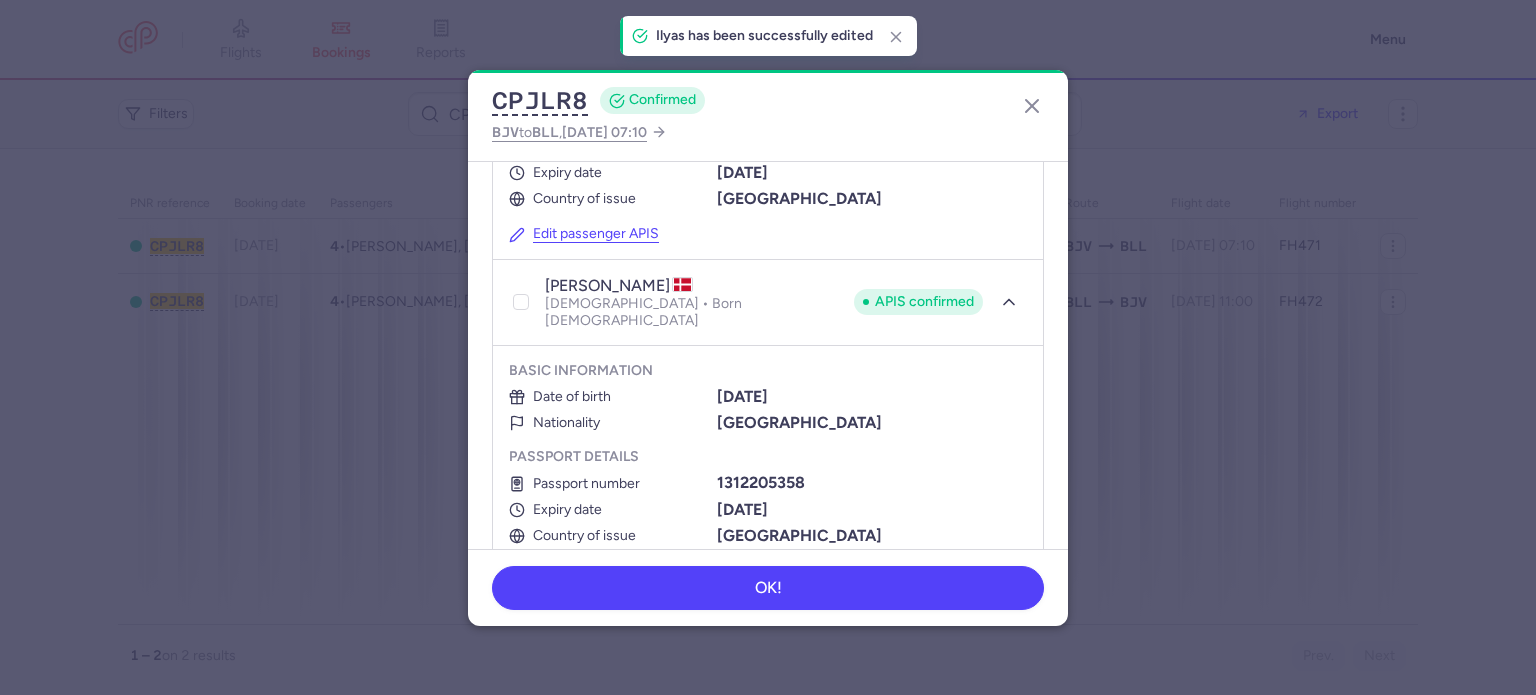 click on "Edit passenger APIS" at bounding box center [584, 572] 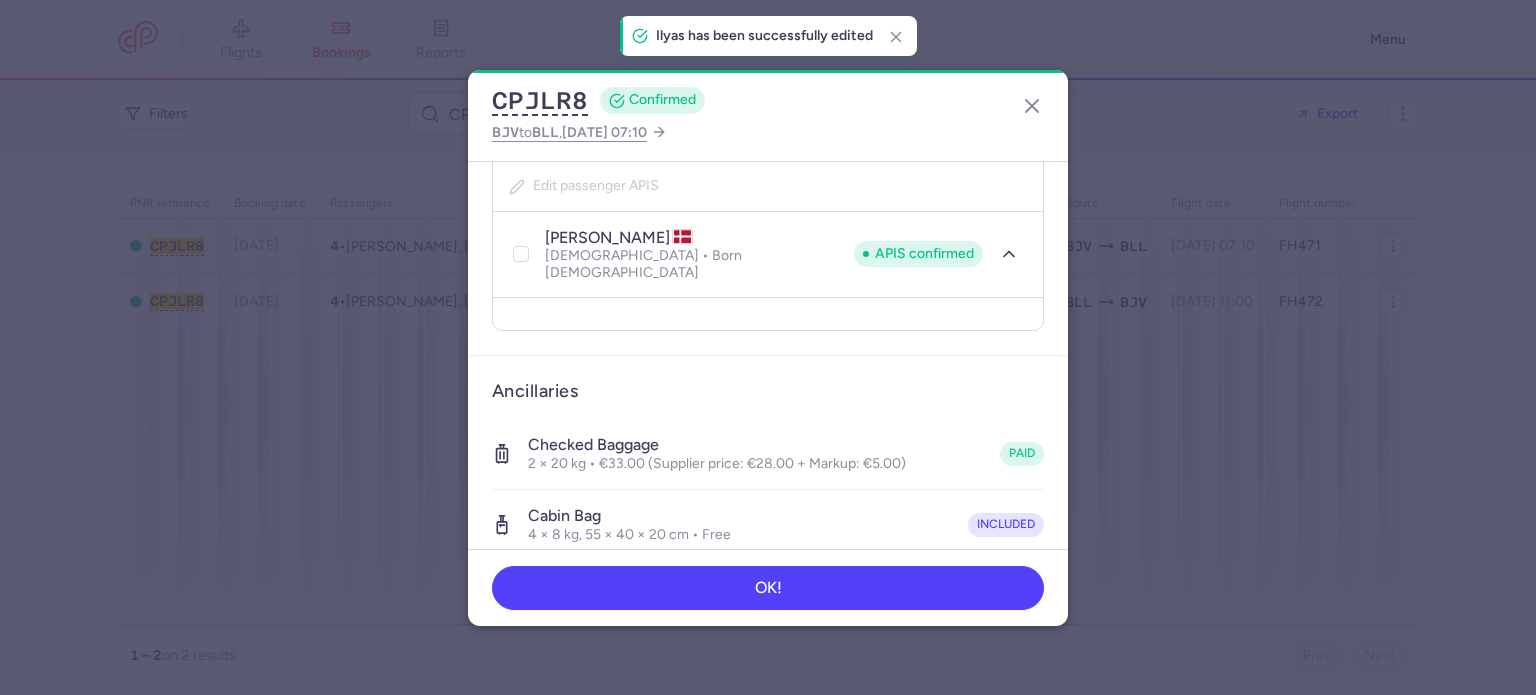 select on "dk" 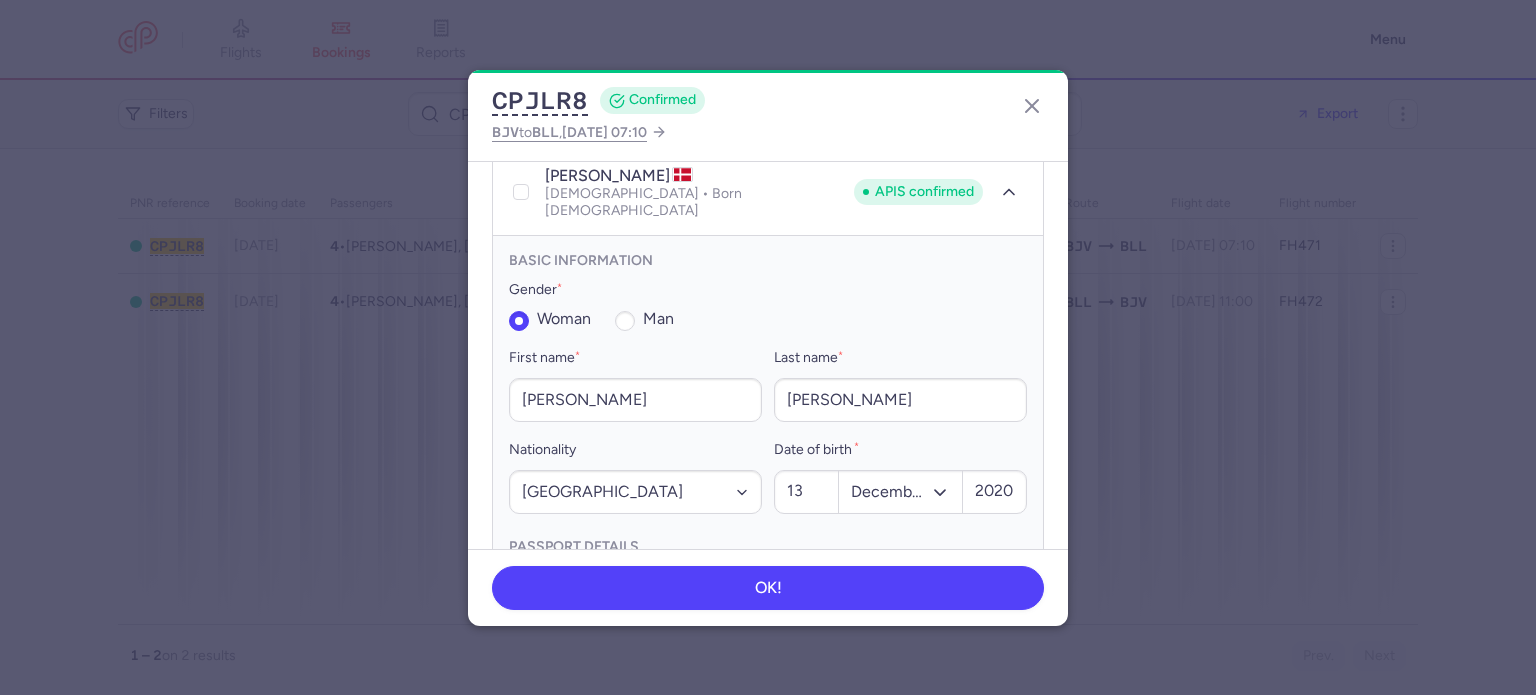 scroll, scrollTop: 1501, scrollLeft: 0, axis: vertical 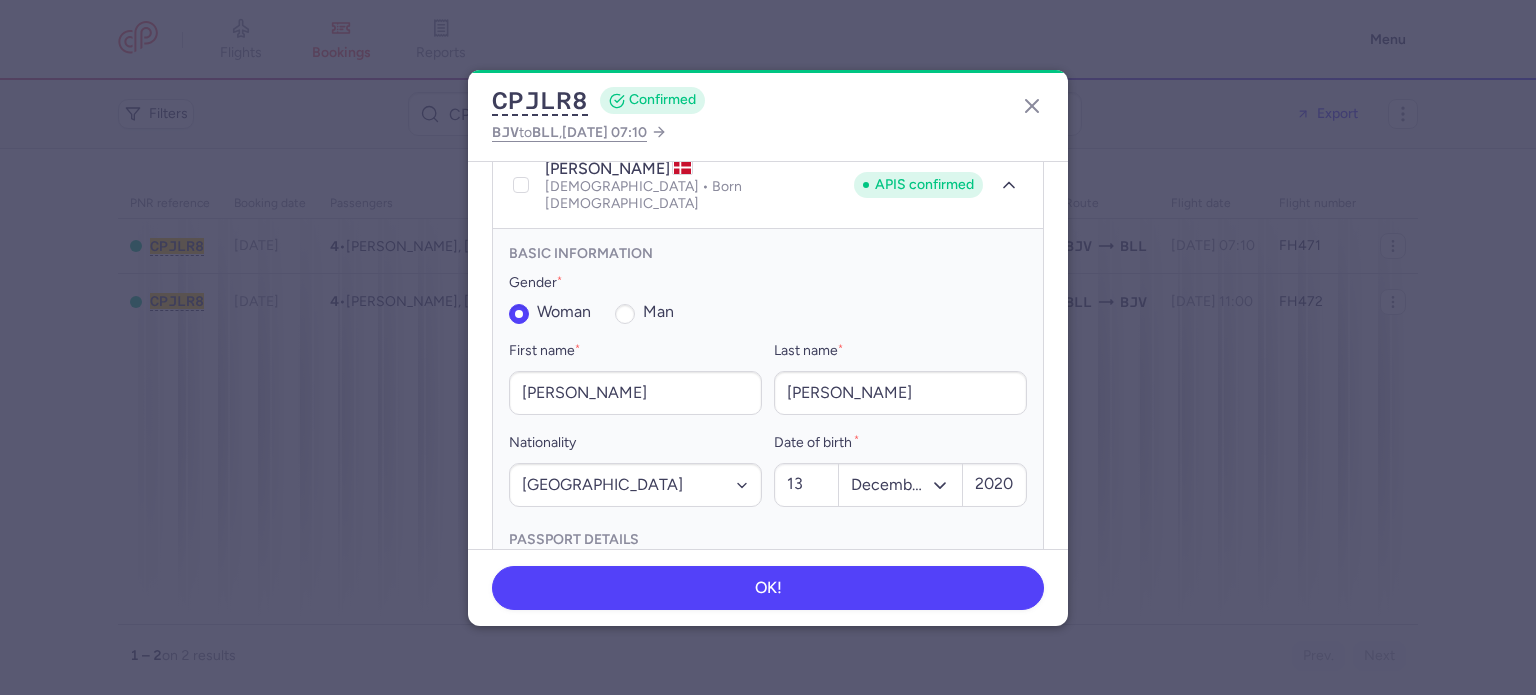 click on "1312205358" at bounding box center [635, 611] 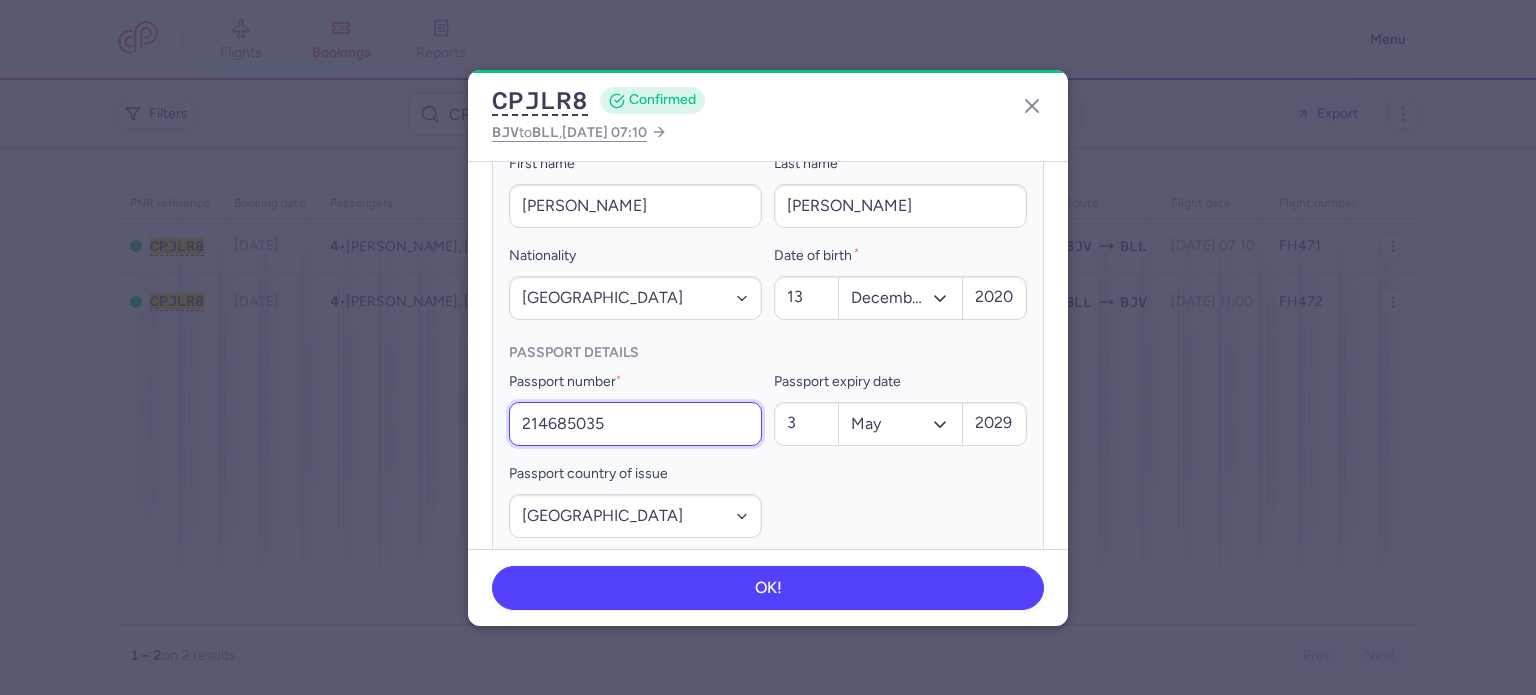 scroll, scrollTop: 1704, scrollLeft: 0, axis: vertical 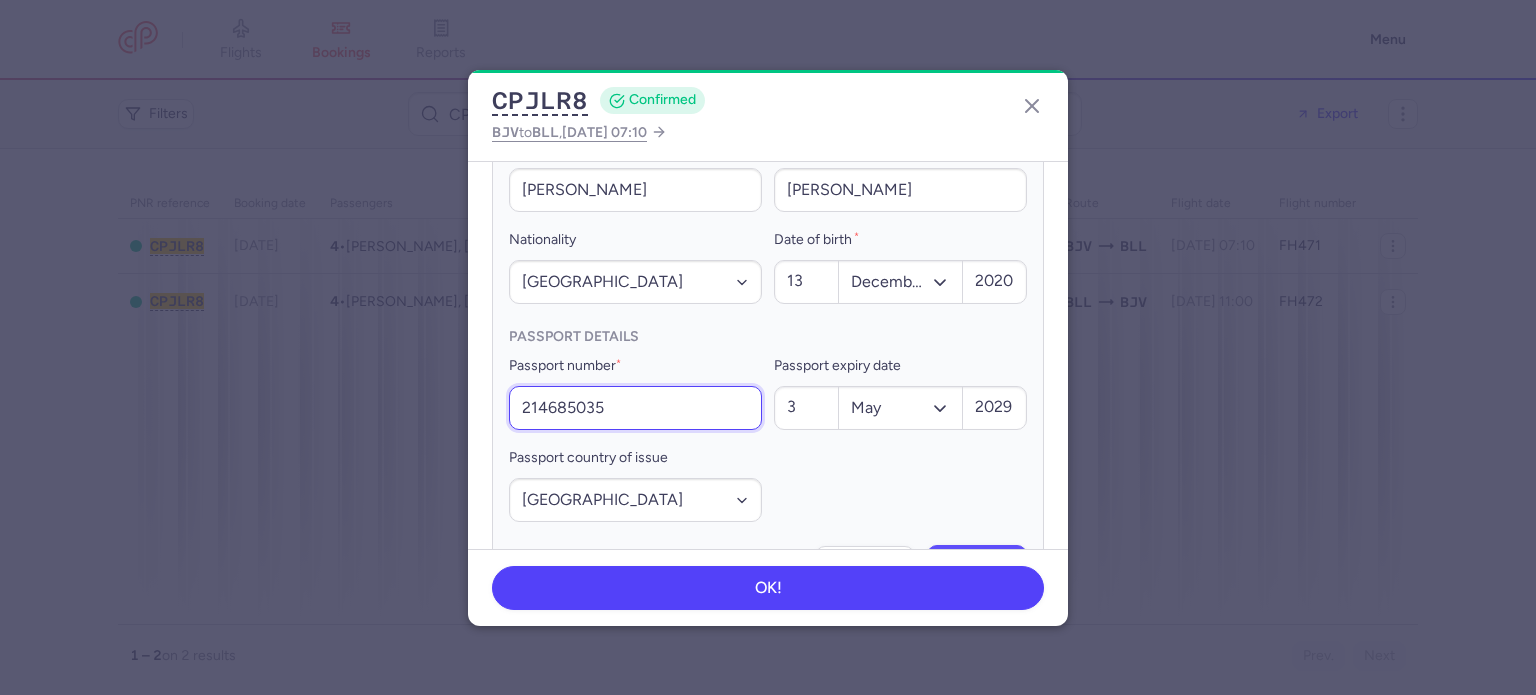 type on "214685035" 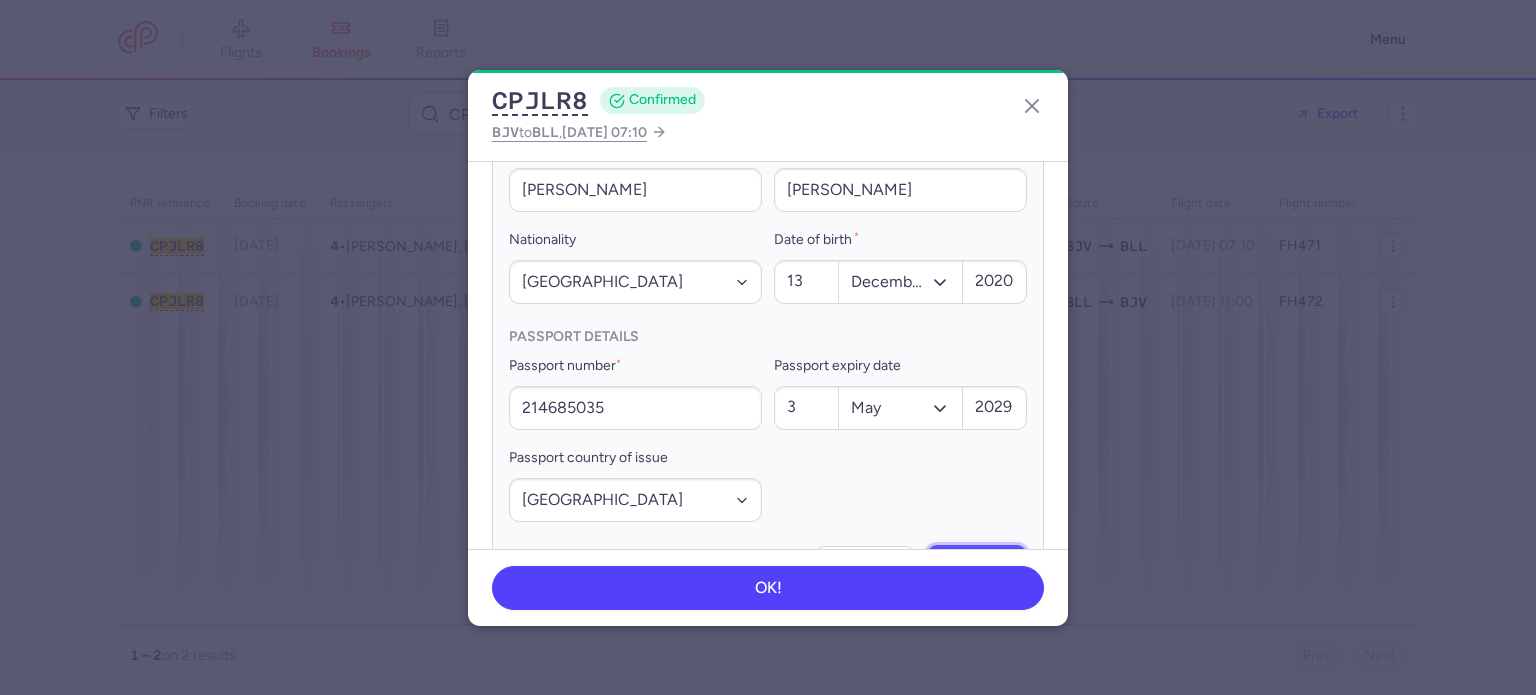 click on "Save" at bounding box center [977, 567] 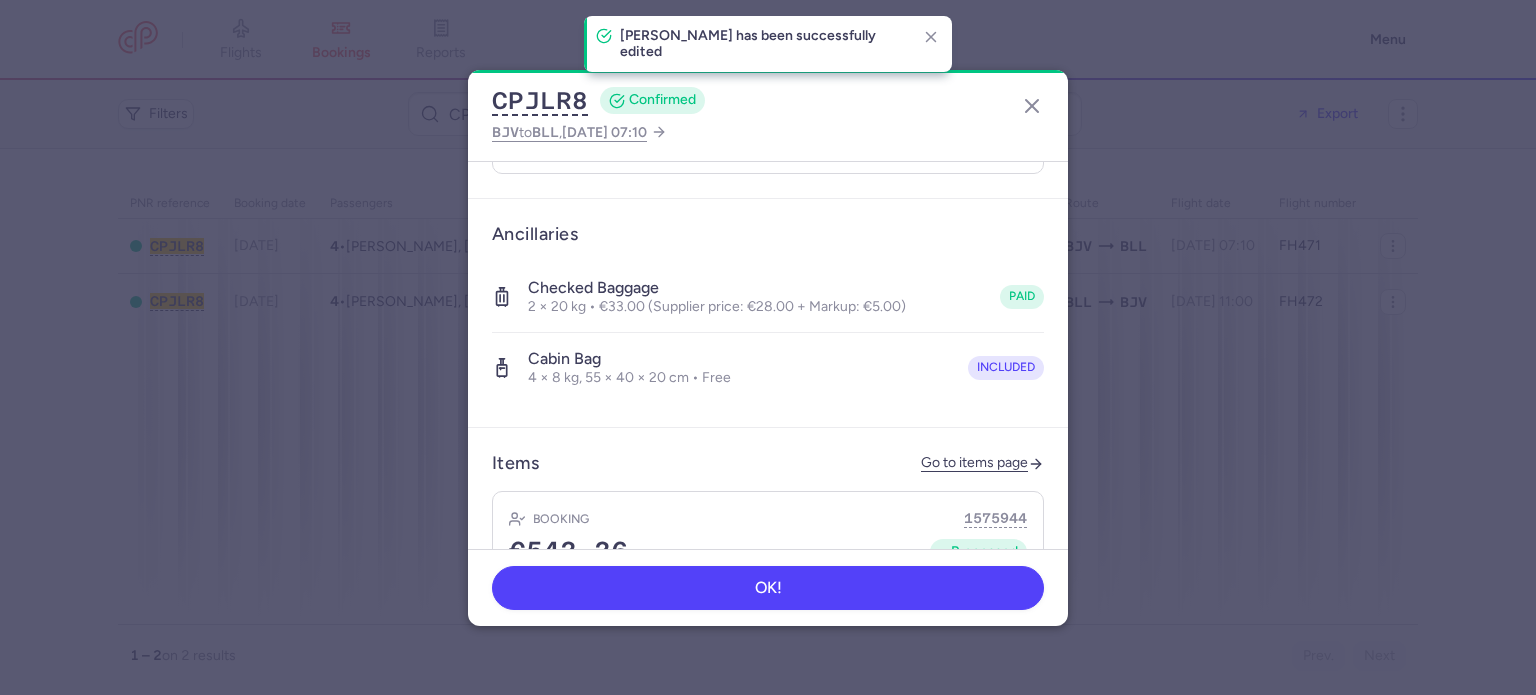 scroll, scrollTop: 1604, scrollLeft: 0, axis: vertical 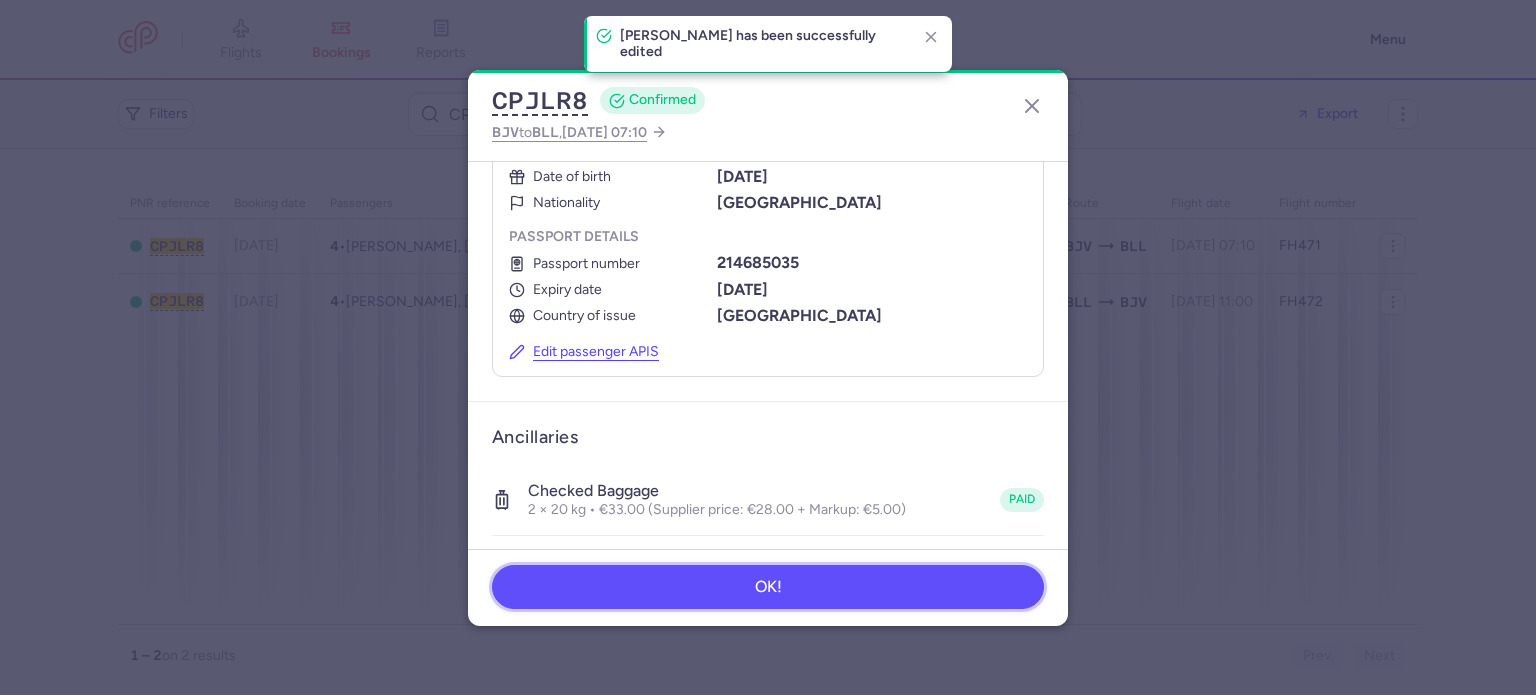 click on "OK!" at bounding box center (768, 587) 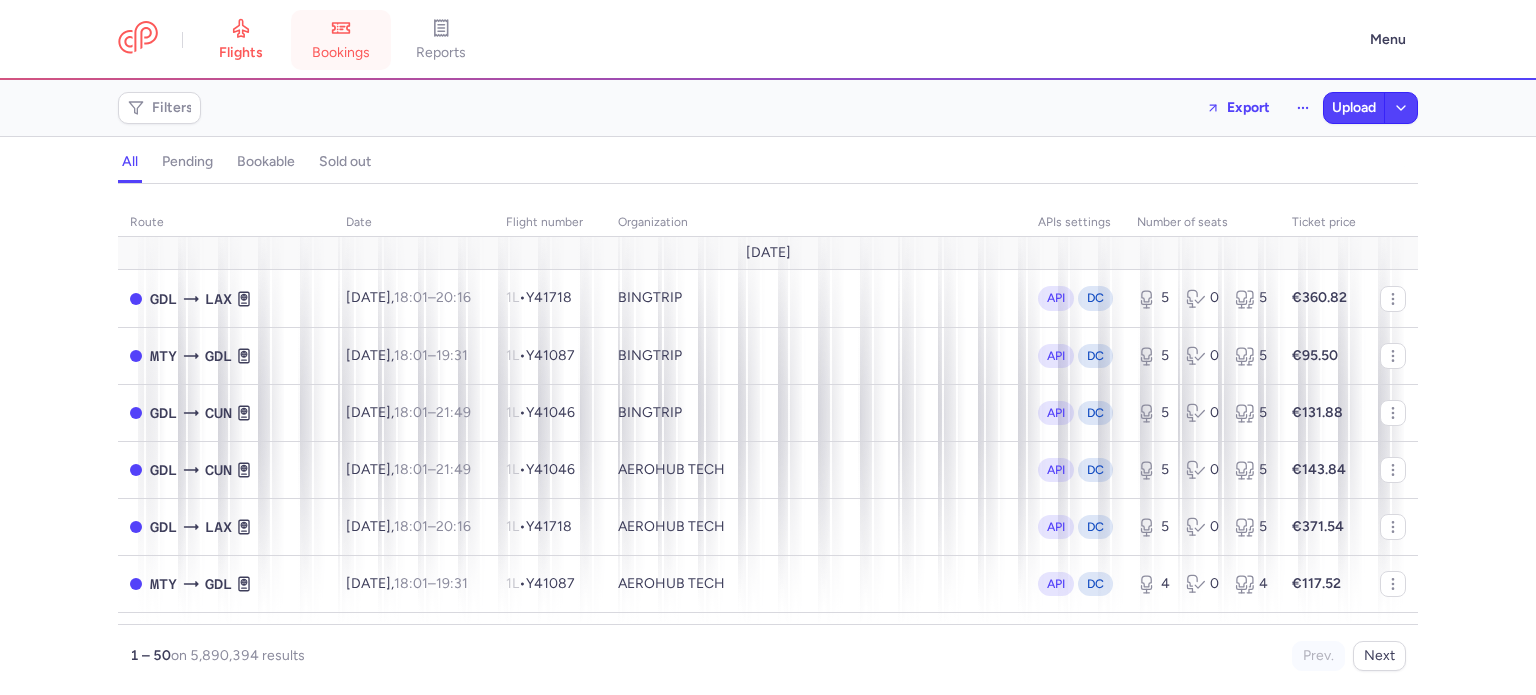 scroll, scrollTop: 0, scrollLeft: 0, axis: both 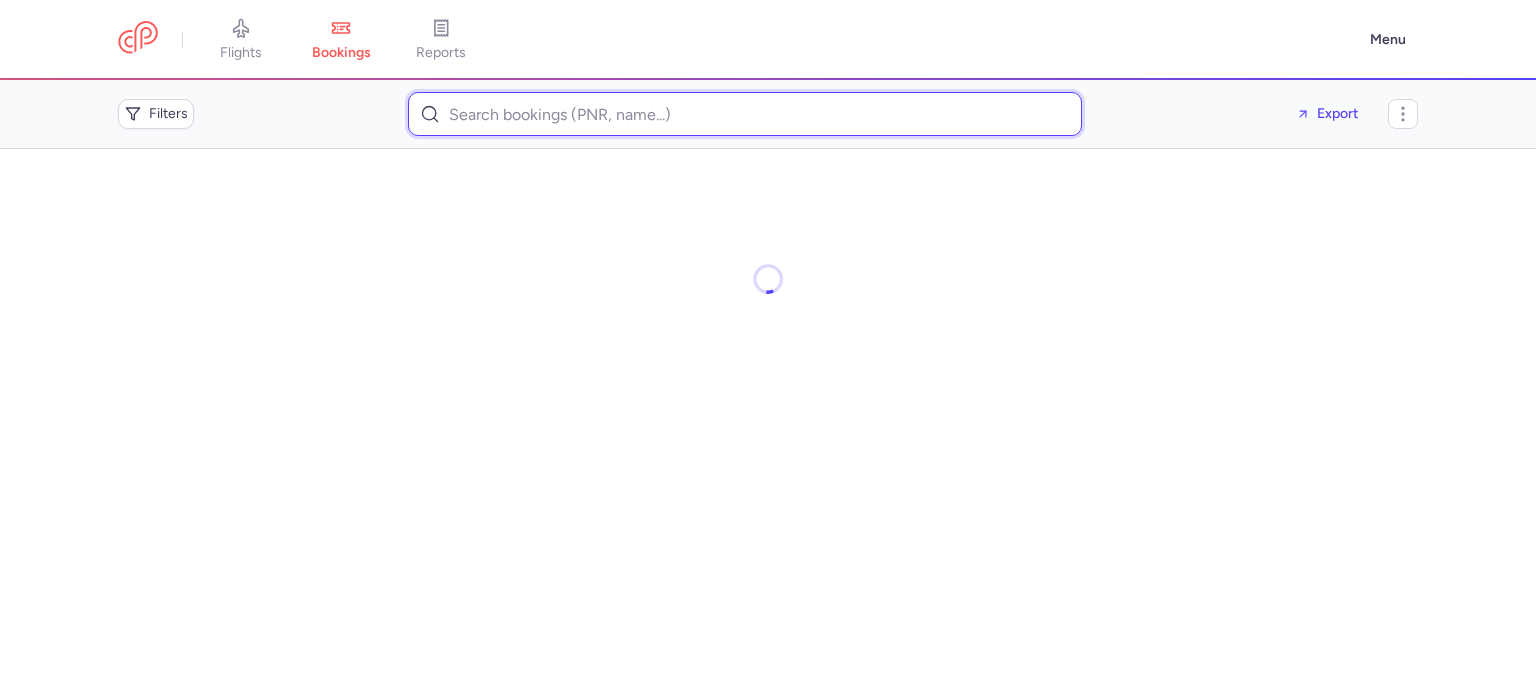click at bounding box center (745, 114) 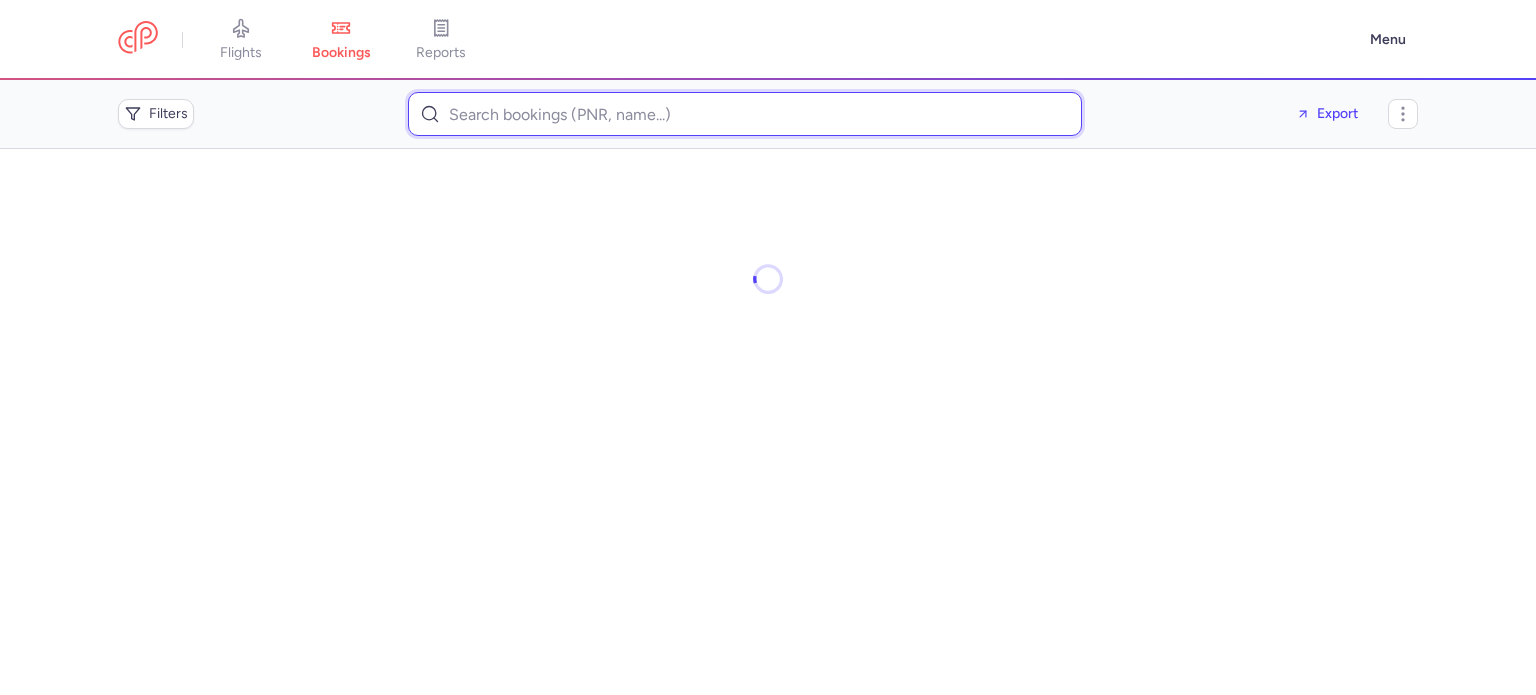 paste on "simhakyung93@naver.com" 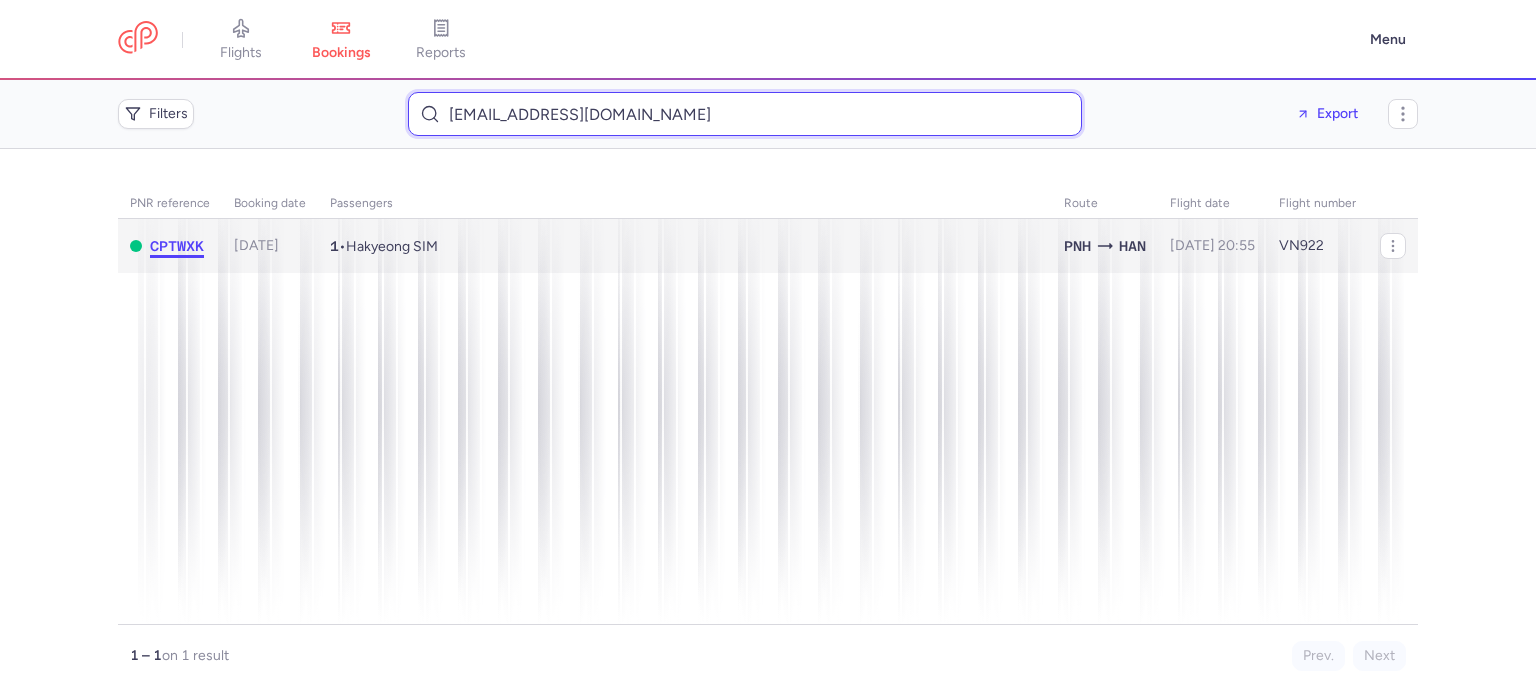 type on "simhakyung93@naver.com" 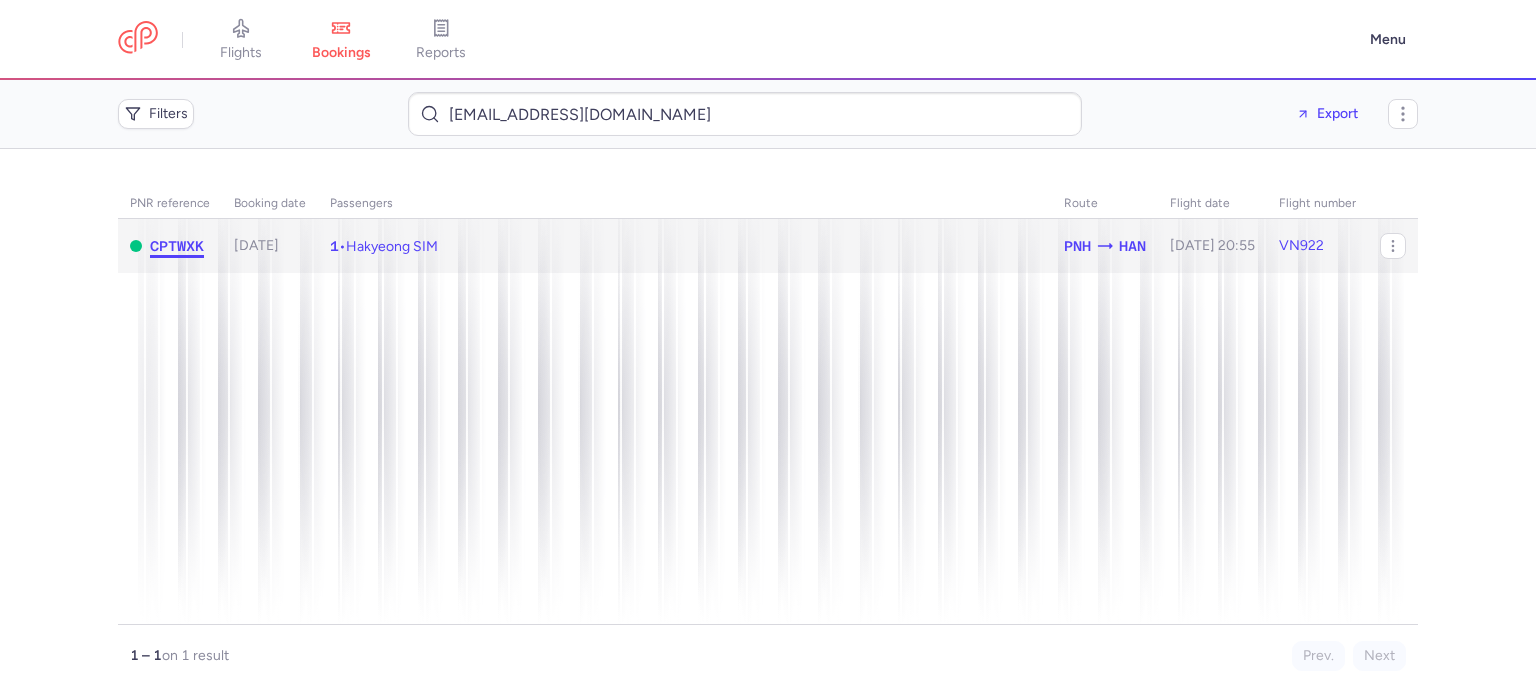 click on "CPTWXK" 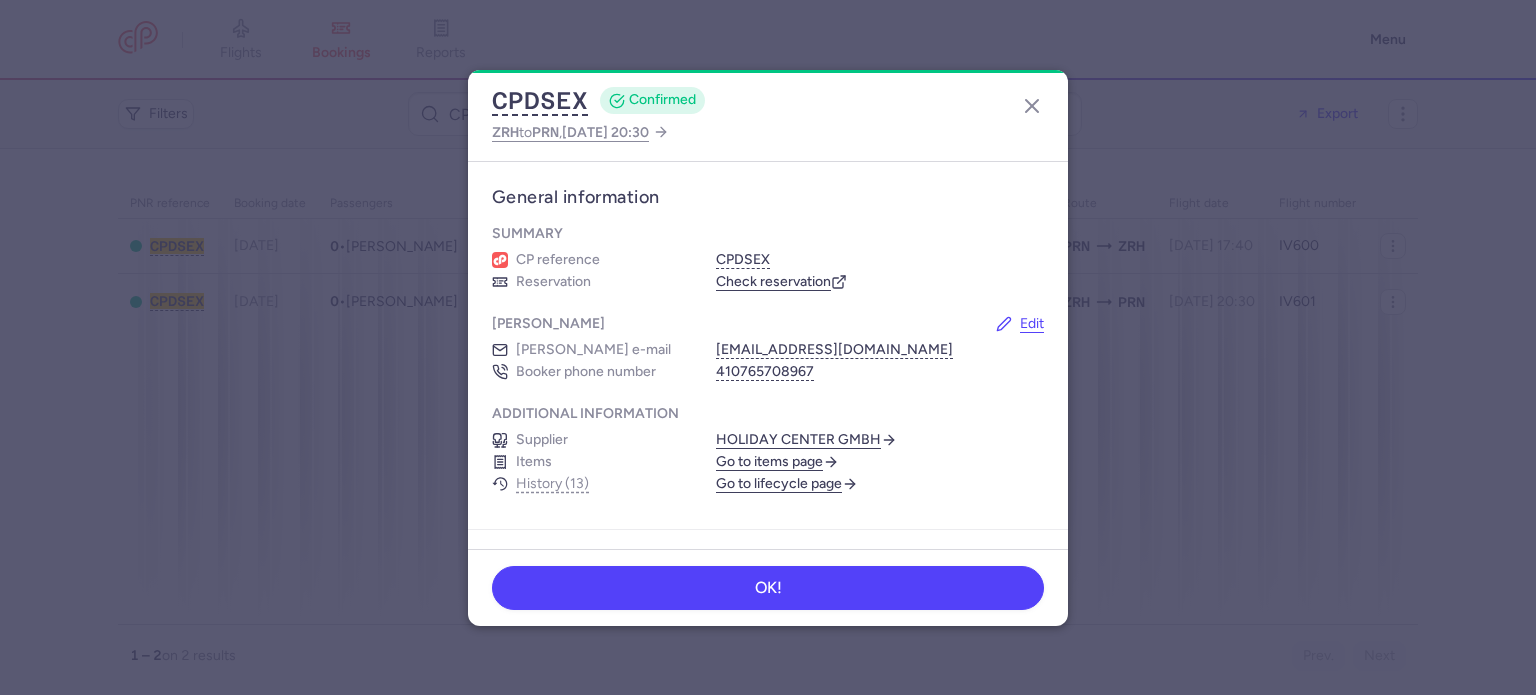 scroll, scrollTop: 0, scrollLeft: 0, axis: both 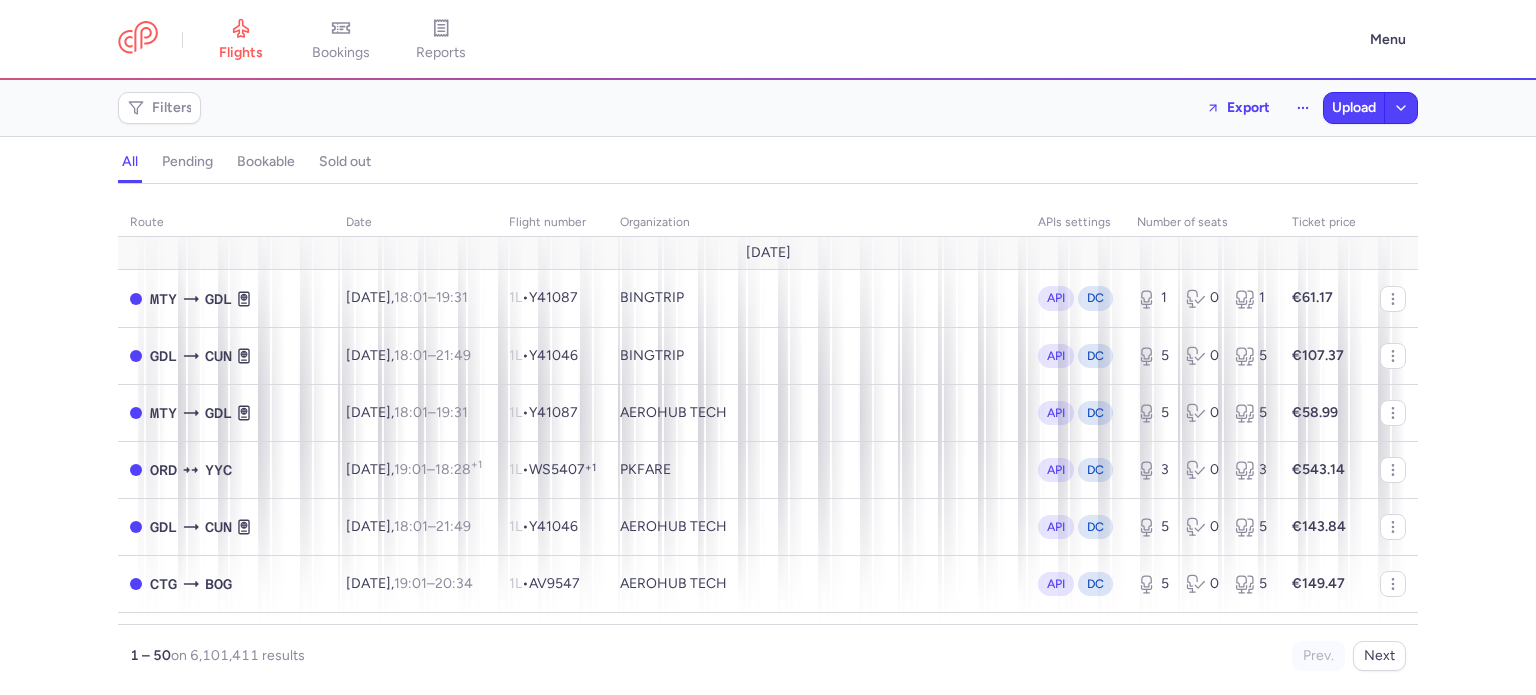 drag, startPoint x: 337, startPoint y: 44, endPoint x: 616, endPoint y: 136, distance: 293.77713 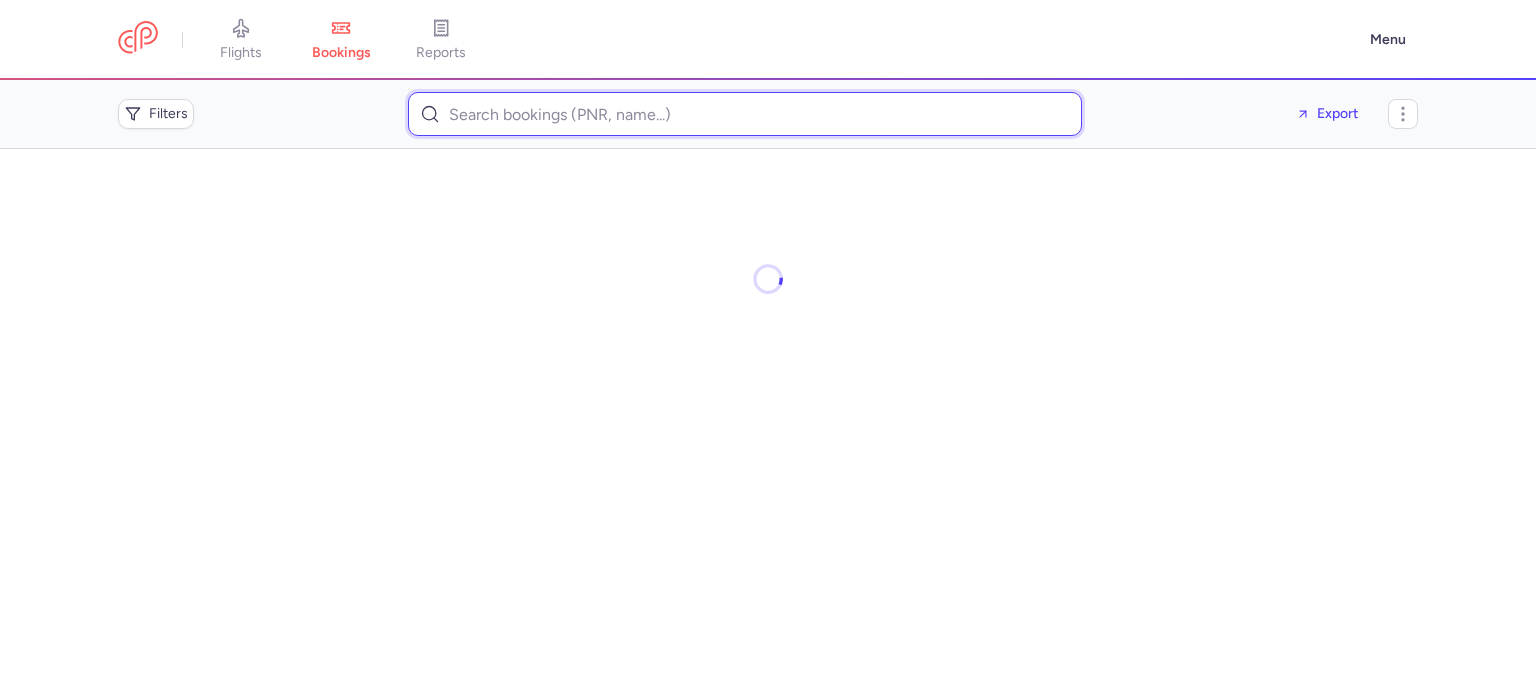 click at bounding box center [745, 114] 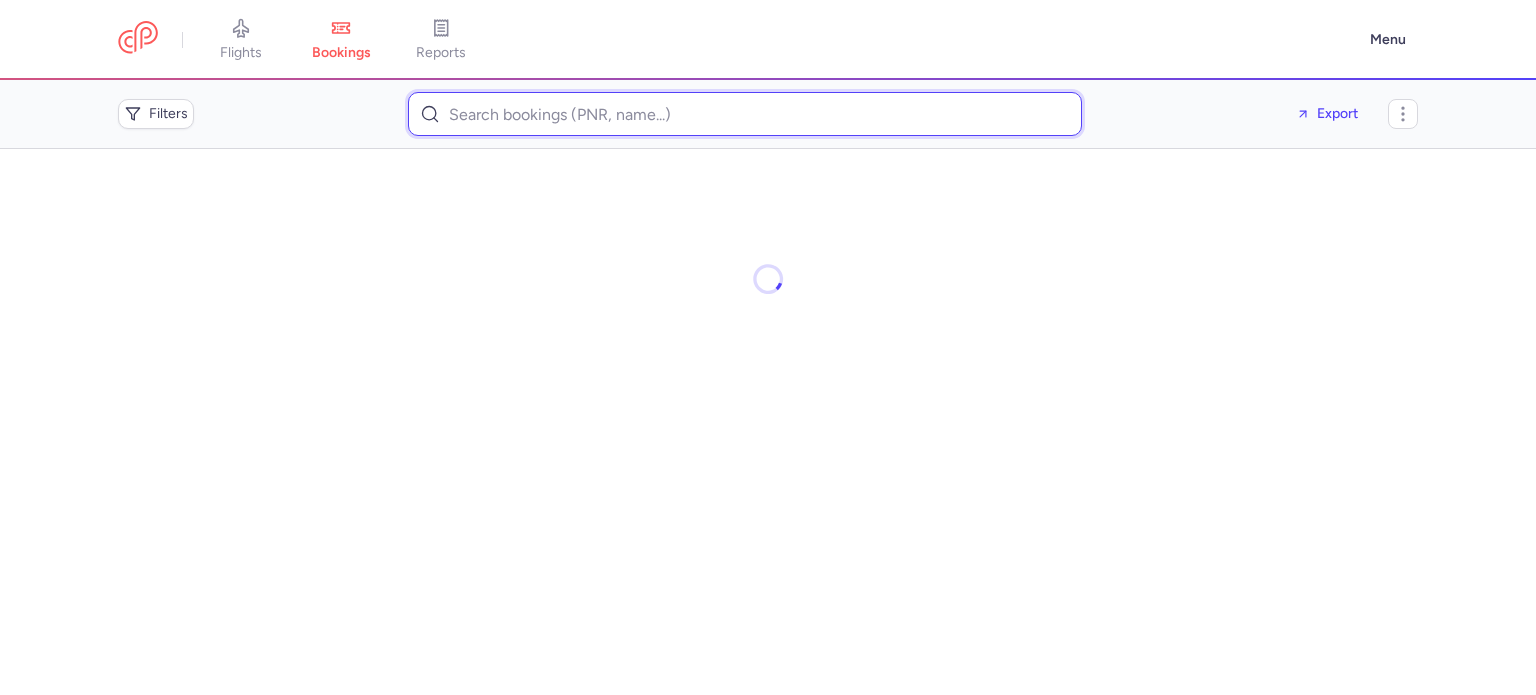 paste on "[PERSON_NAME] [PERSON_NAME]" 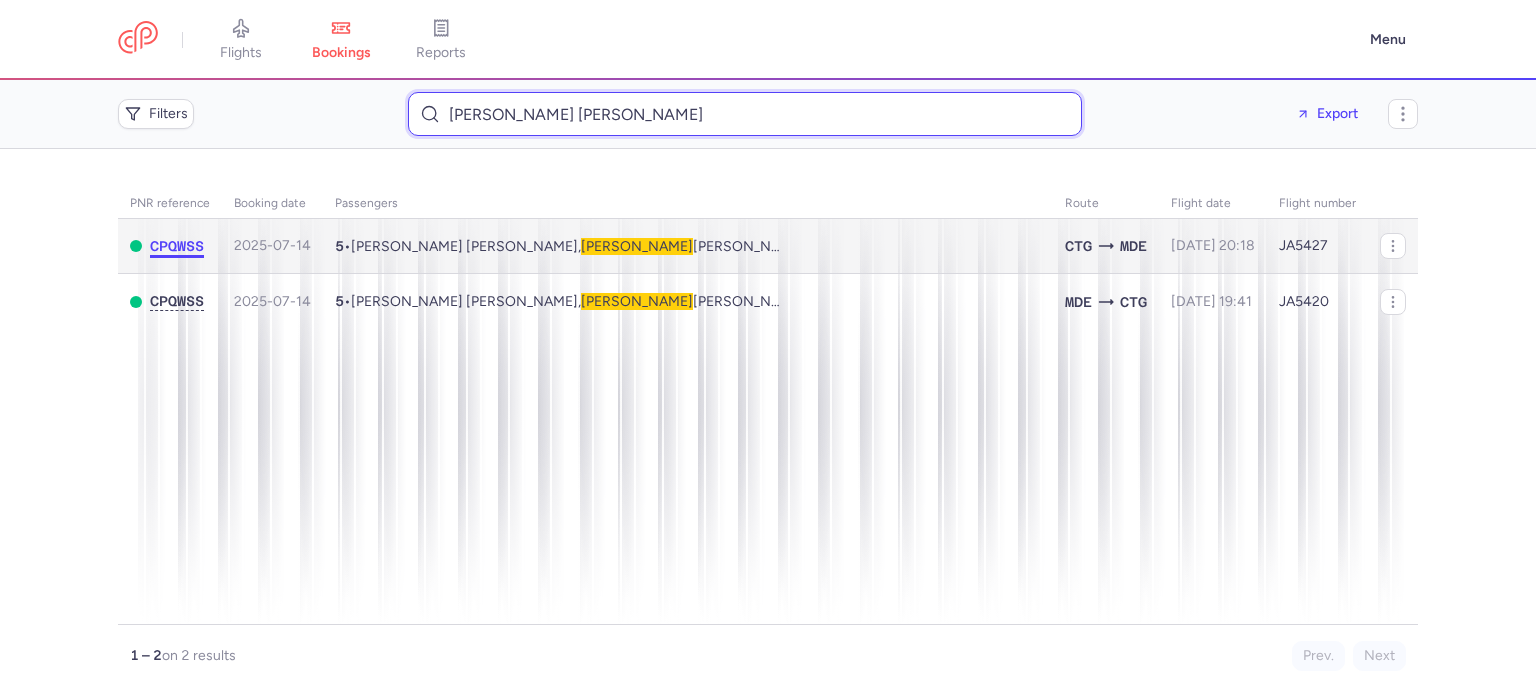 type on "[PERSON_NAME] [PERSON_NAME]" 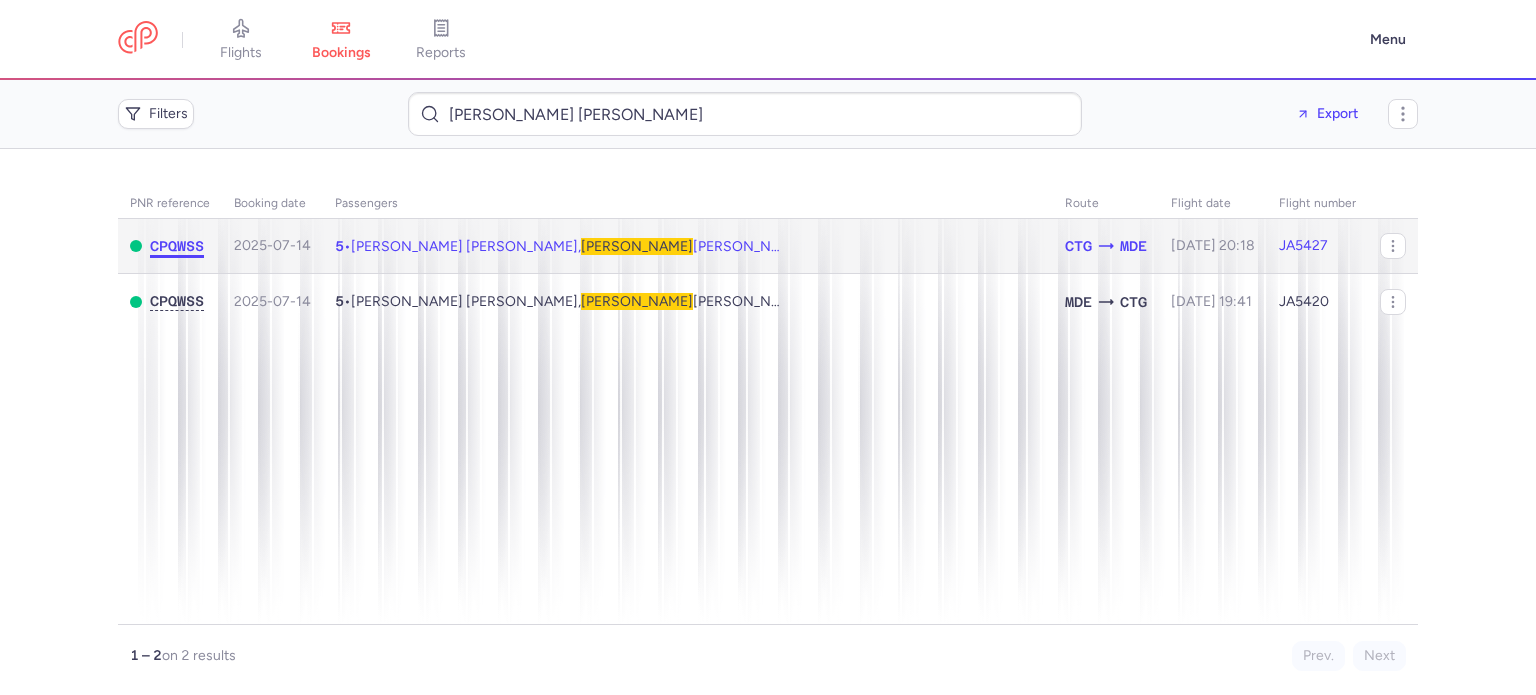 click on "CPQWSS" 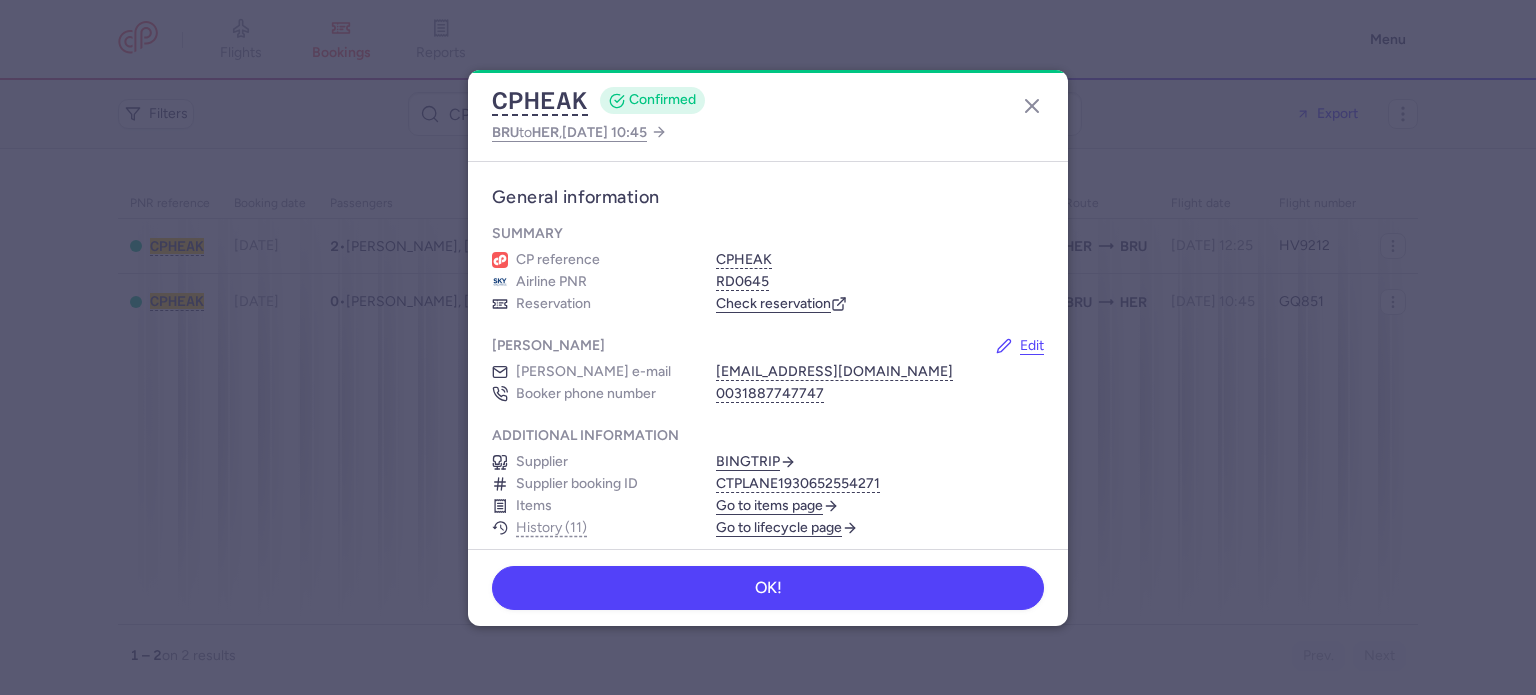 scroll, scrollTop: 0, scrollLeft: 0, axis: both 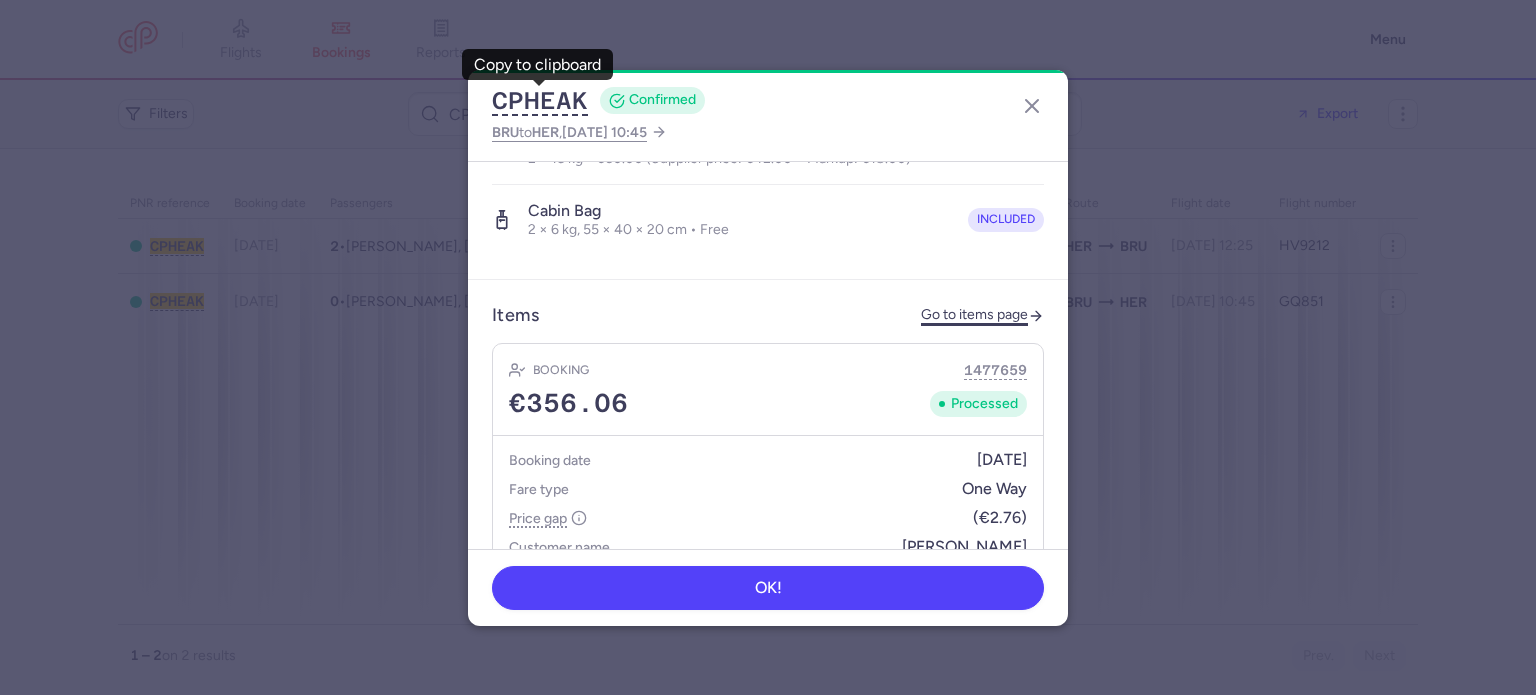 click on "Go to items page" 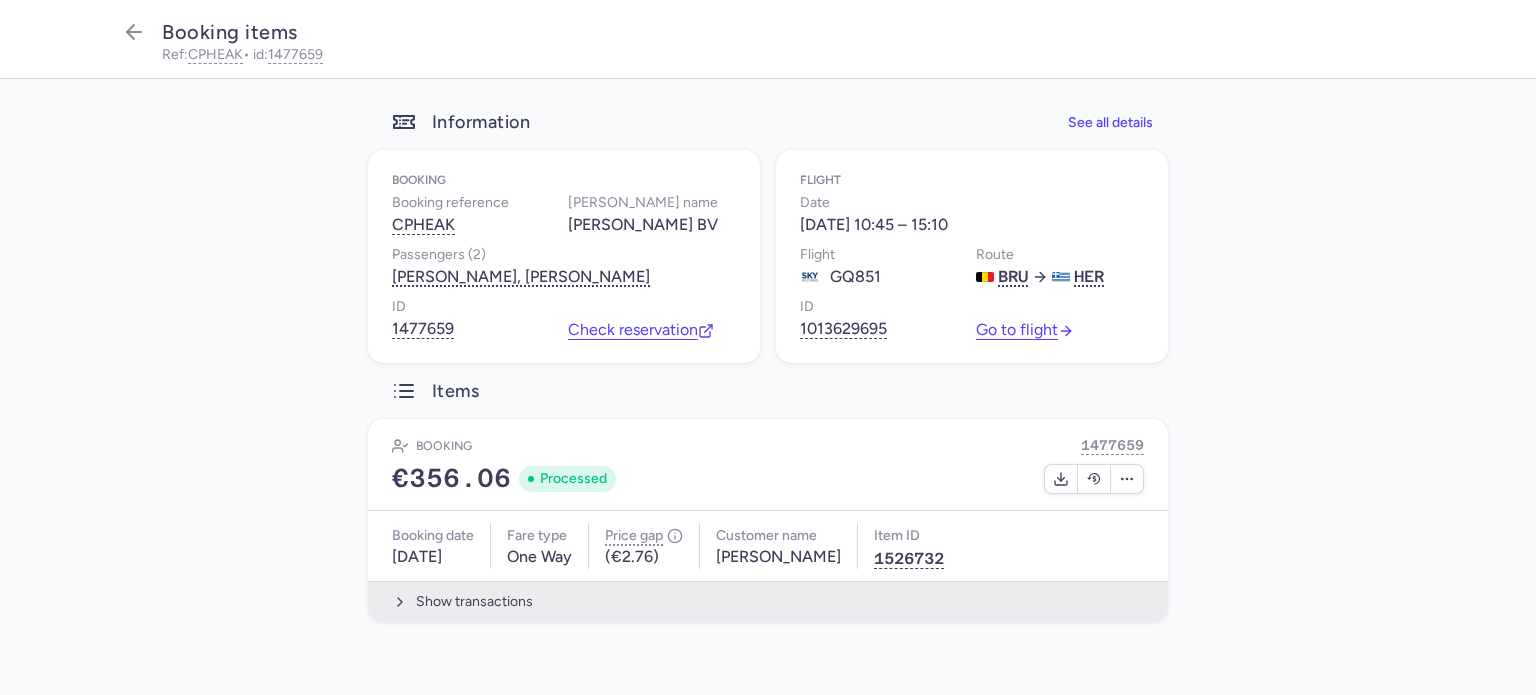 click on "Show transactions" at bounding box center (768, 601) 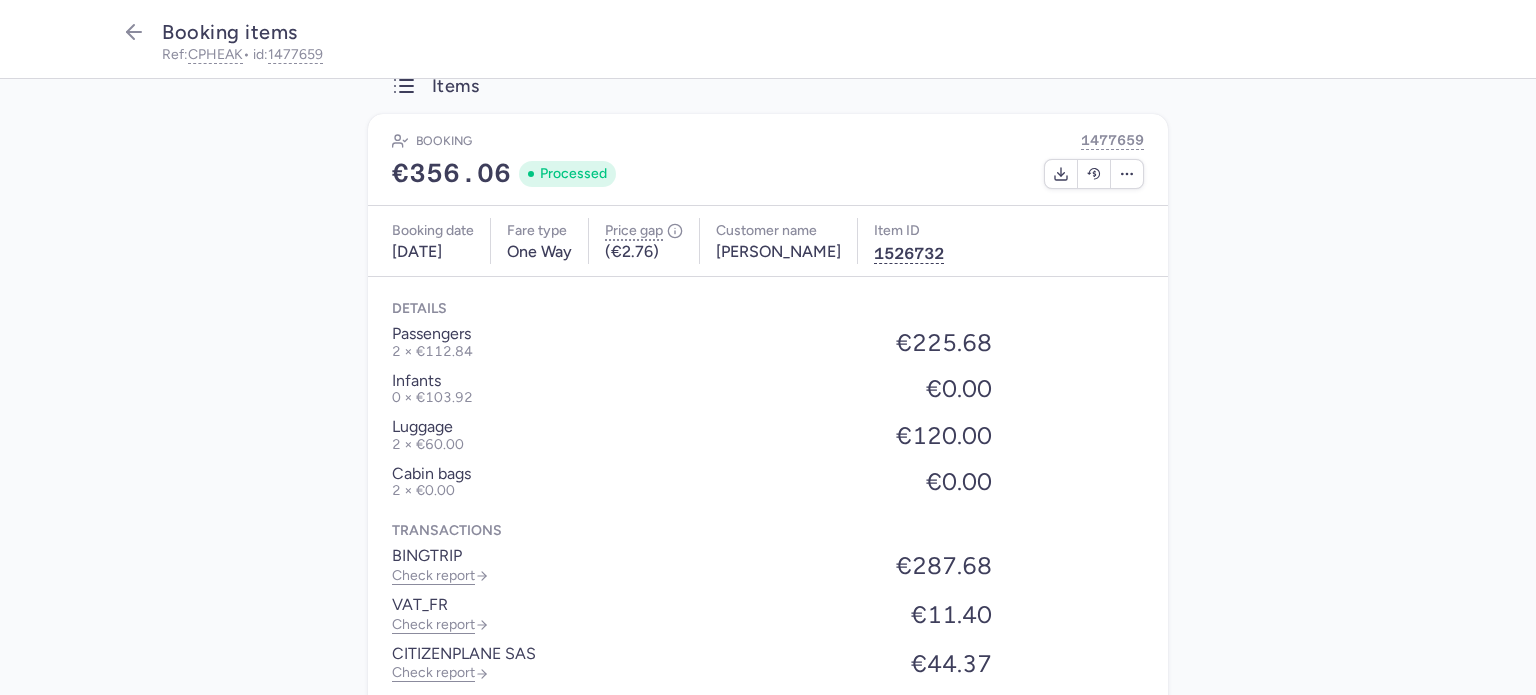 scroll, scrollTop: 101, scrollLeft: 0, axis: vertical 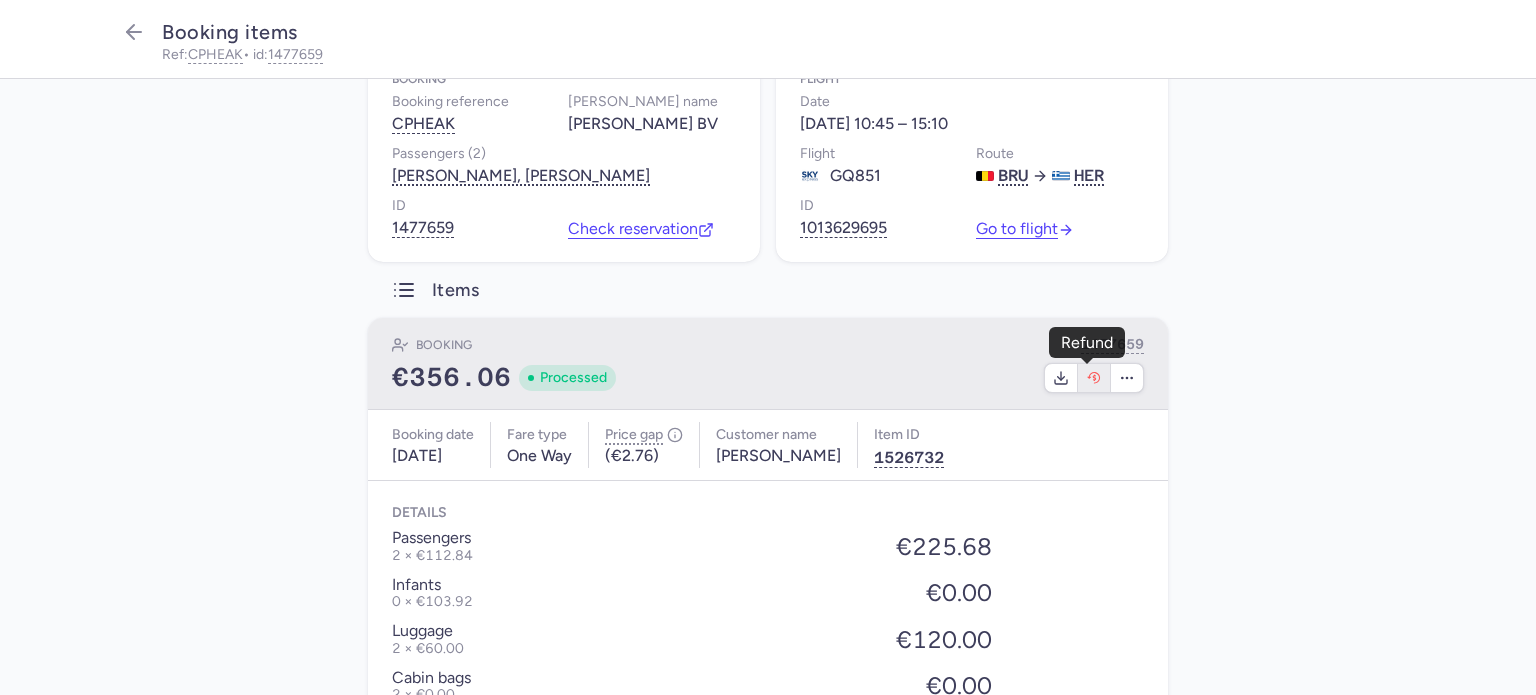 click 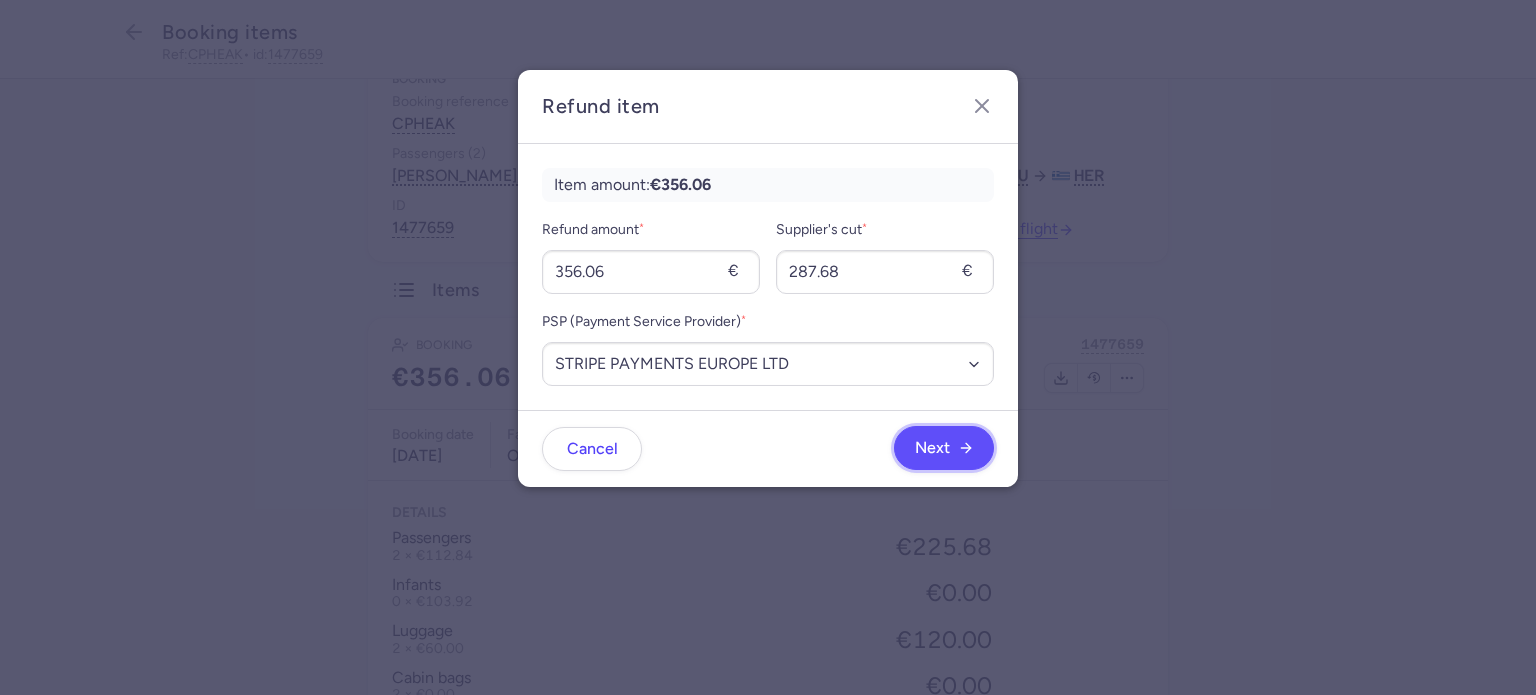 click on "Next" at bounding box center (944, 448) 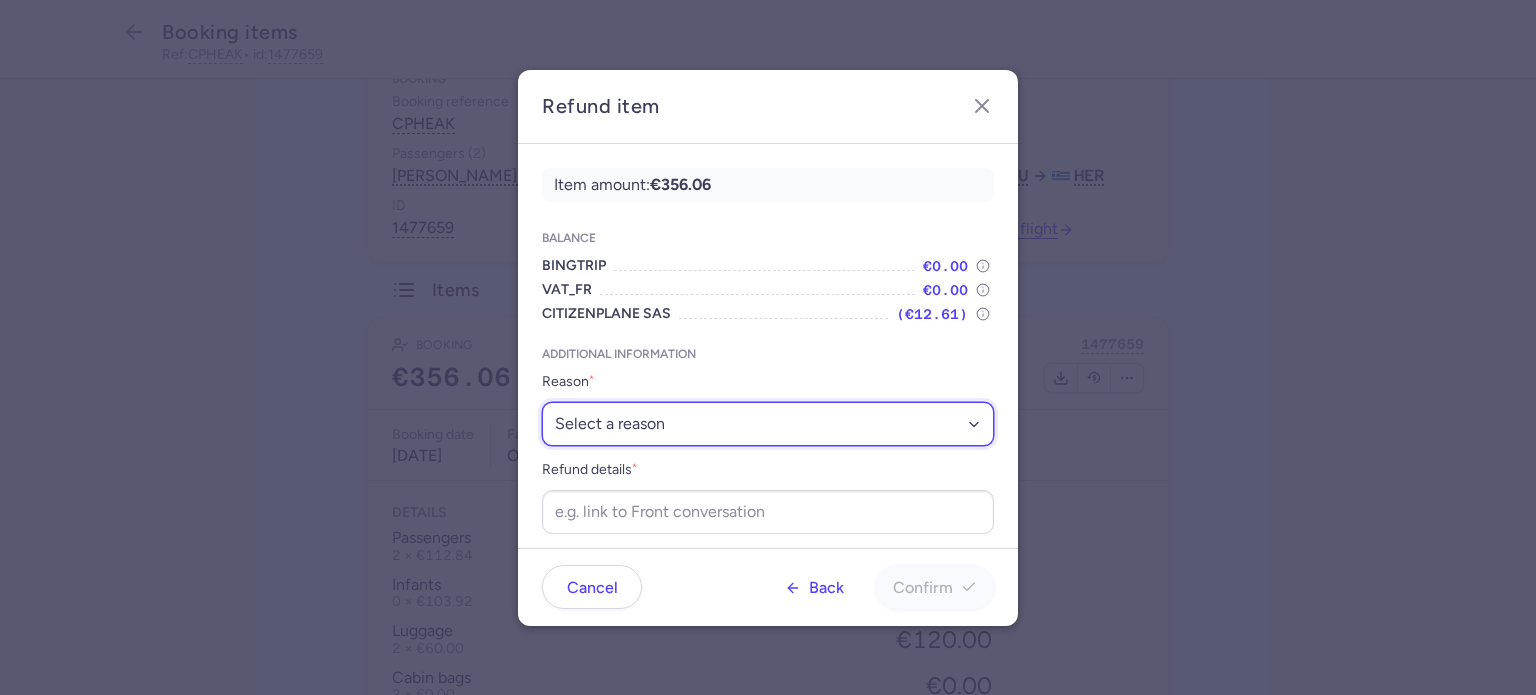 click on "Select a reason ✈️ Airline ceasing ops 💼 Ancillary issue 📄 APIS missing ⚙️ CitizenPlane error ⛔️ Denied boarding 🔁 Duplicate ❌ Flight canceled 🕵🏼‍♂️ Fraud 🎁 Goodwill 🎫 Goodwill allowance 🙃 Other 💺 Overbooking 💸 Refund with penalty 🙅 Schedule change not accepted 🤕 Supplier error 💵 Tax refund ❓ Unconfirmed booking" at bounding box center (768, 424) 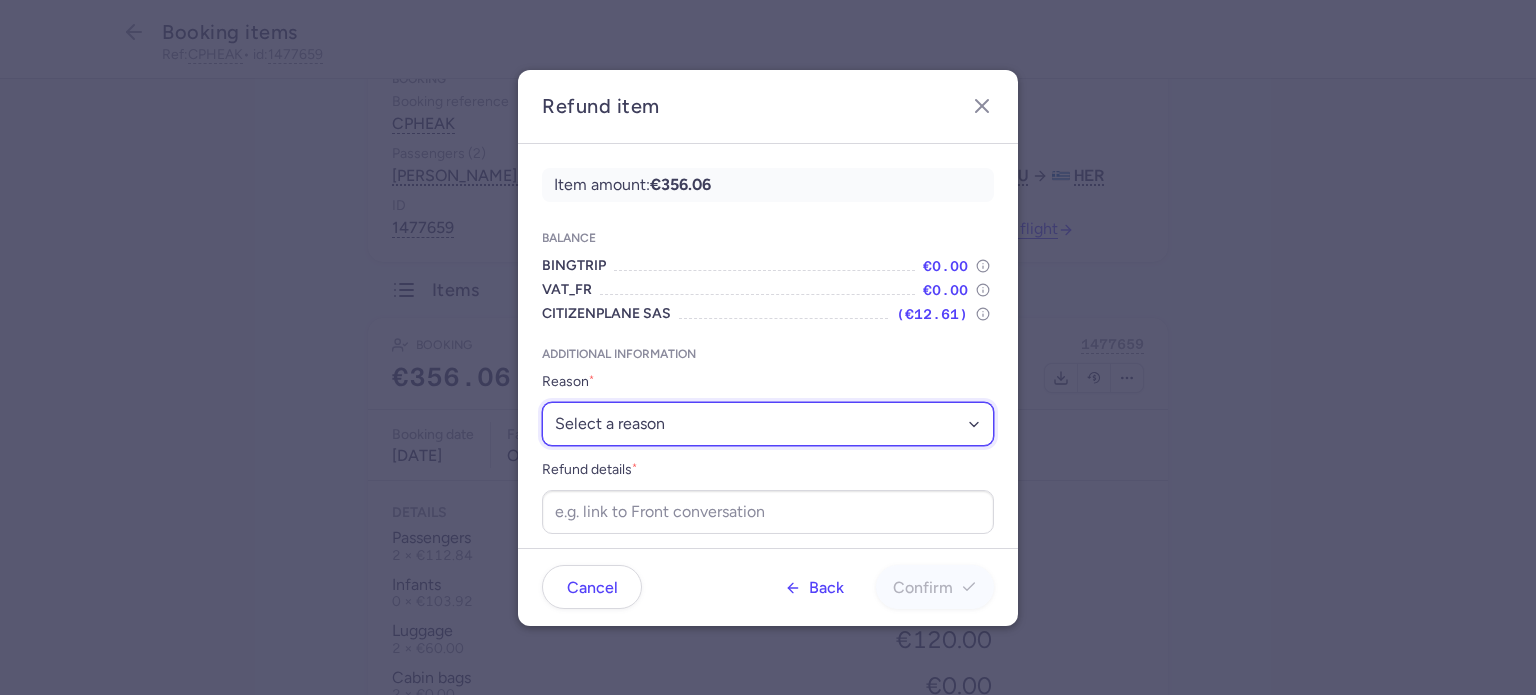 select on "FLIGHT_CANCELED" 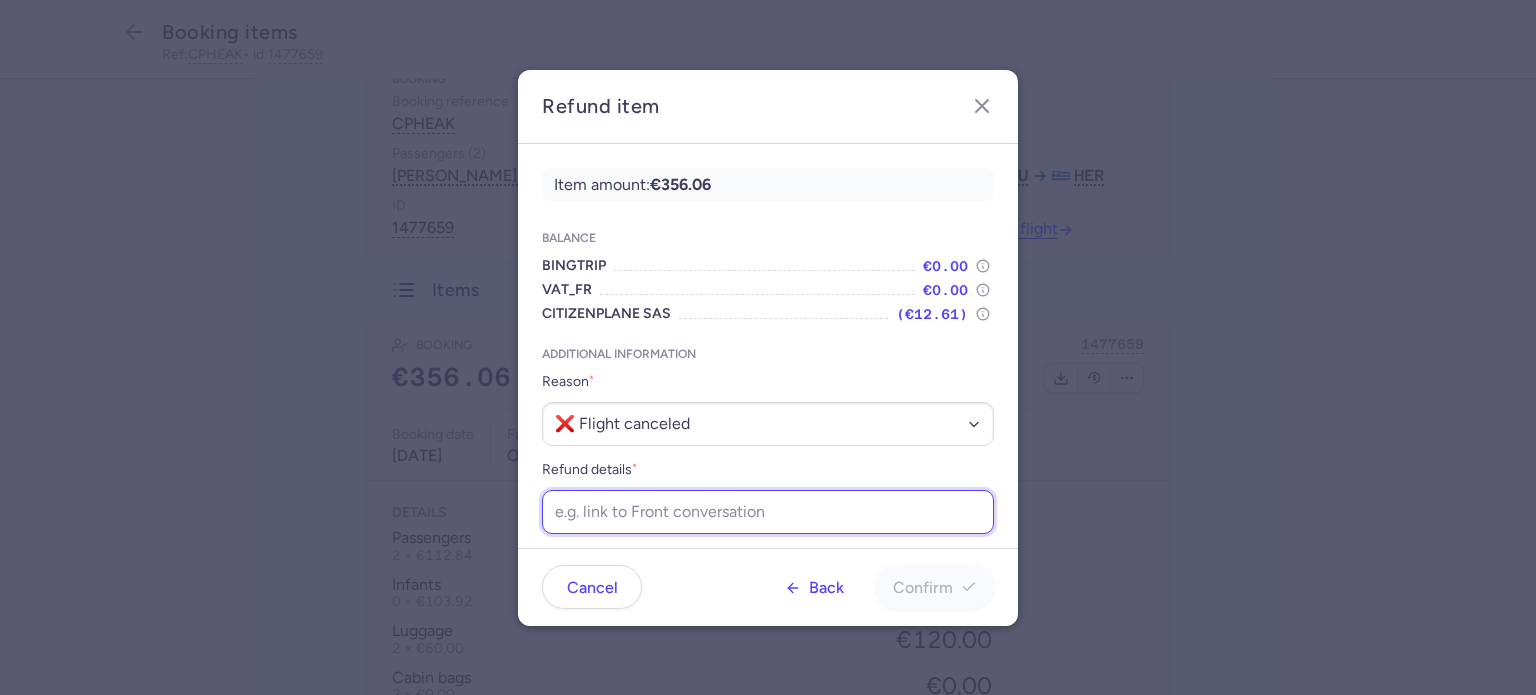 click on "Refund details  *" at bounding box center (768, 512) 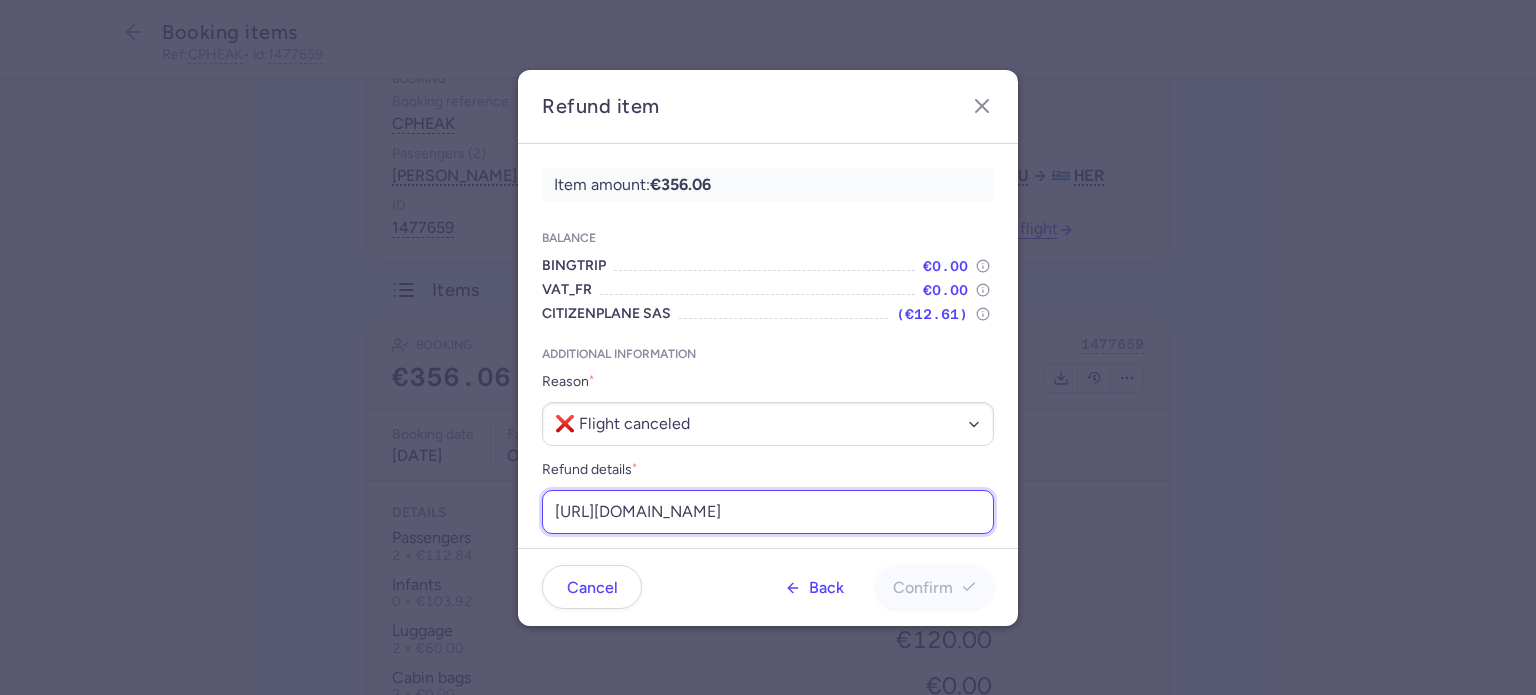 scroll, scrollTop: 0, scrollLeft: 228, axis: horizontal 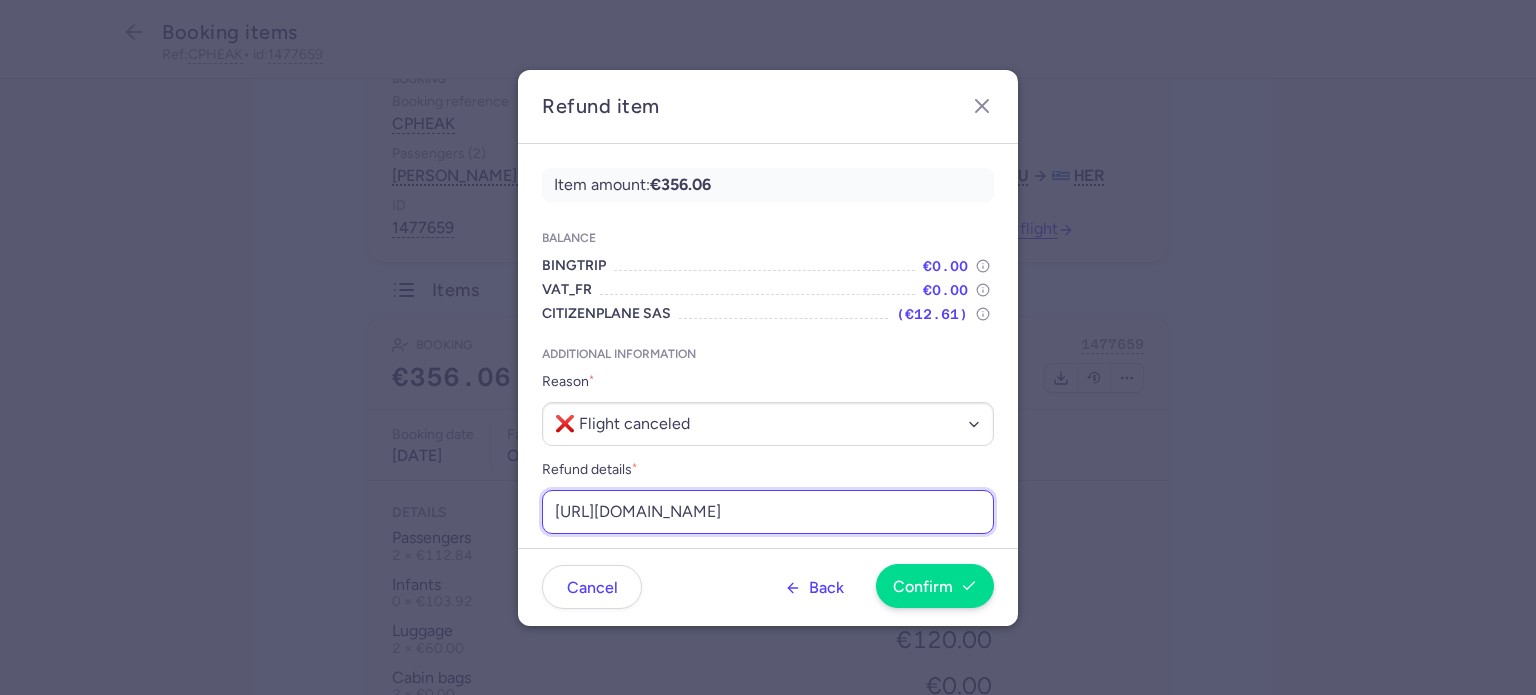 type on "https://app.frontapp.com/open/cnv_euq0kqq?key=id5Wnb8pirOUloUeaPRiAZrRrjaPnt3X" 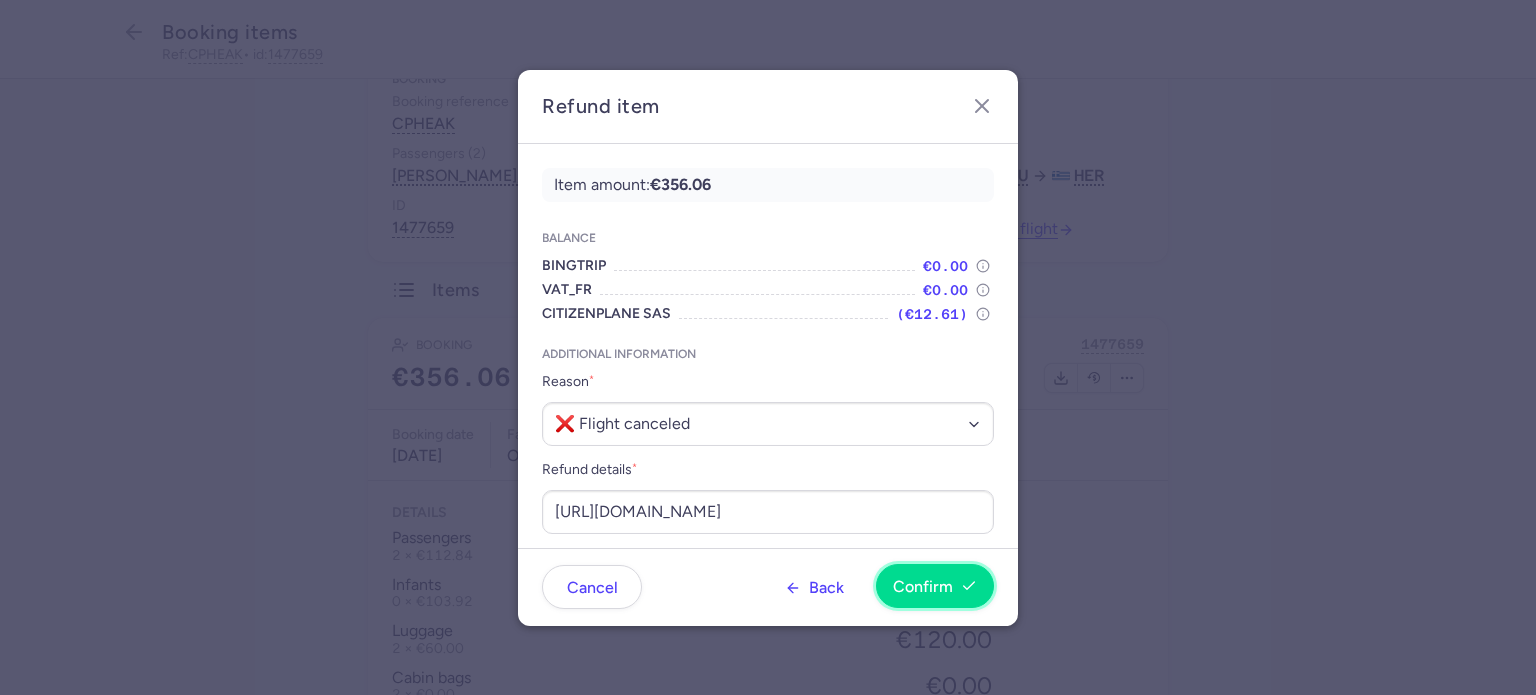scroll, scrollTop: 0, scrollLeft: 0, axis: both 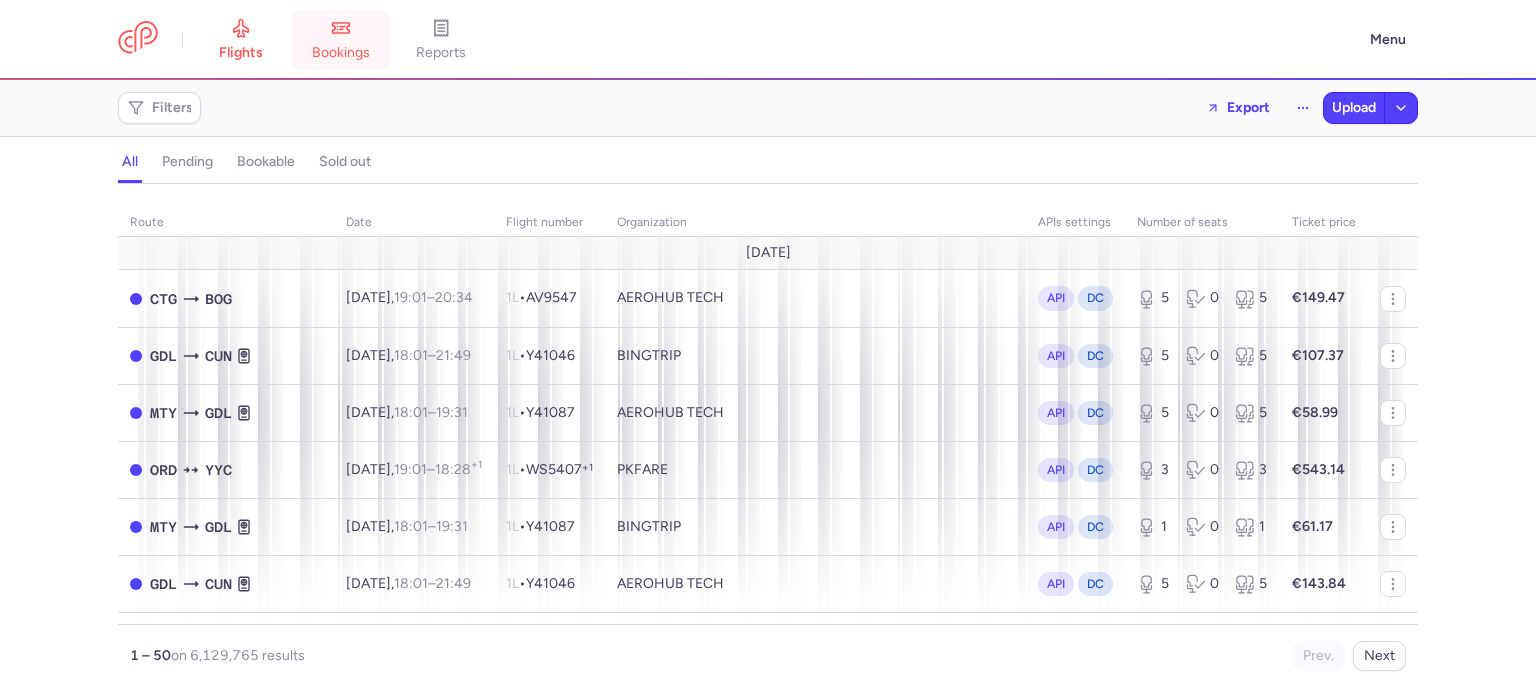 click on "bookings" at bounding box center [341, 40] 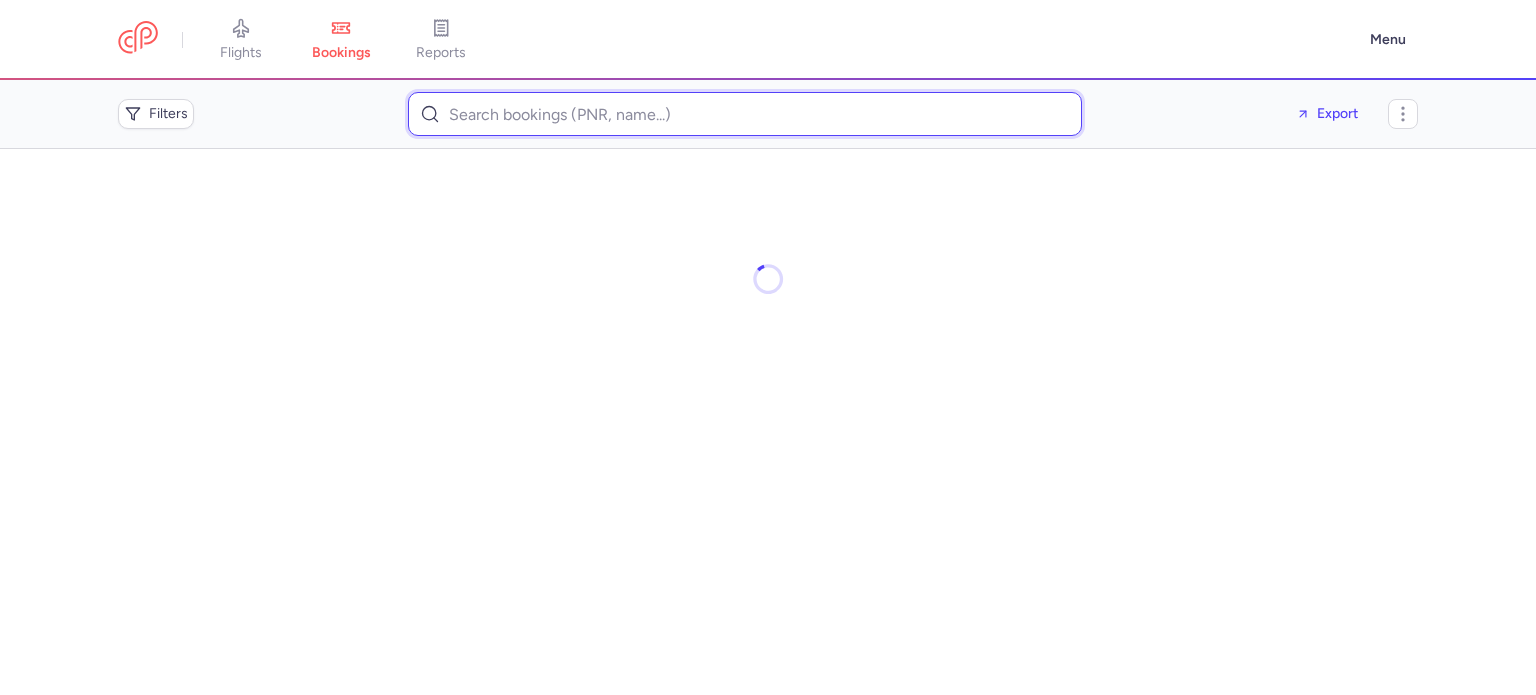 click at bounding box center [745, 114] 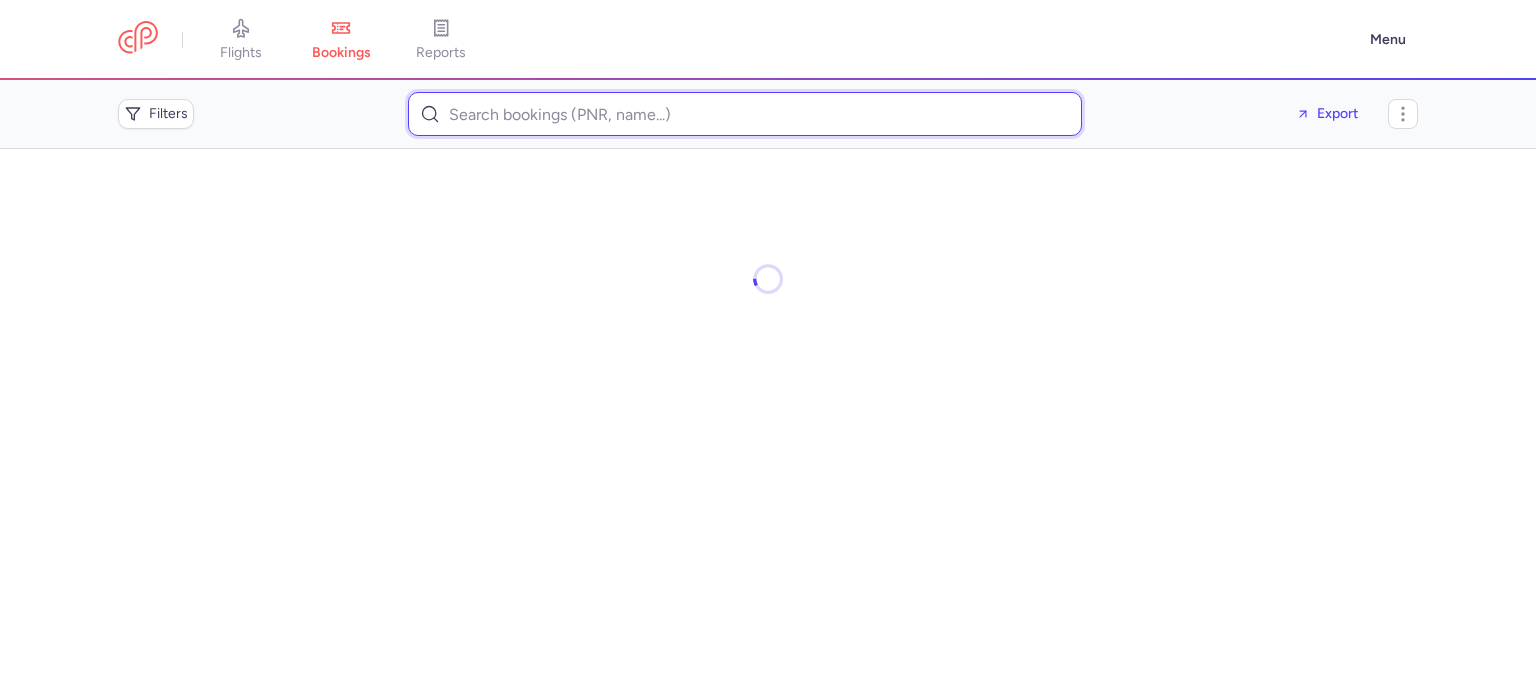 paste on "ramazan6272@hotmail.com" 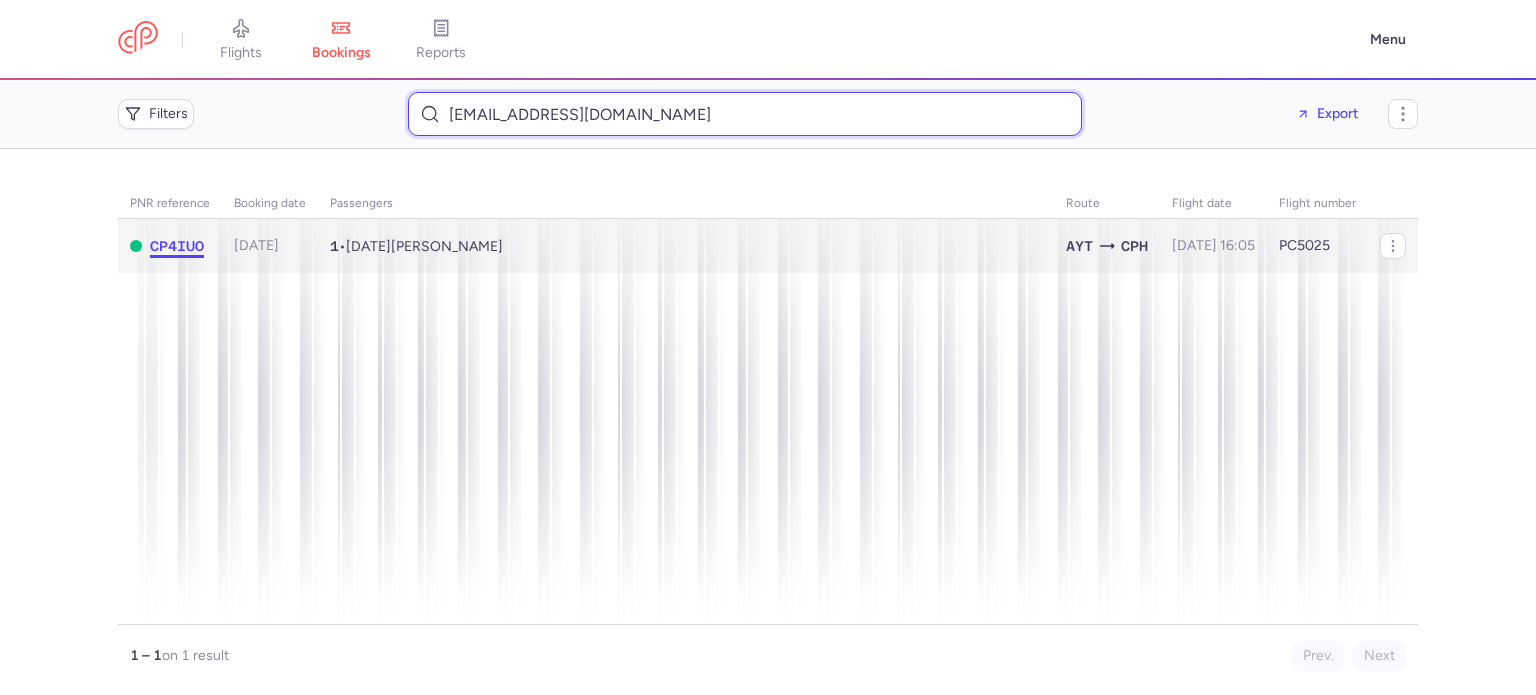 type on "ramazan6272@hotmail.com" 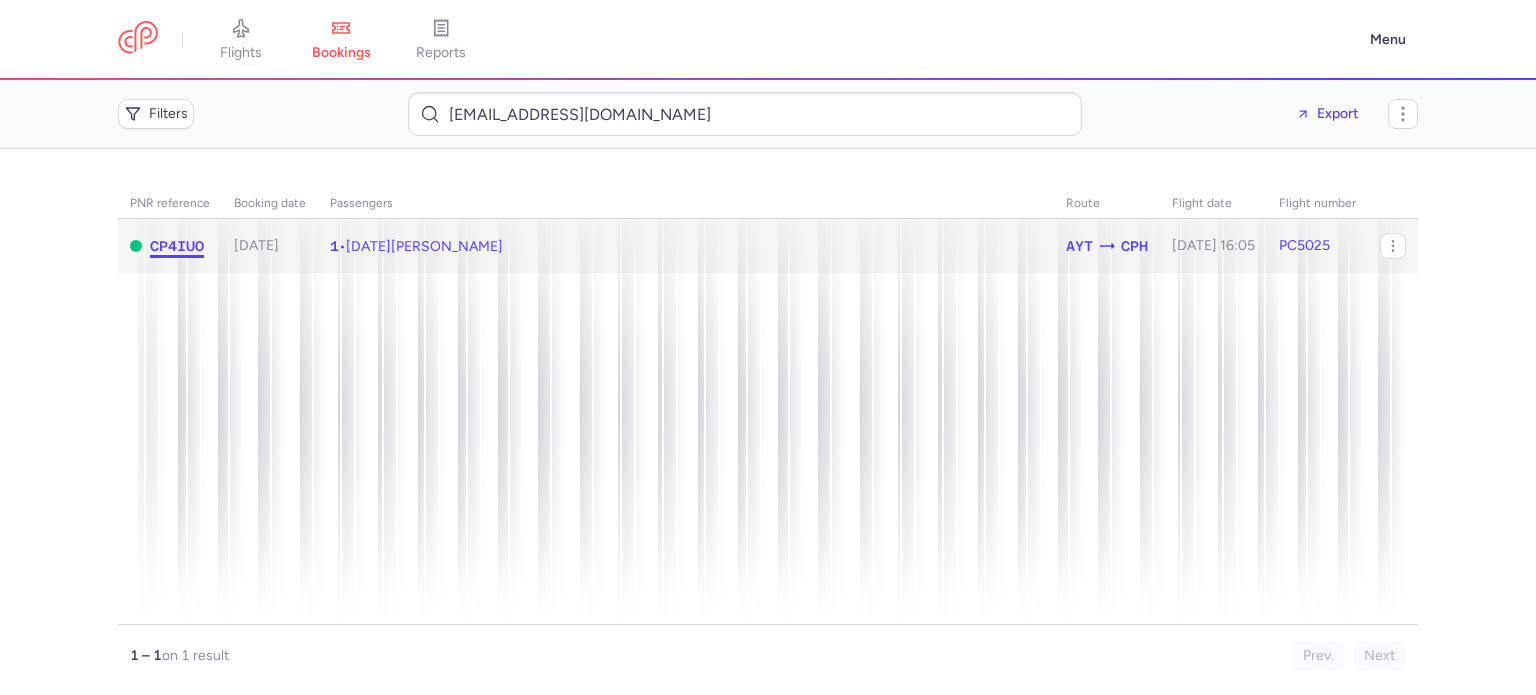 click on "CP4IUO" 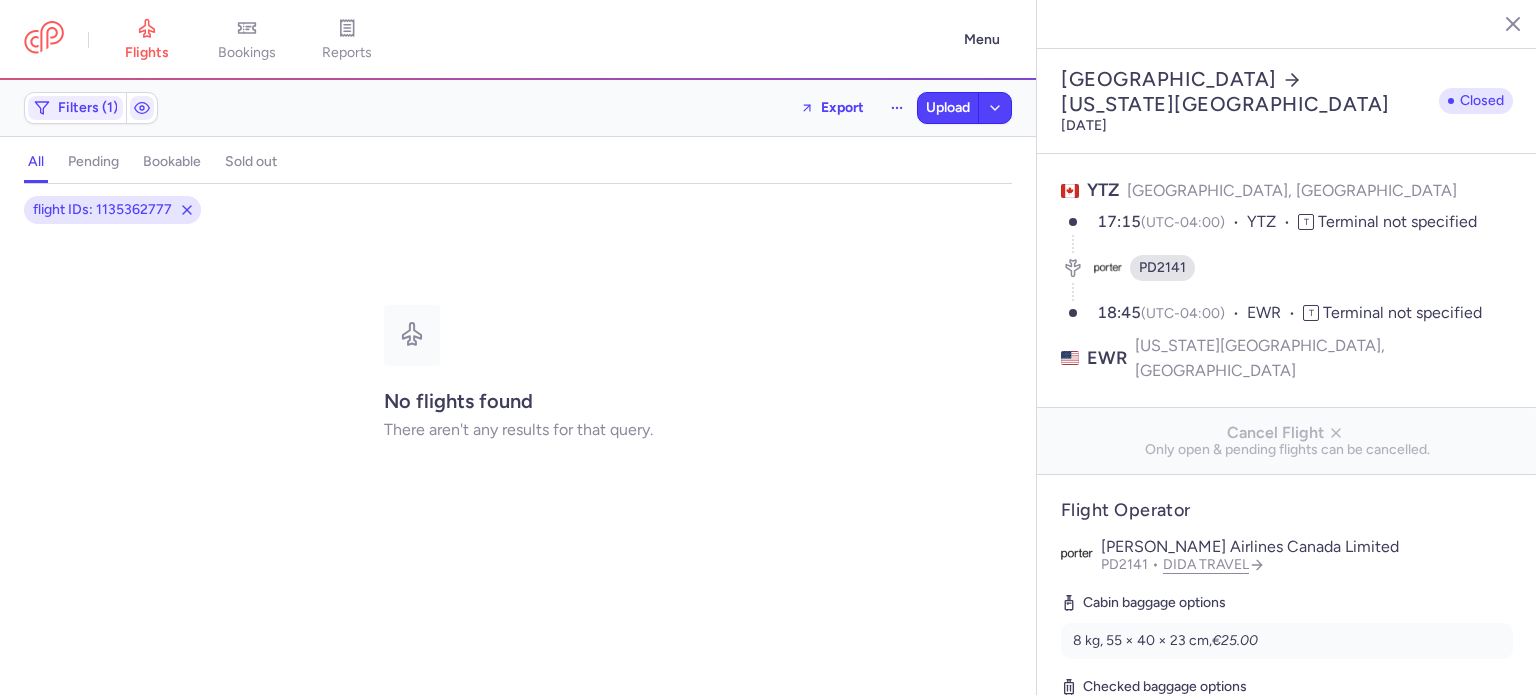 select on "days" 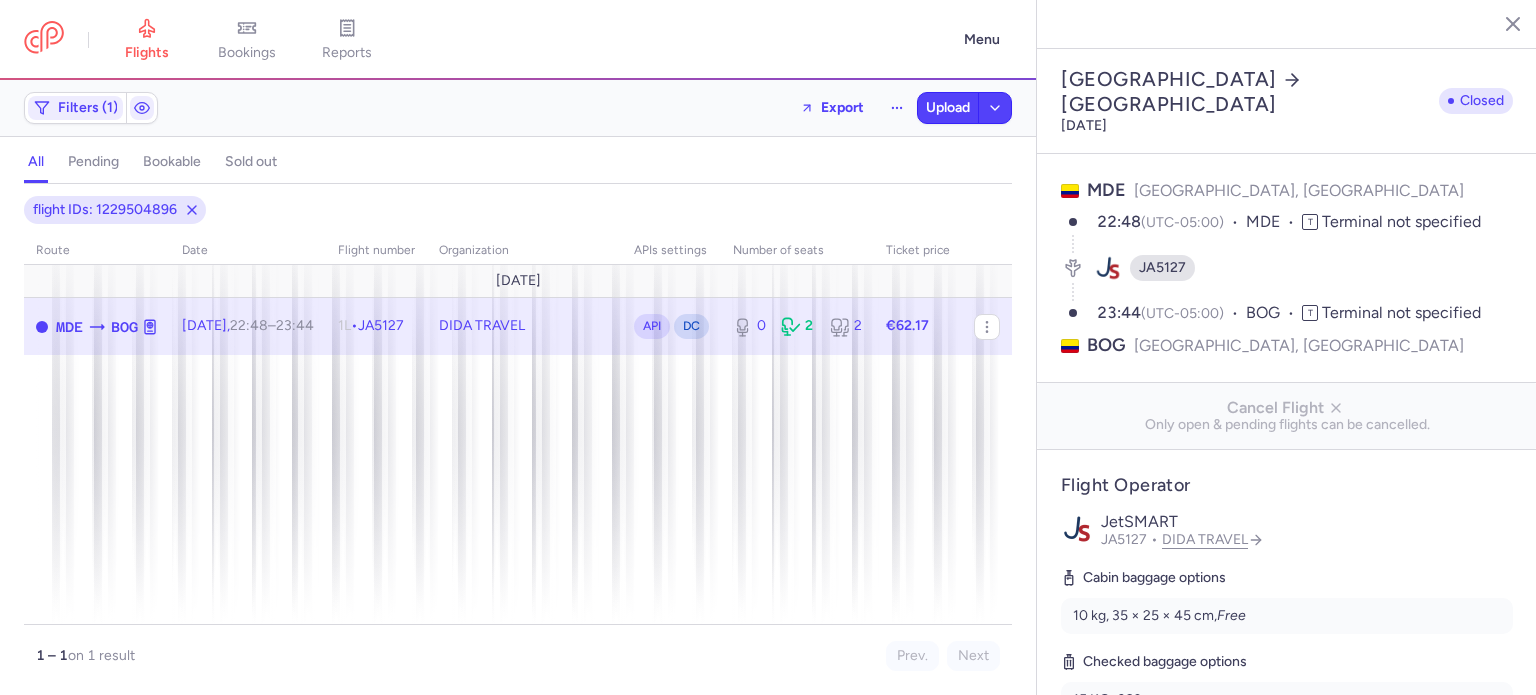 select on "days" 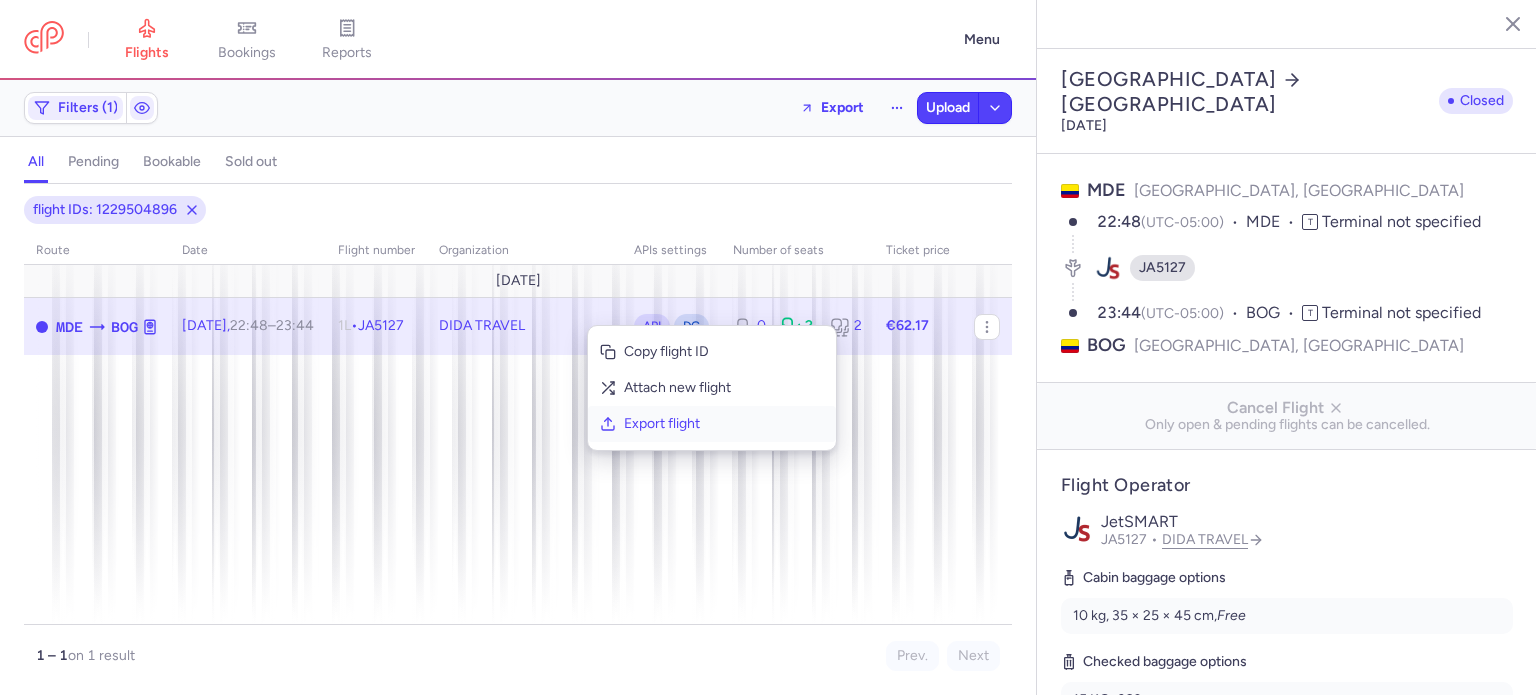 click on "Export flight" at bounding box center (724, 424) 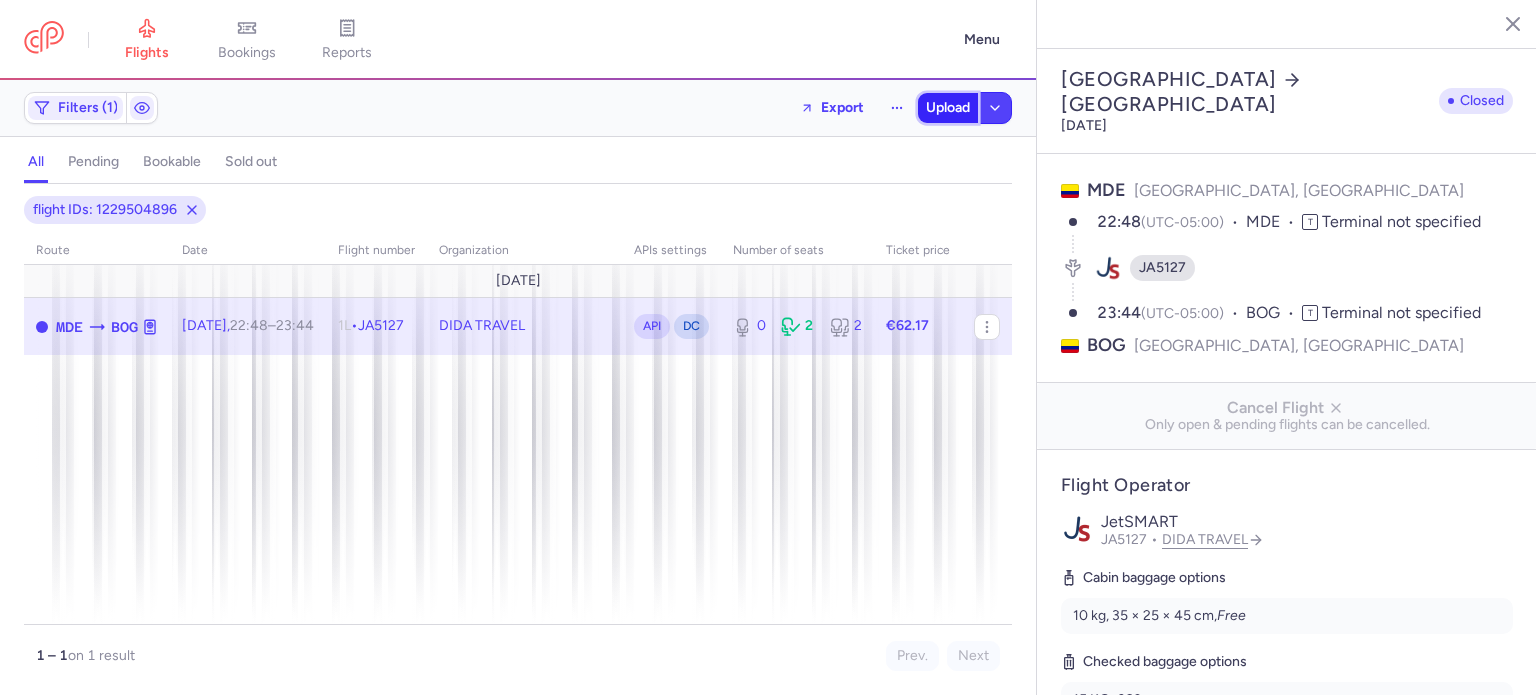 click on "Upload" at bounding box center (948, 108) 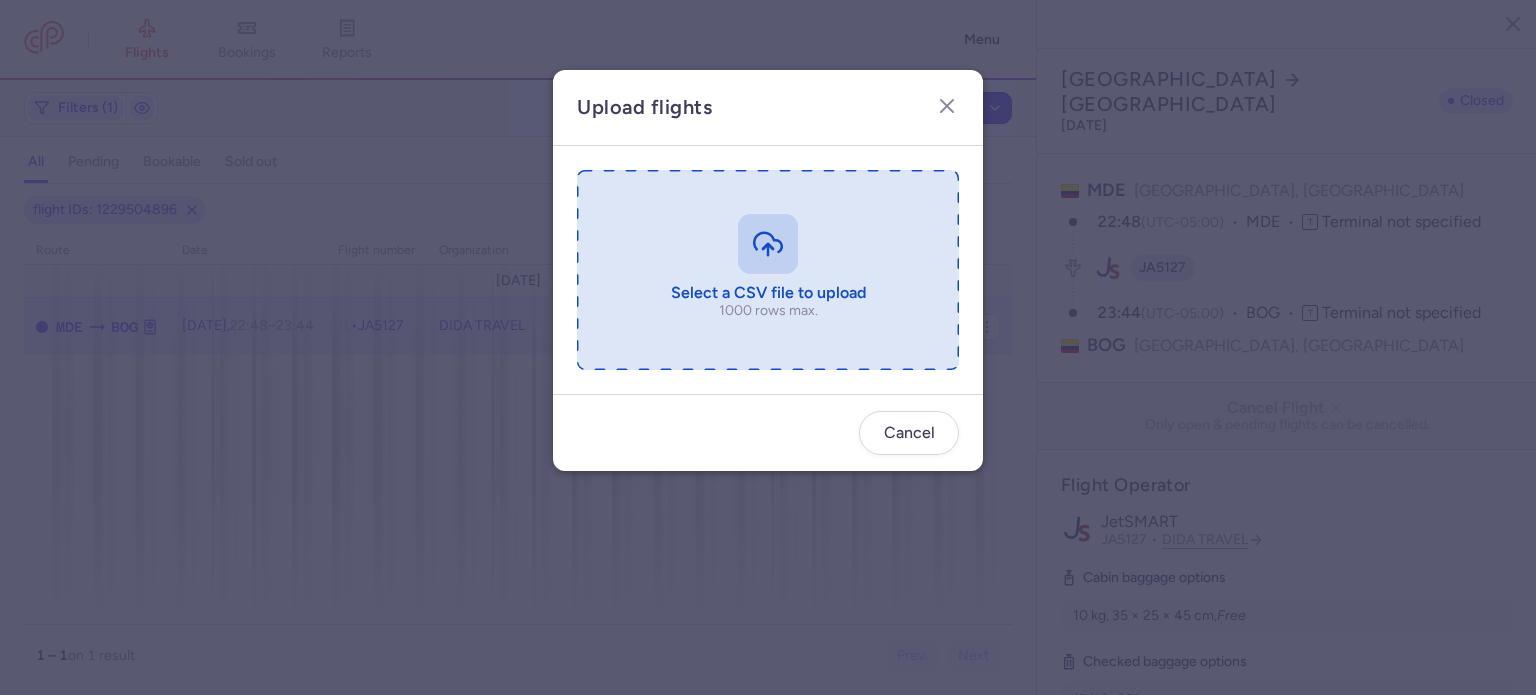 click at bounding box center [768, 270] 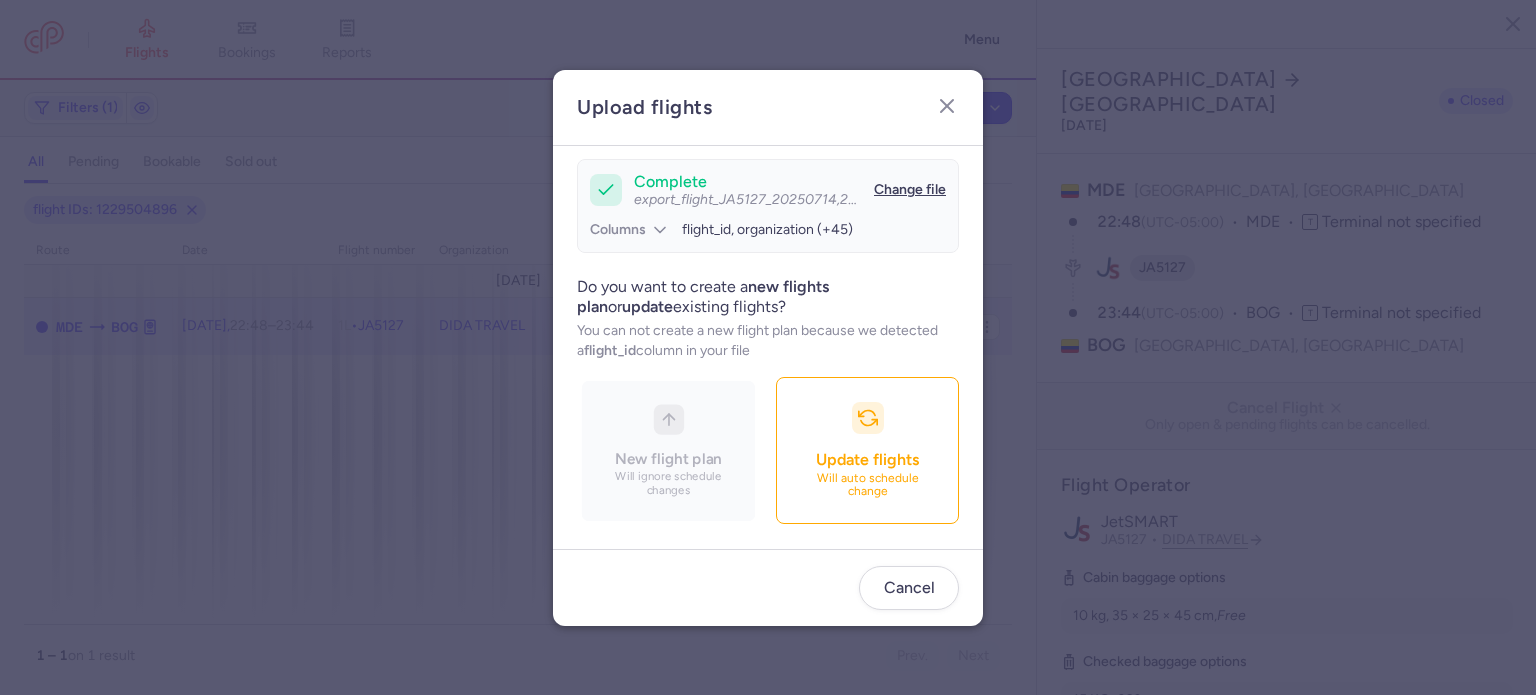 scroll, scrollTop: 172, scrollLeft: 0, axis: vertical 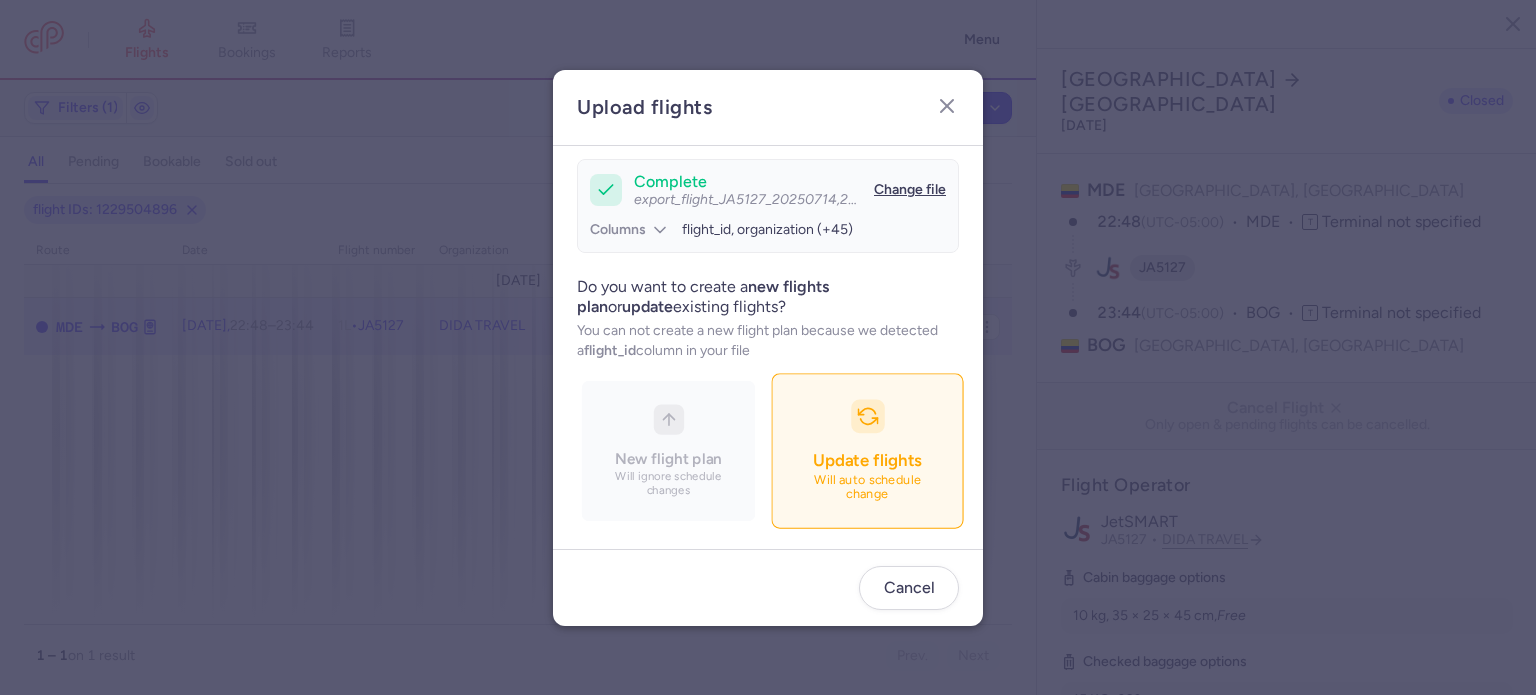 click on "Update flights Will auto schedule change" at bounding box center (867, 450) 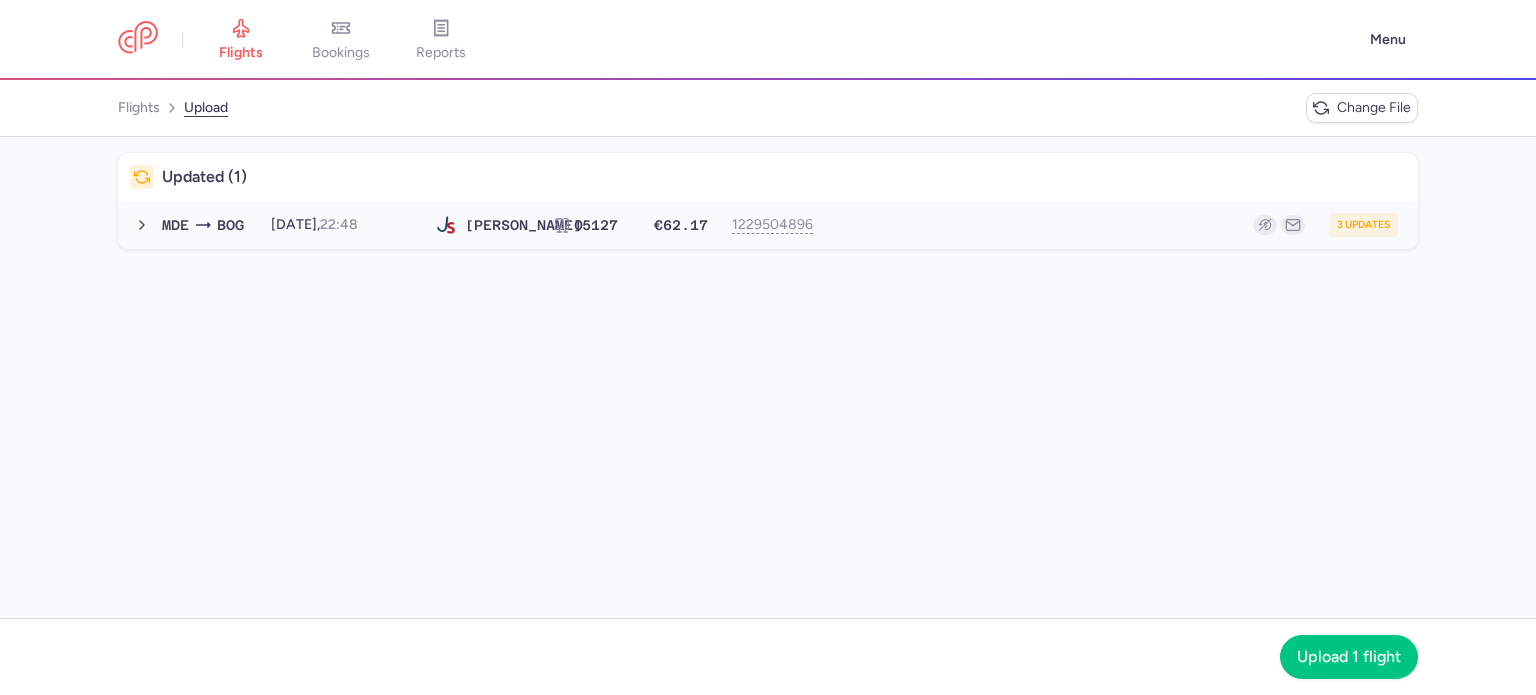 click on "3 updates" at bounding box center (1112, 225) 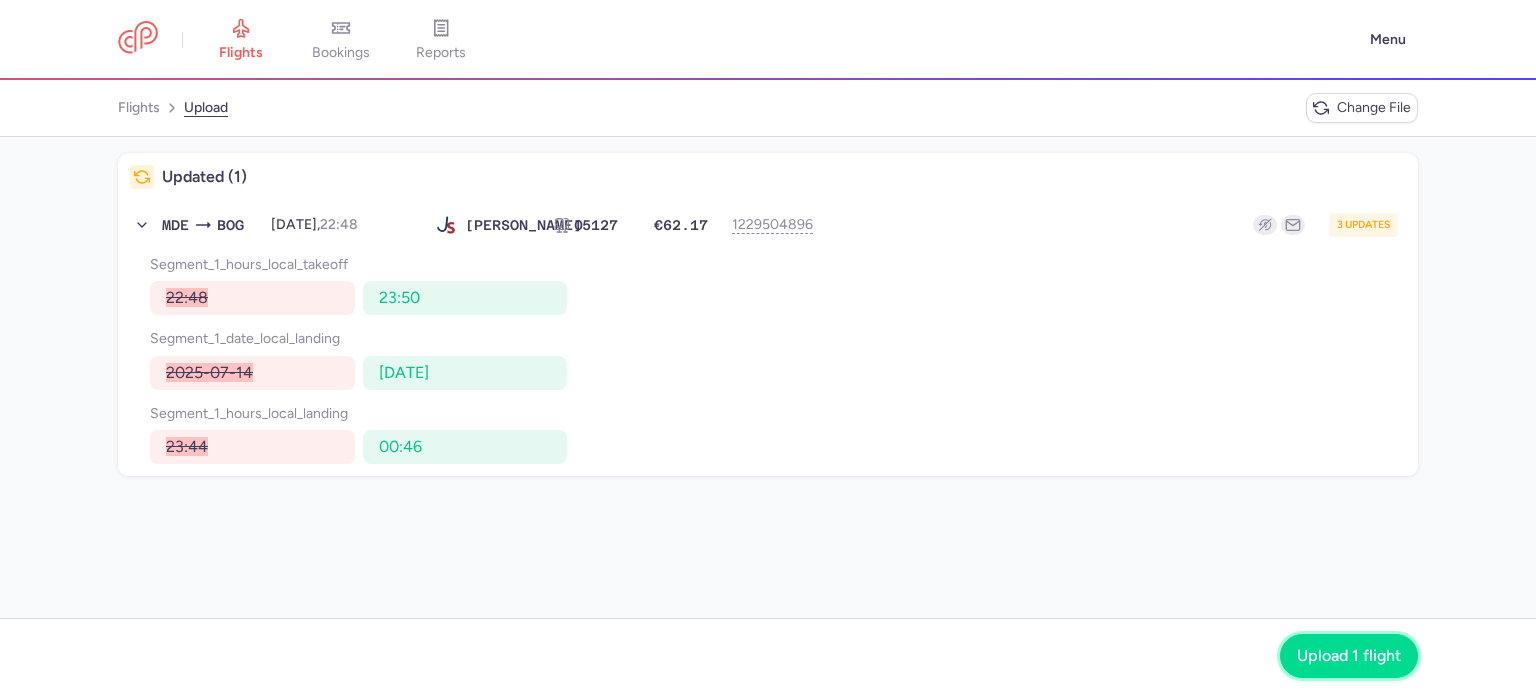 click on "Upload 1 flight" at bounding box center (1349, 656) 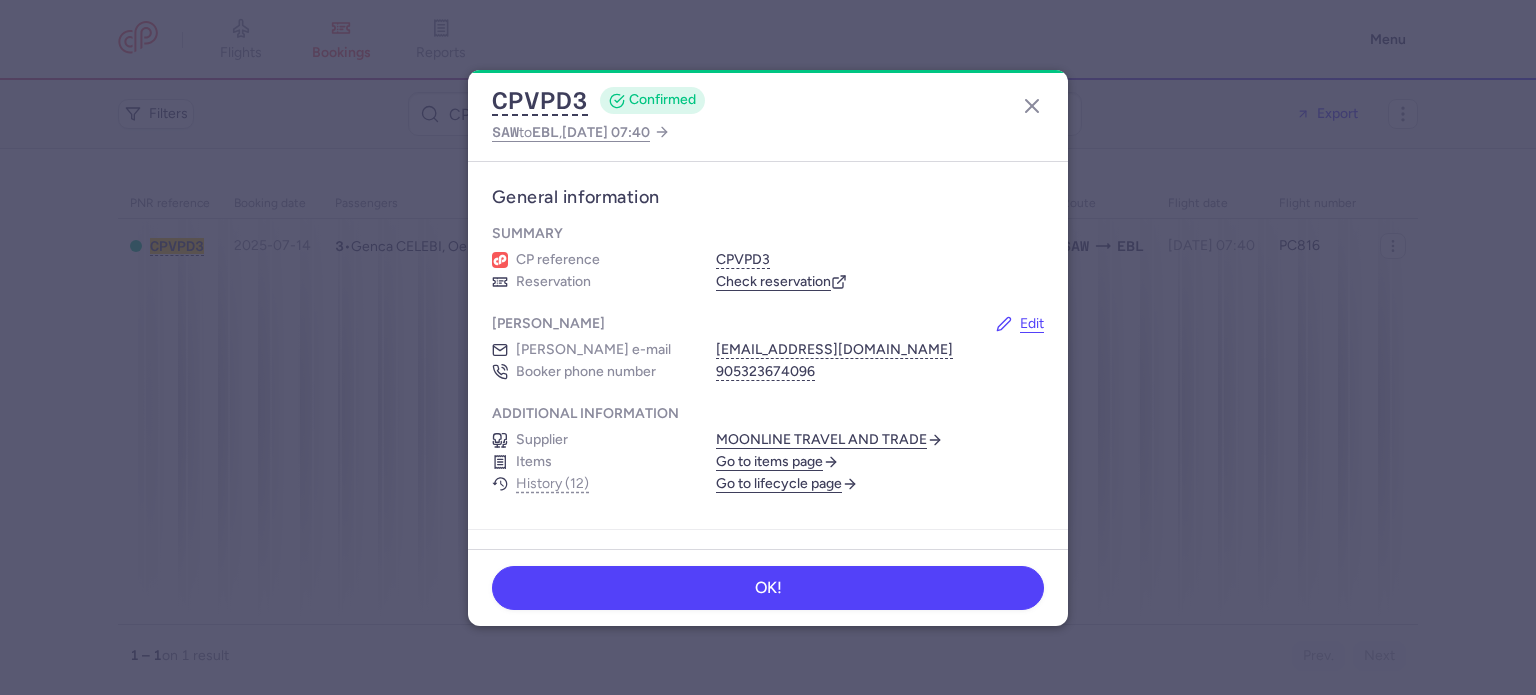 scroll, scrollTop: 0, scrollLeft: 0, axis: both 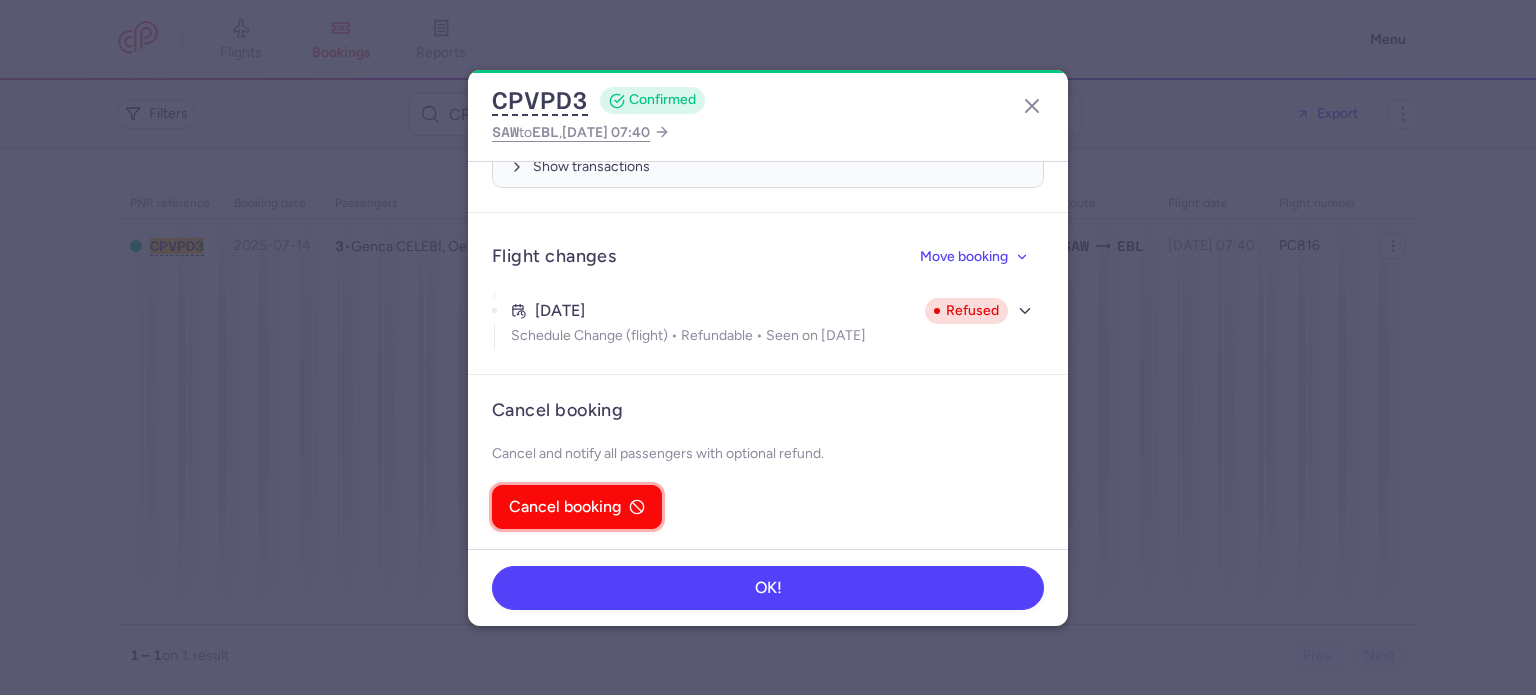 click on "Cancel booking" at bounding box center (565, 507) 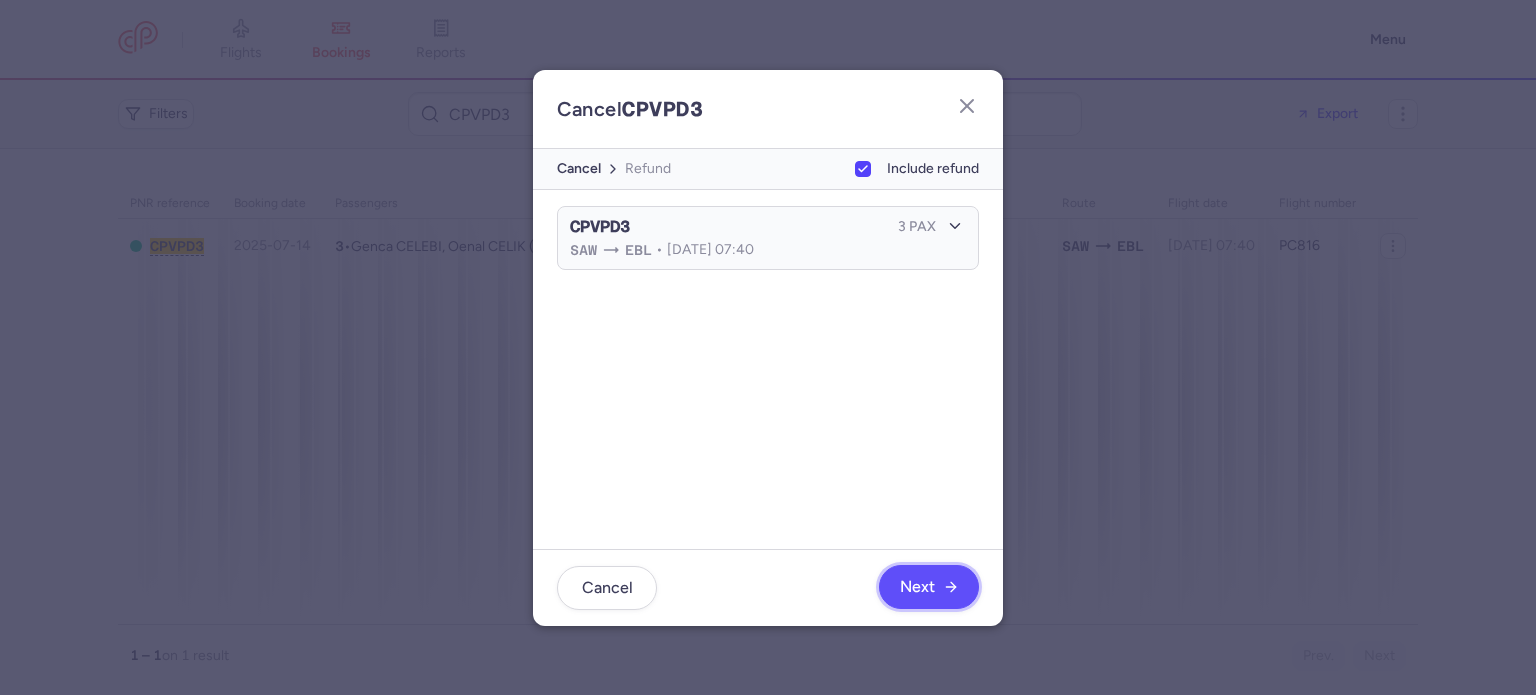 click on "Next" 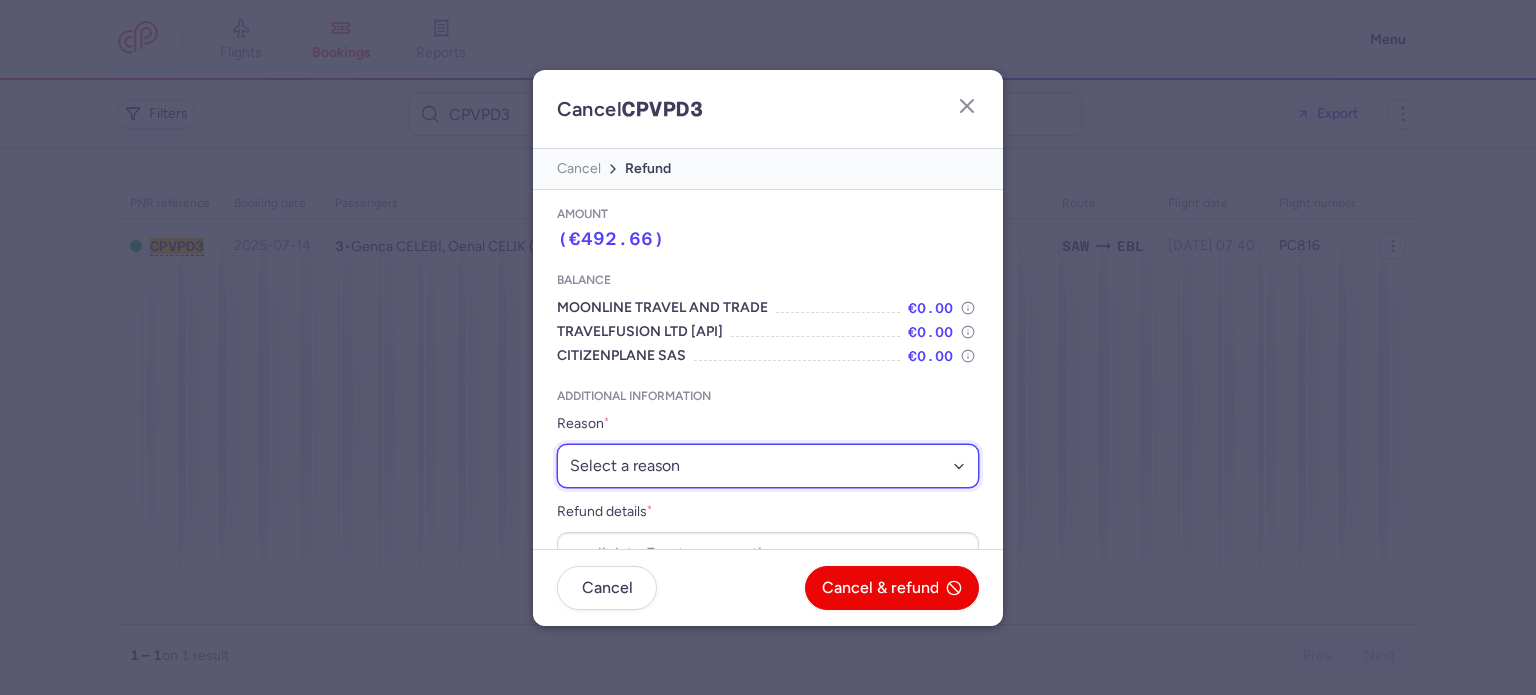 click on "Select a reason ⛔️ Unconfirmed booking ❌ Flight canceled 🙅 Schedule change not accepted" at bounding box center [768, 466] 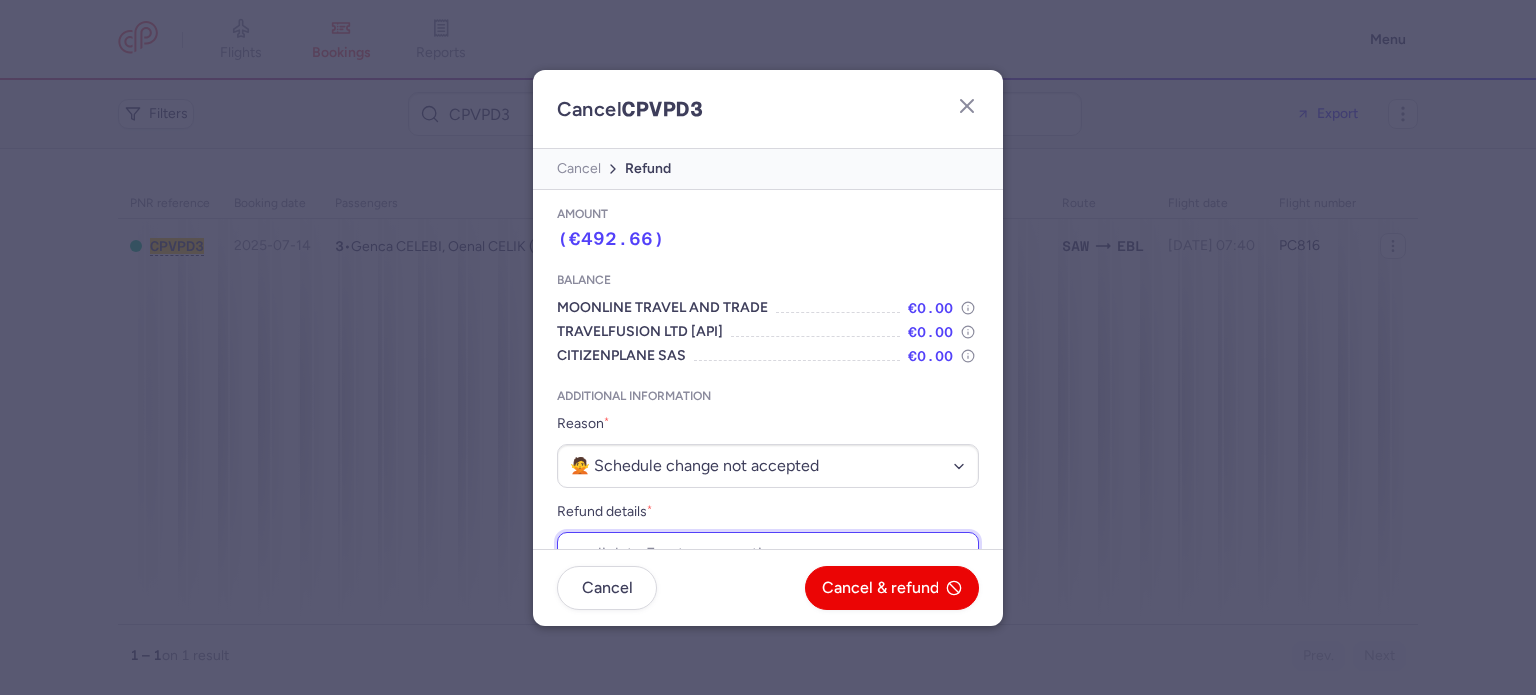 click on "Refund details  *" at bounding box center (768, 554) 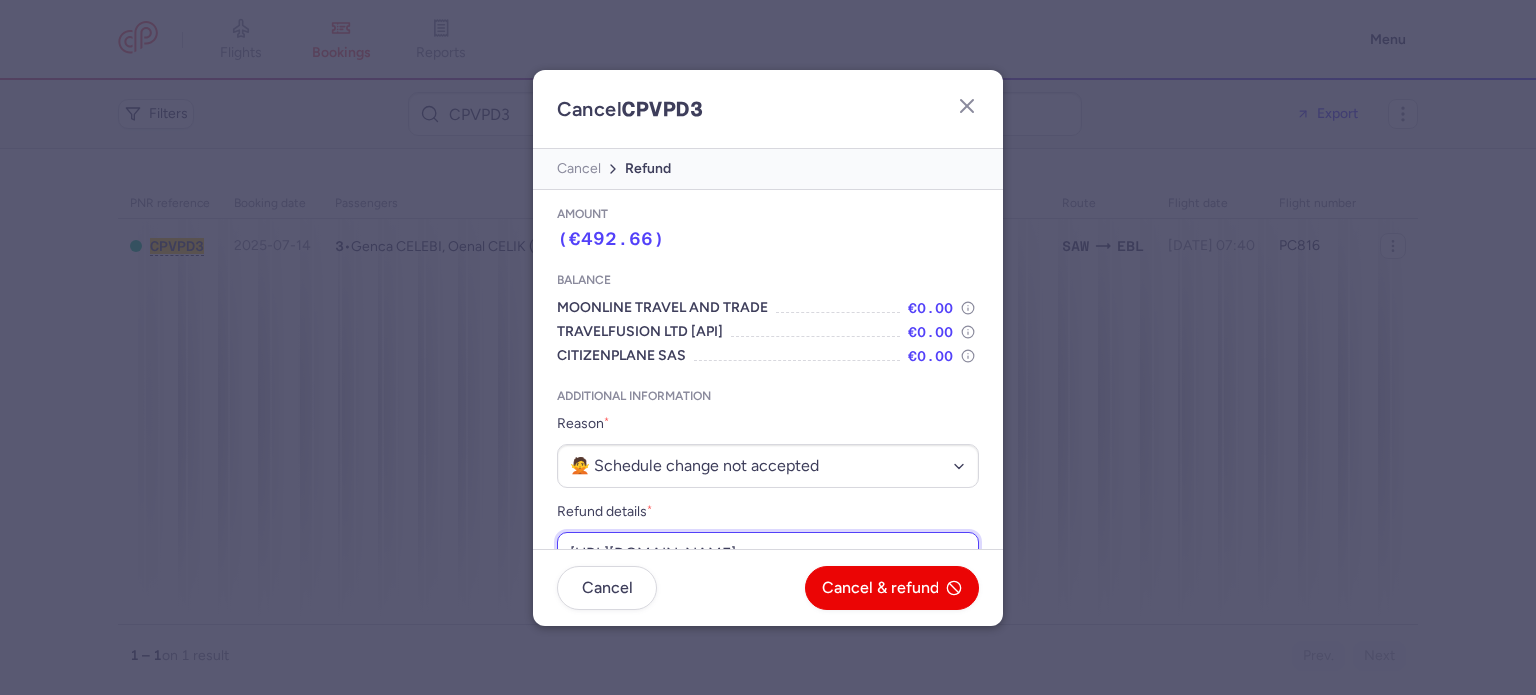 scroll, scrollTop: 0, scrollLeft: 299, axis: horizontal 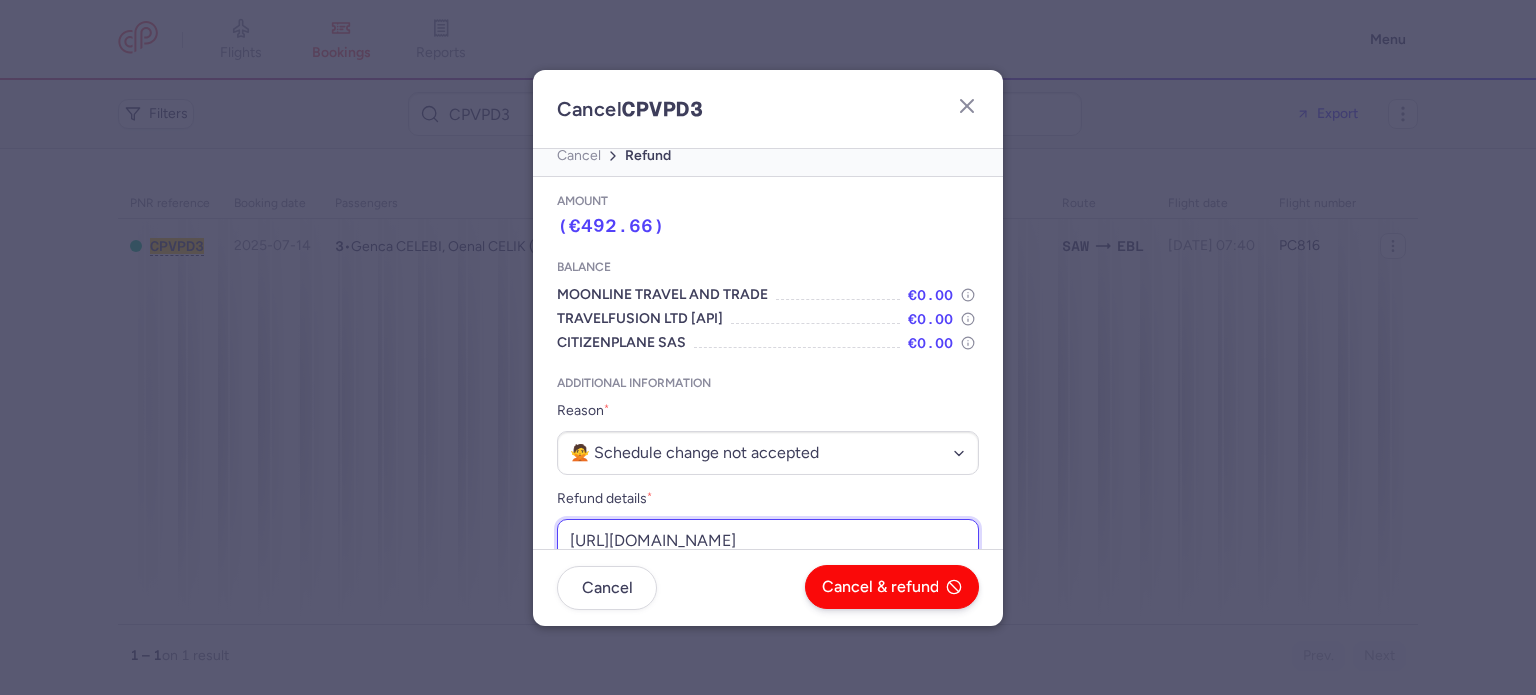 type on "[URL][DOMAIN_NAME]" 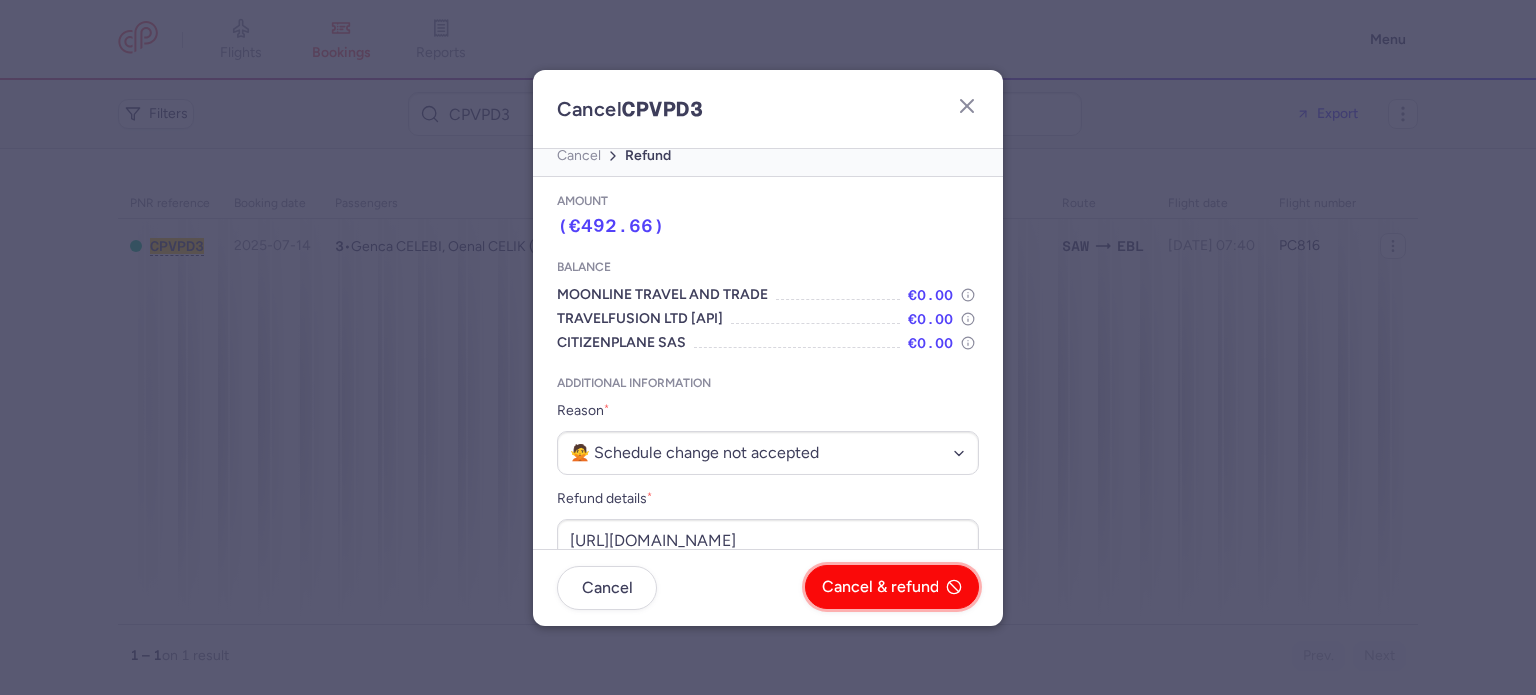 click on "Cancel & refund" 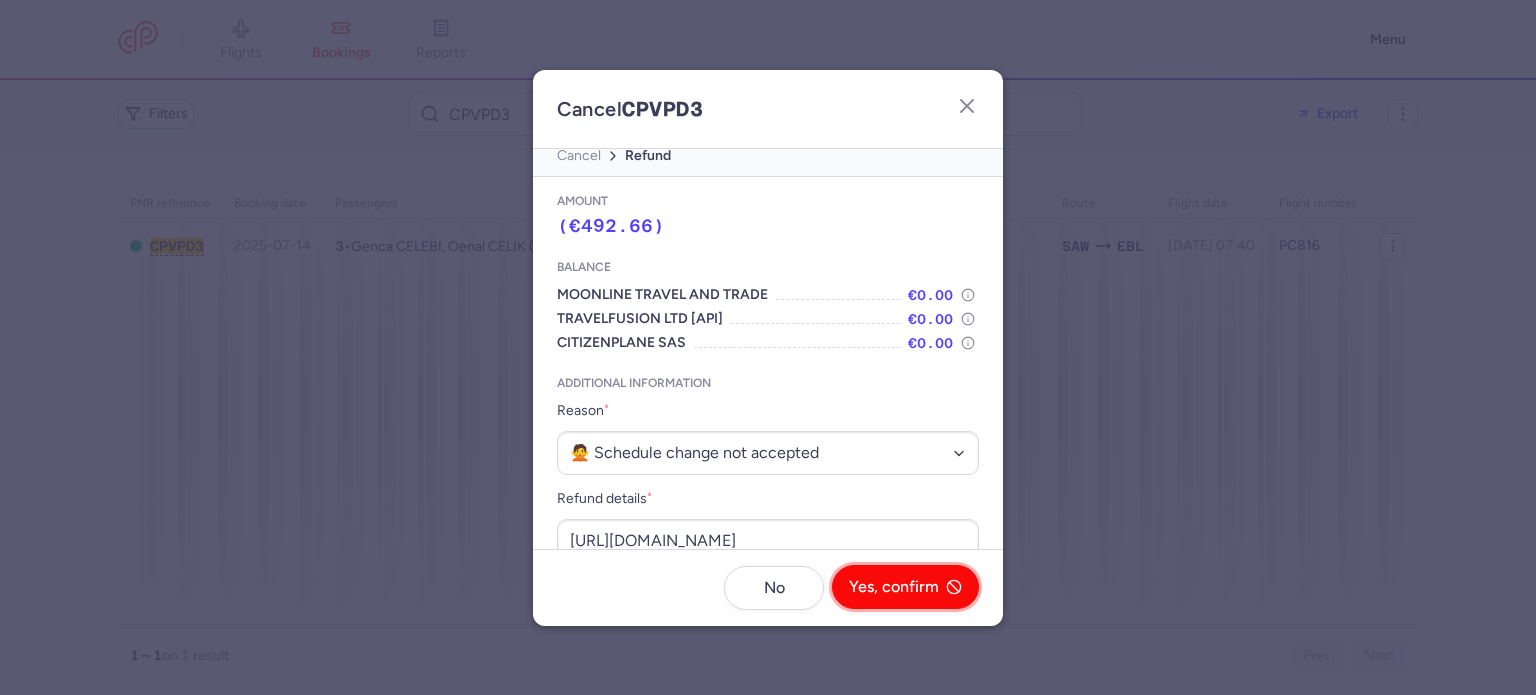 click on "Yes, confirm" 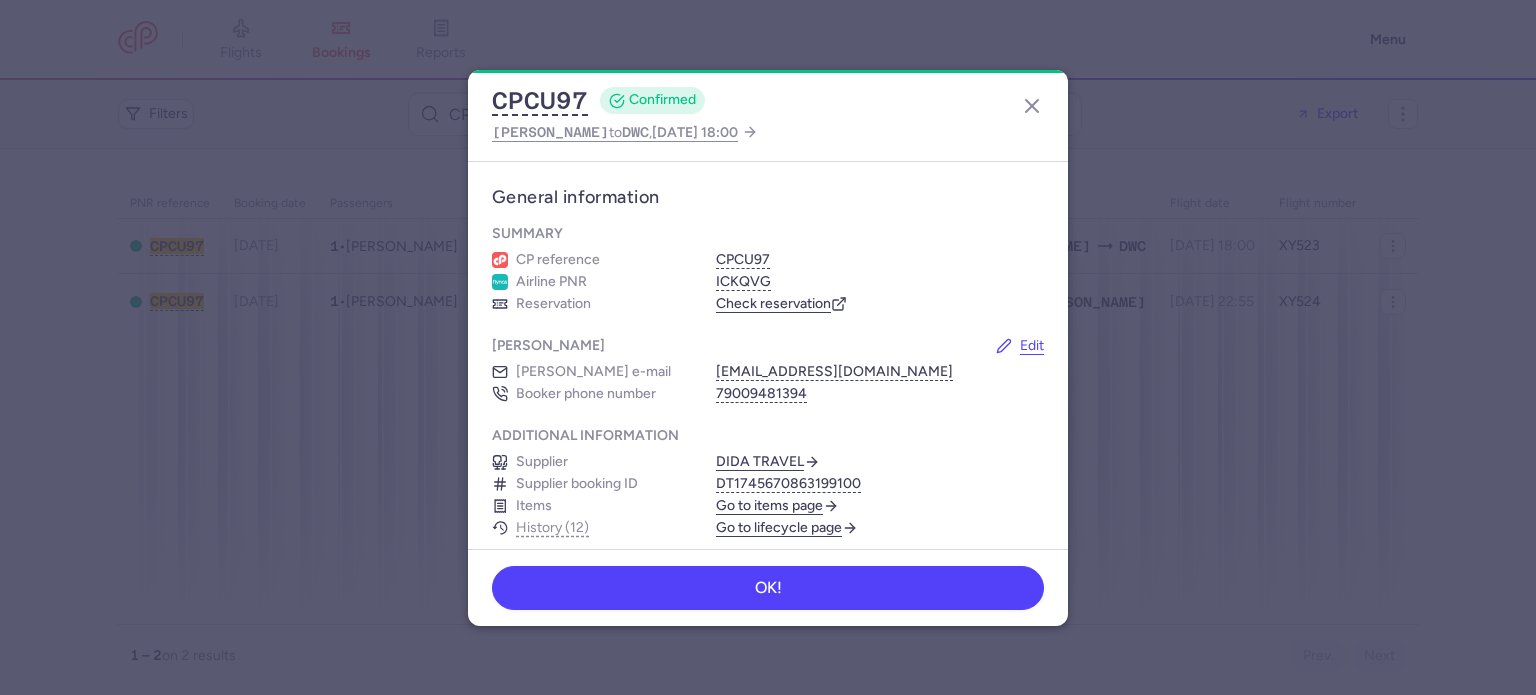 scroll, scrollTop: 0, scrollLeft: 0, axis: both 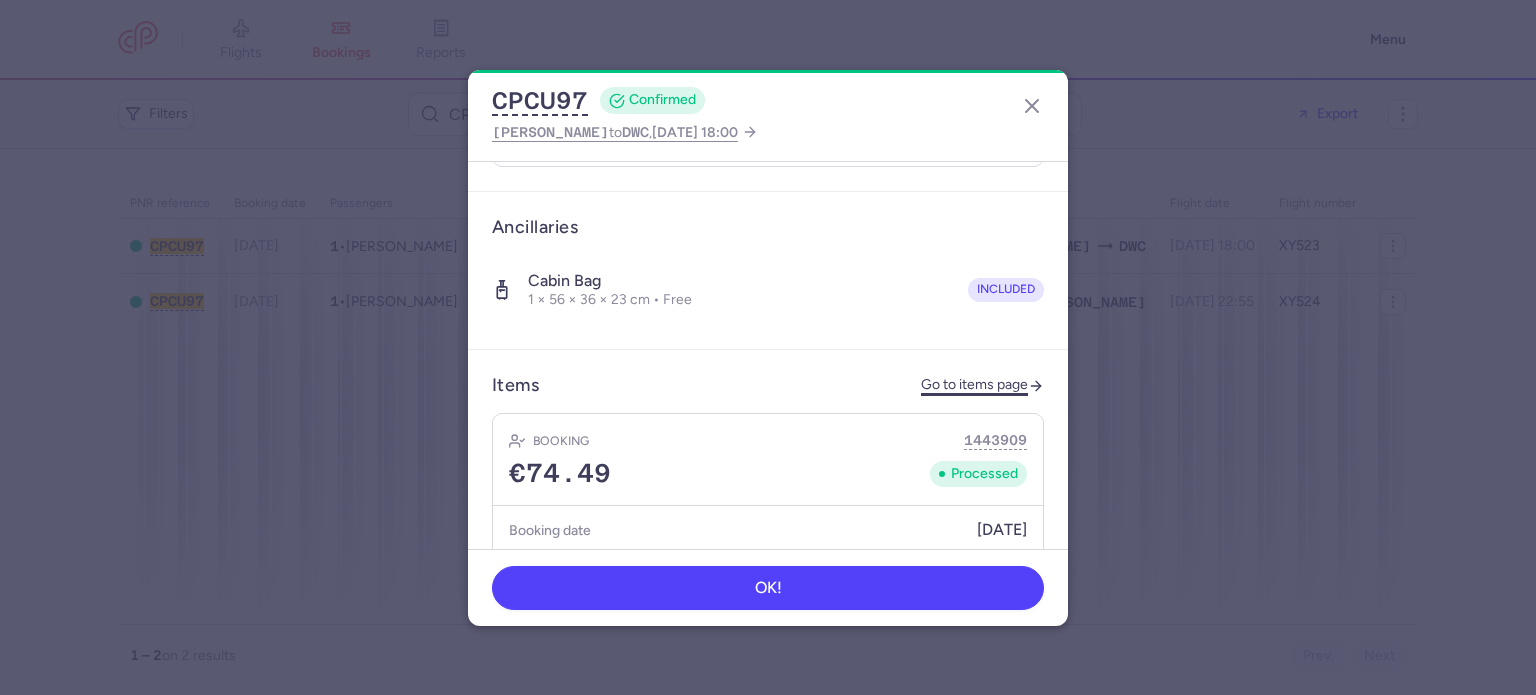 click on "Go to items page" 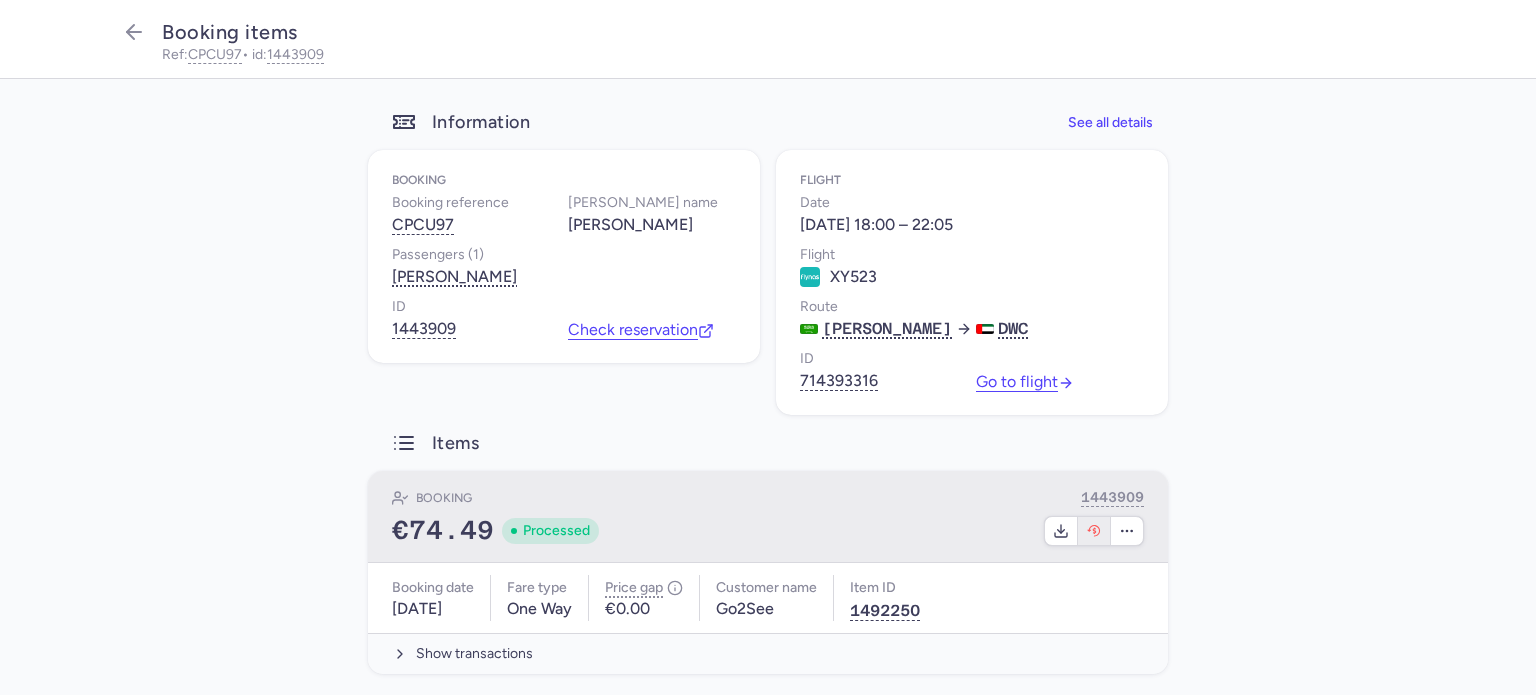 click 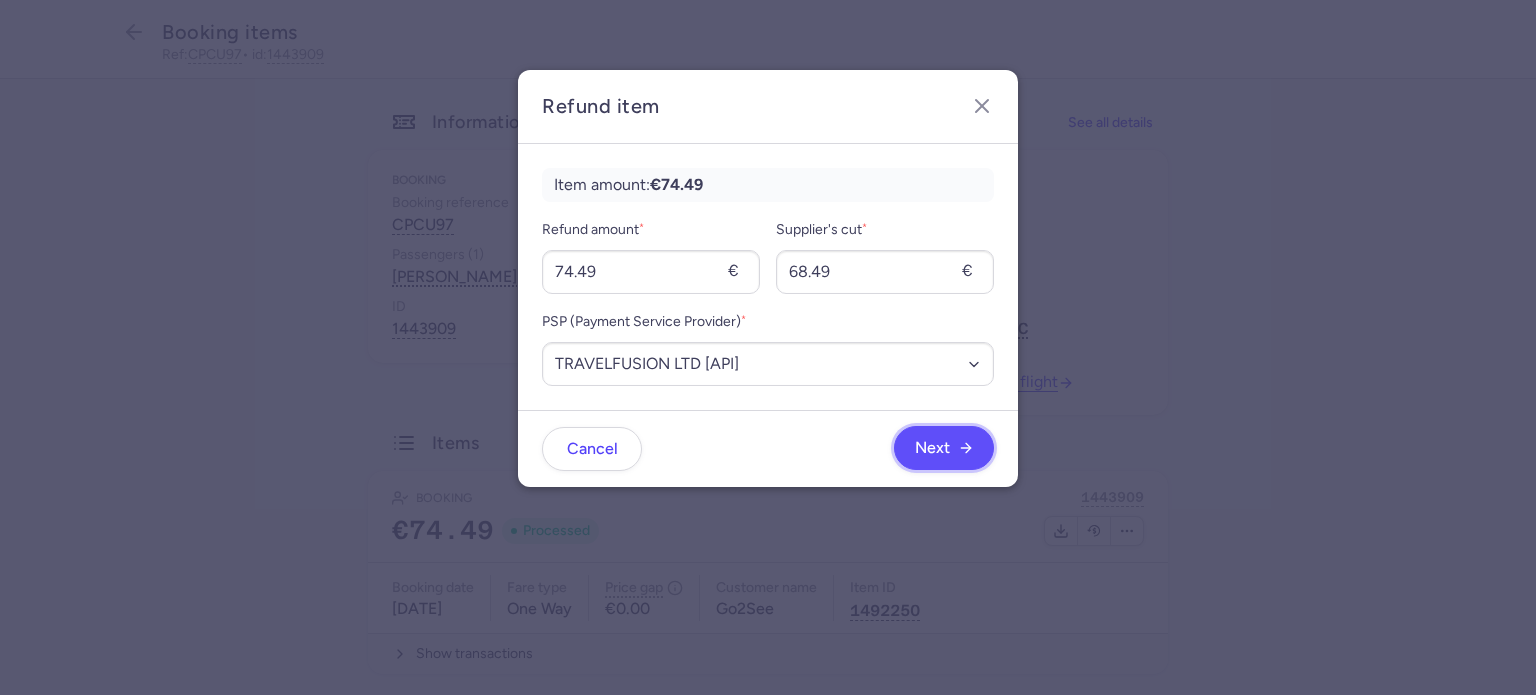 click on "Next" at bounding box center [932, 448] 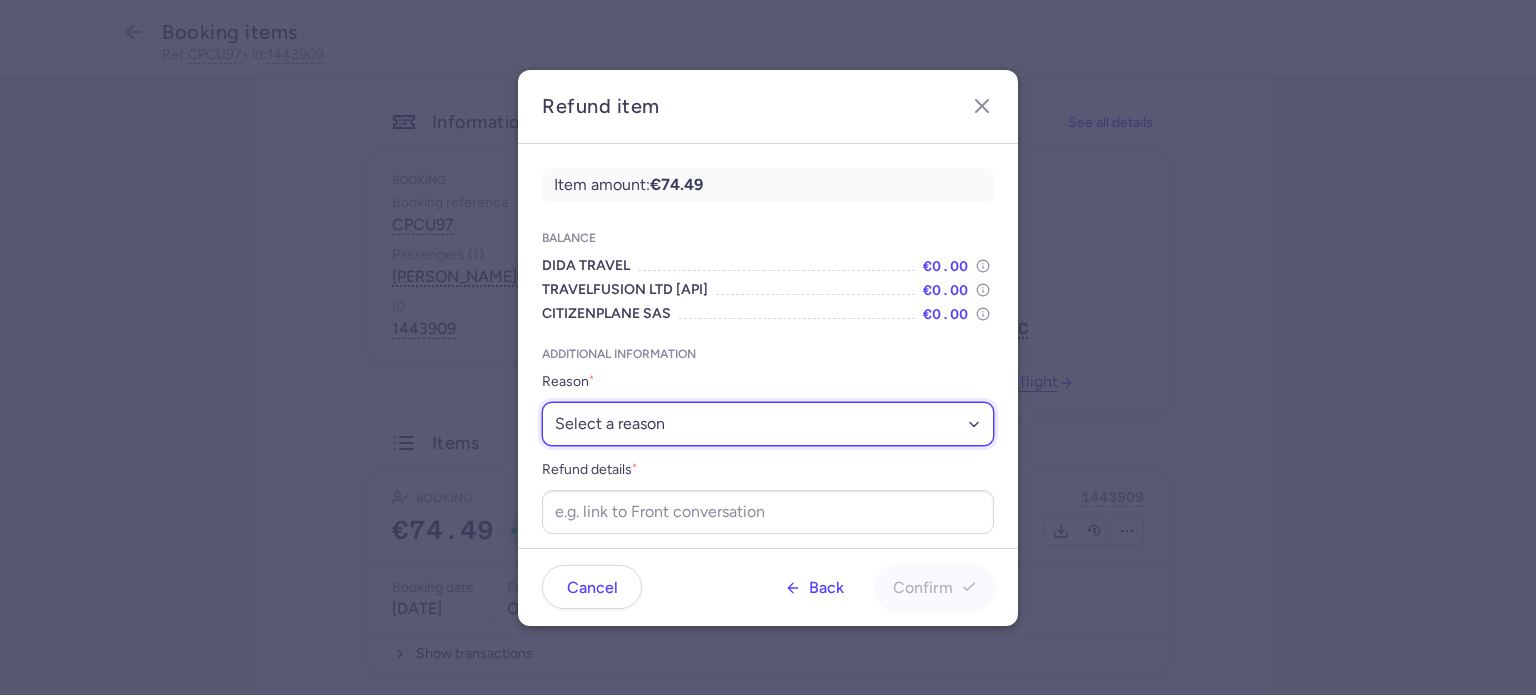click on "Select a reason ✈️ Airline ceasing ops 💼 Ancillary issue 📄 APIS missing ⚙️ CitizenPlane error ⛔️ Denied boarding 🔁 Duplicate ❌ Flight canceled 🕵🏼‍♂️ Fraud 🎁 Goodwill 🎫 Goodwill allowance 🙃 Other 💺 Overbooking 💸 Refund with penalty 🙅 Schedule change not accepted 🤕 Supplier error 💵 Tax refund ❓ Unconfirmed booking" at bounding box center [768, 424] 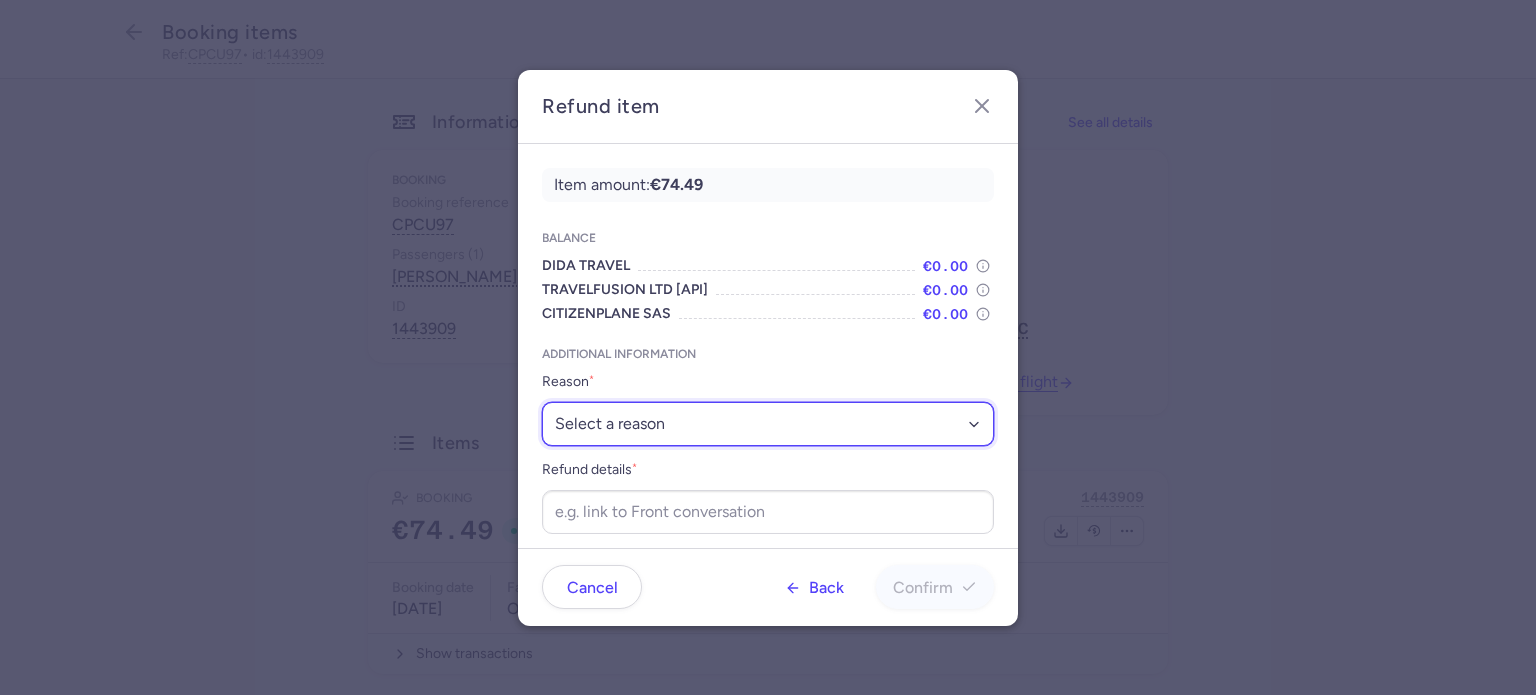 select on "FLIGHT_CANCELED" 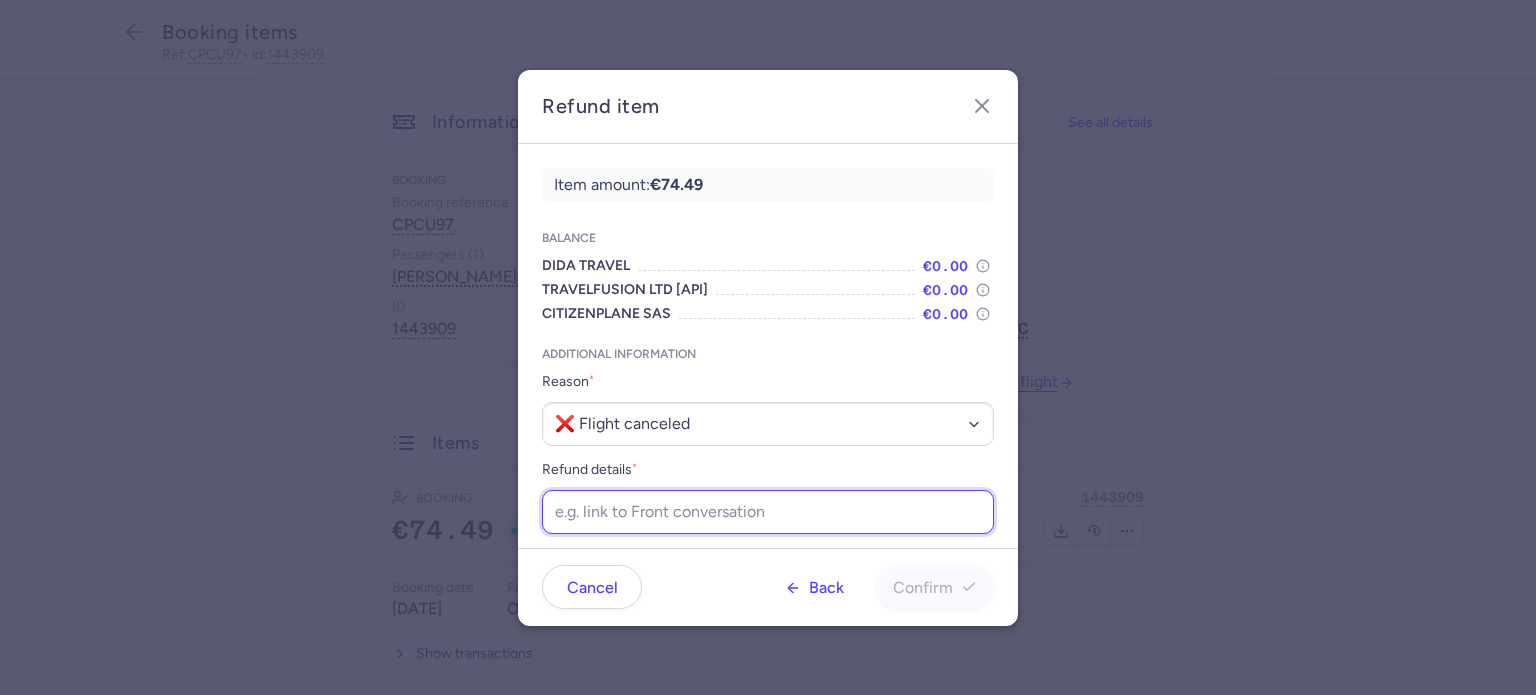 click on "Refund details  *" at bounding box center (768, 512) 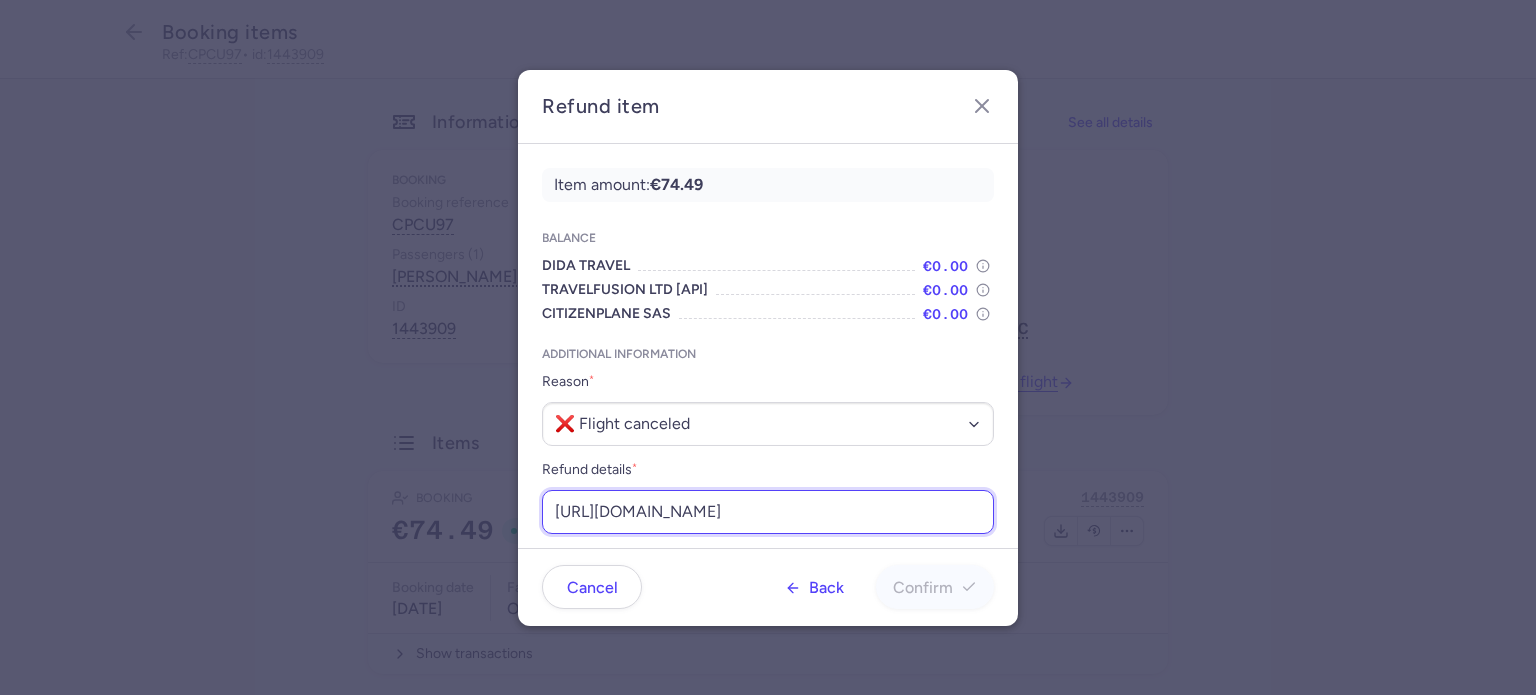 scroll, scrollTop: 0, scrollLeft: 241, axis: horizontal 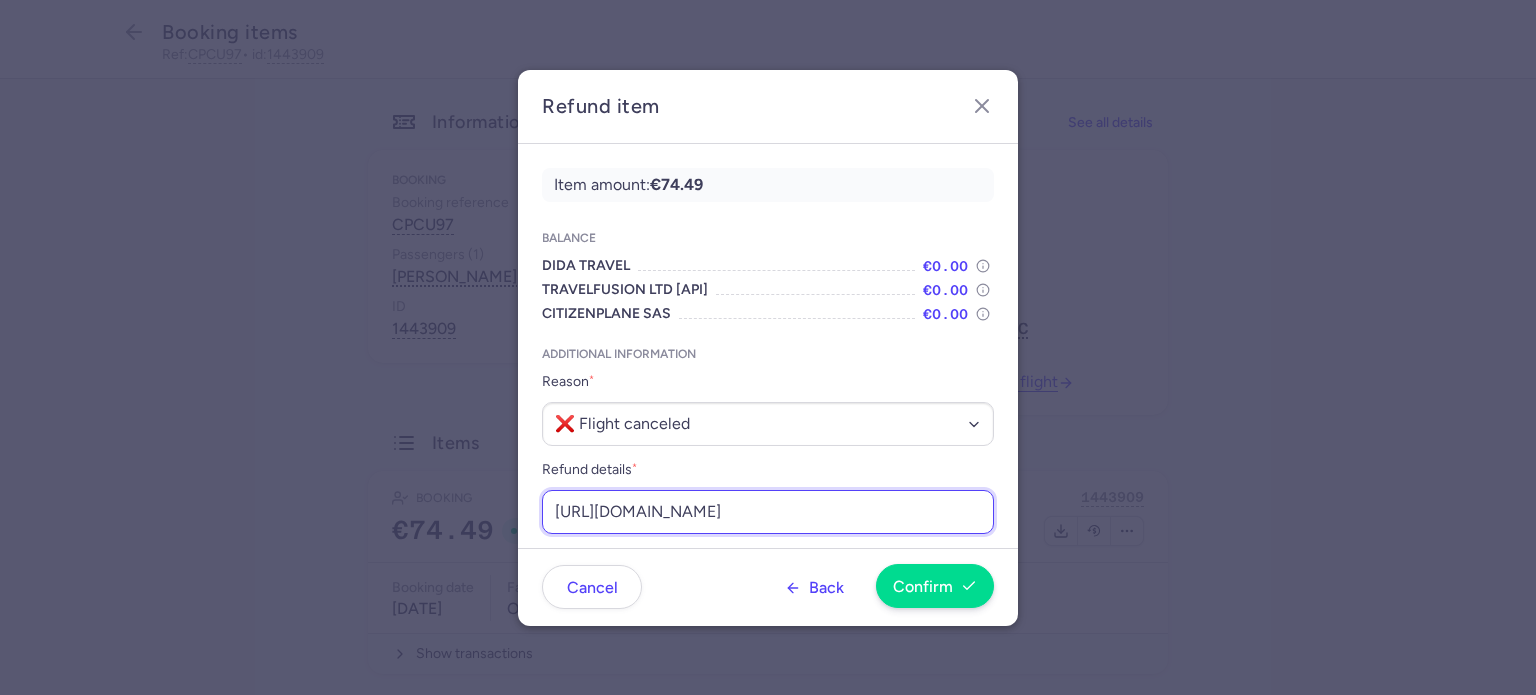type on "https://app.frontapp.com/open/cnv_eui2hj6?key=lqFGWRI9D7e_yTm3JRJW6IyAxSTtHdPp" 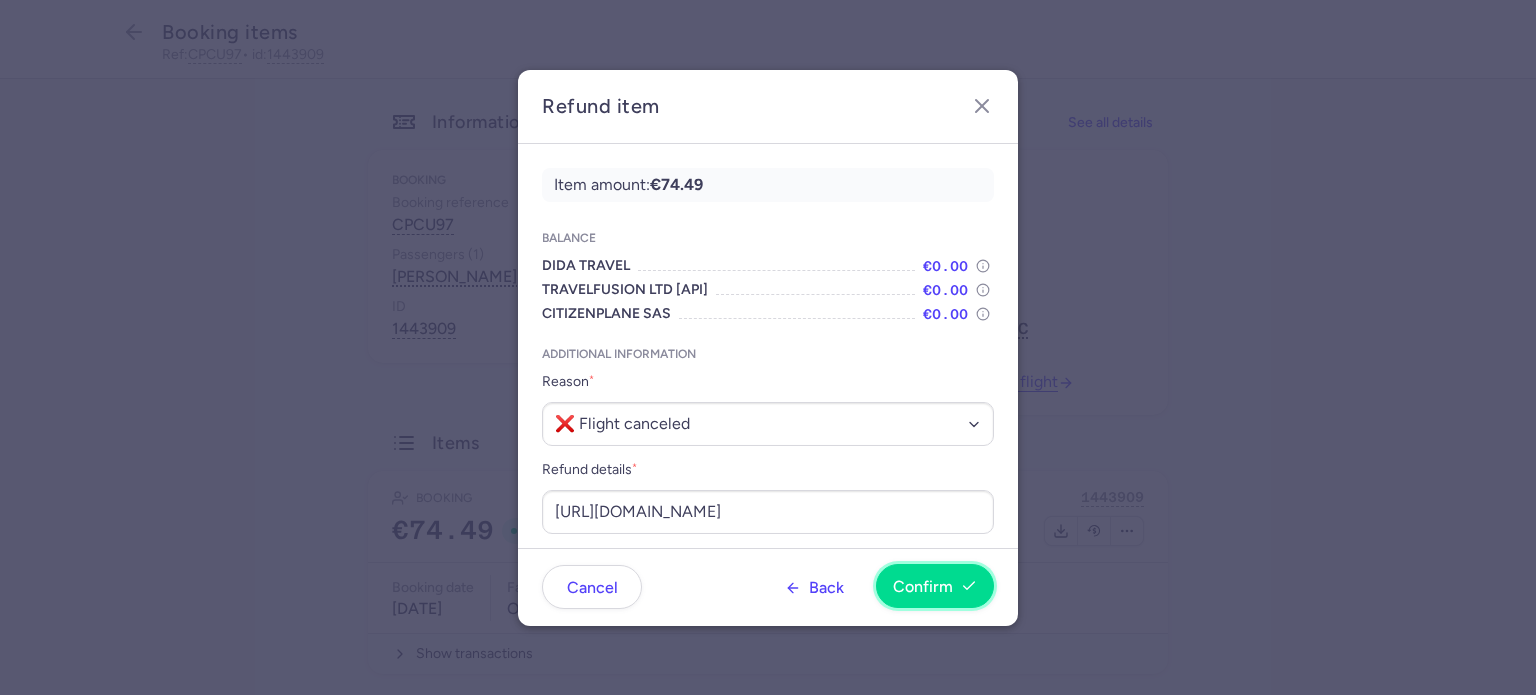 scroll, scrollTop: 0, scrollLeft: 0, axis: both 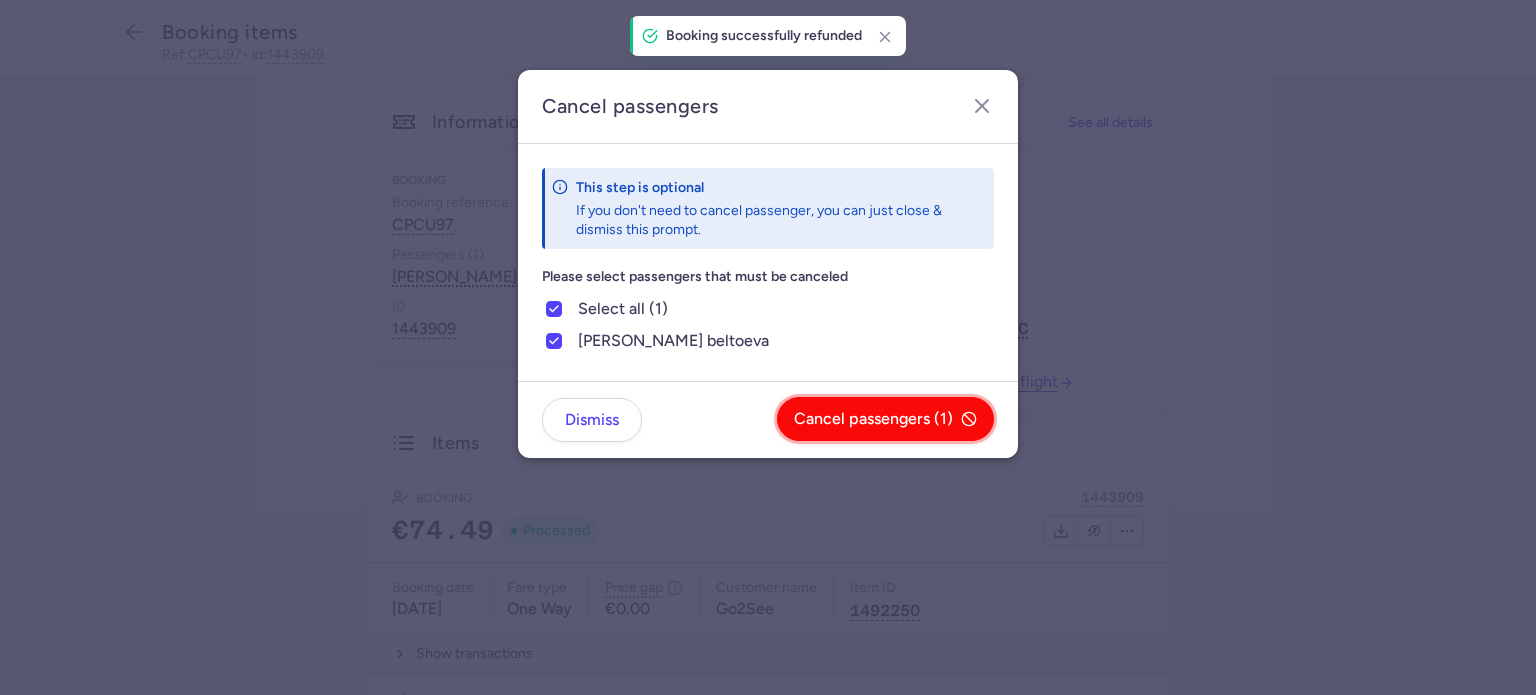 click on "Cancel passengers (1)" at bounding box center [885, 419] 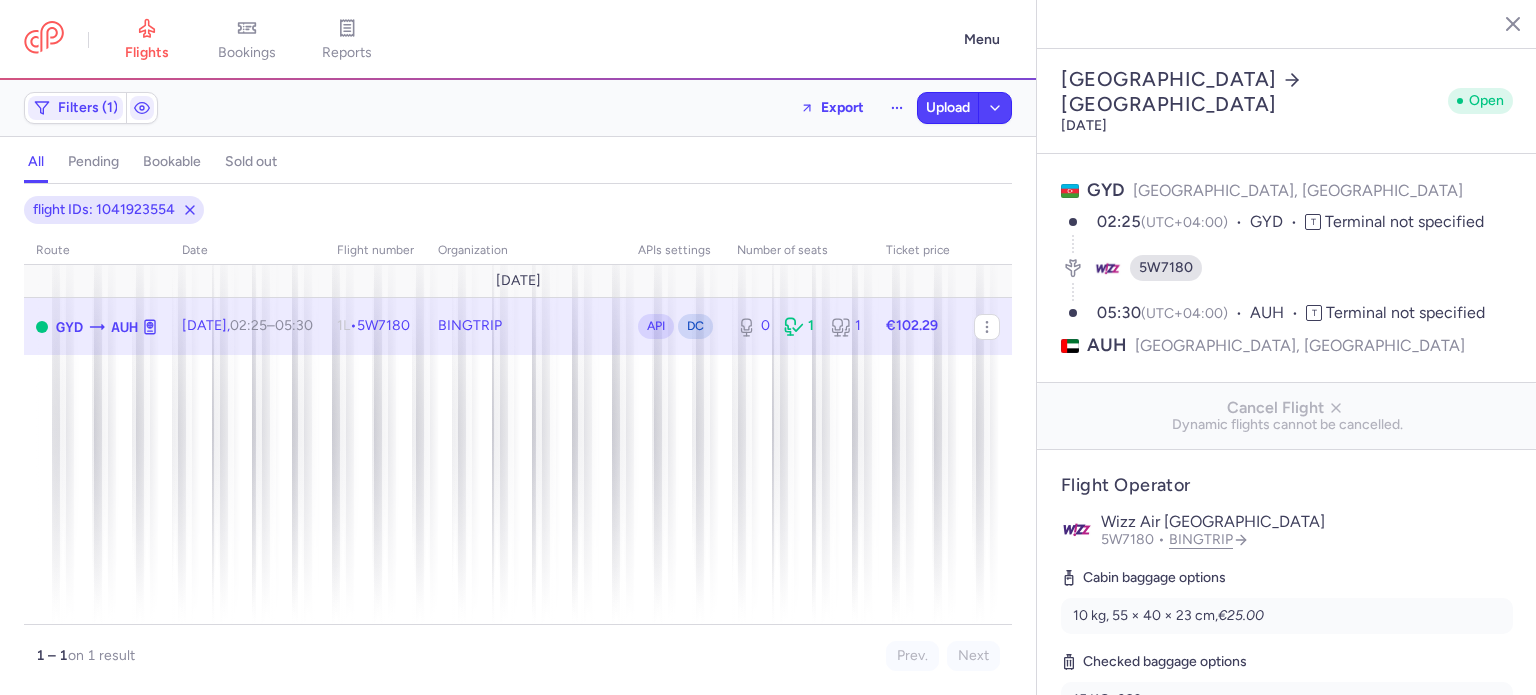 select on "days" 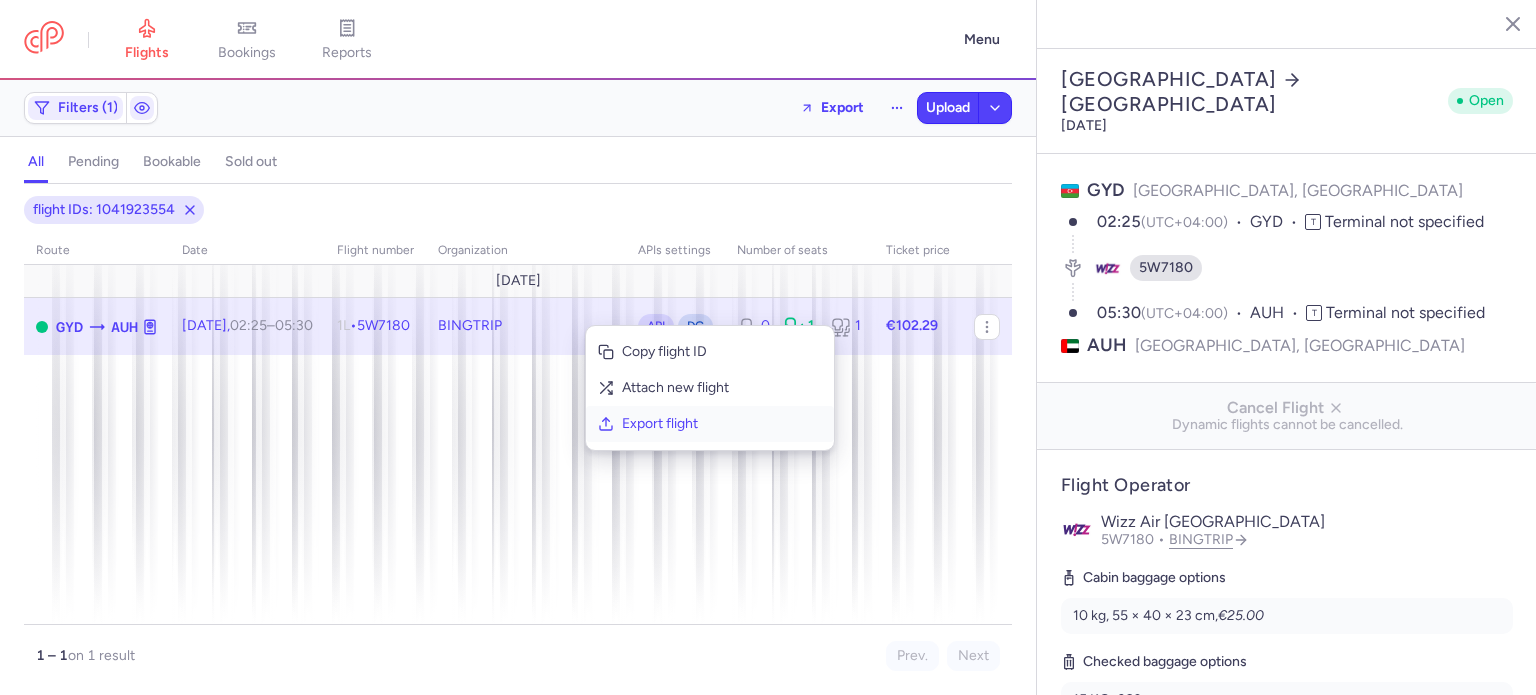 click on "Export flight" at bounding box center [722, 424] 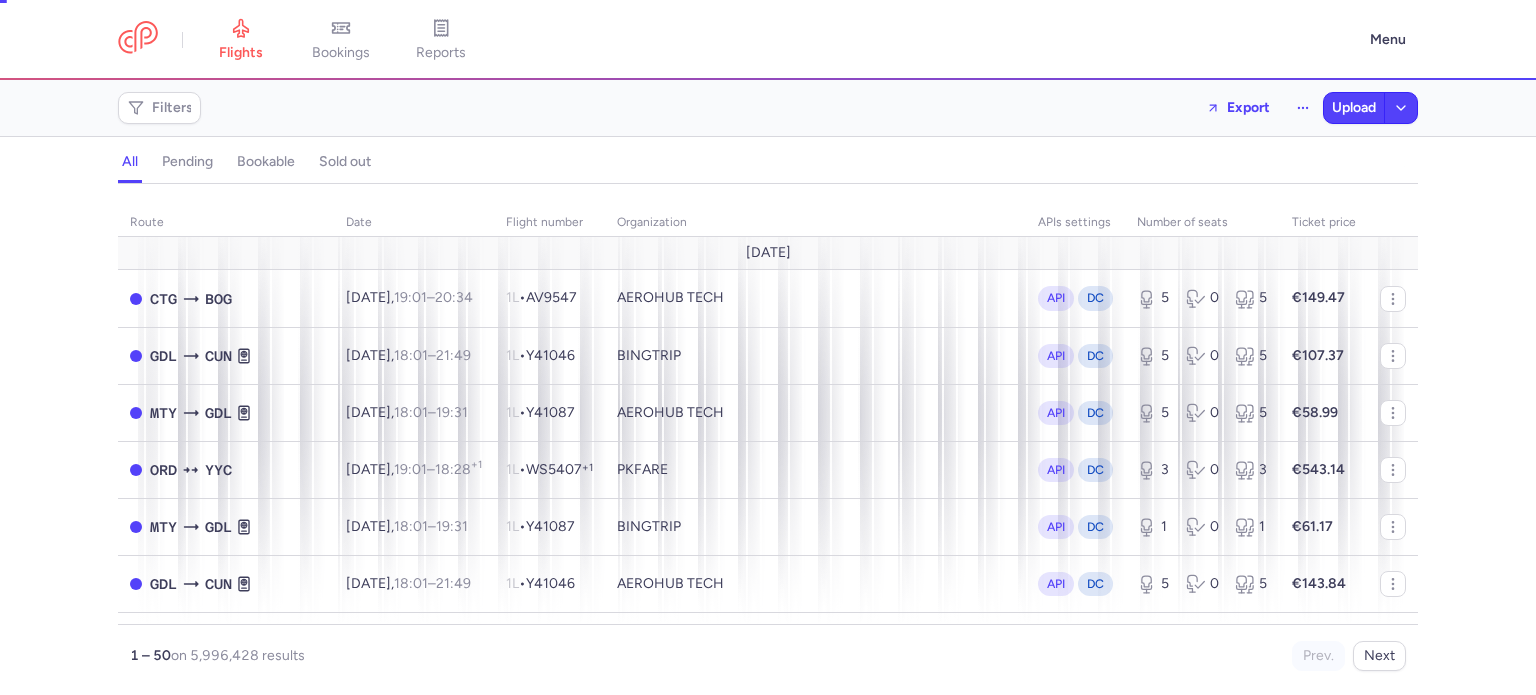 scroll, scrollTop: 0, scrollLeft: 0, axis: both 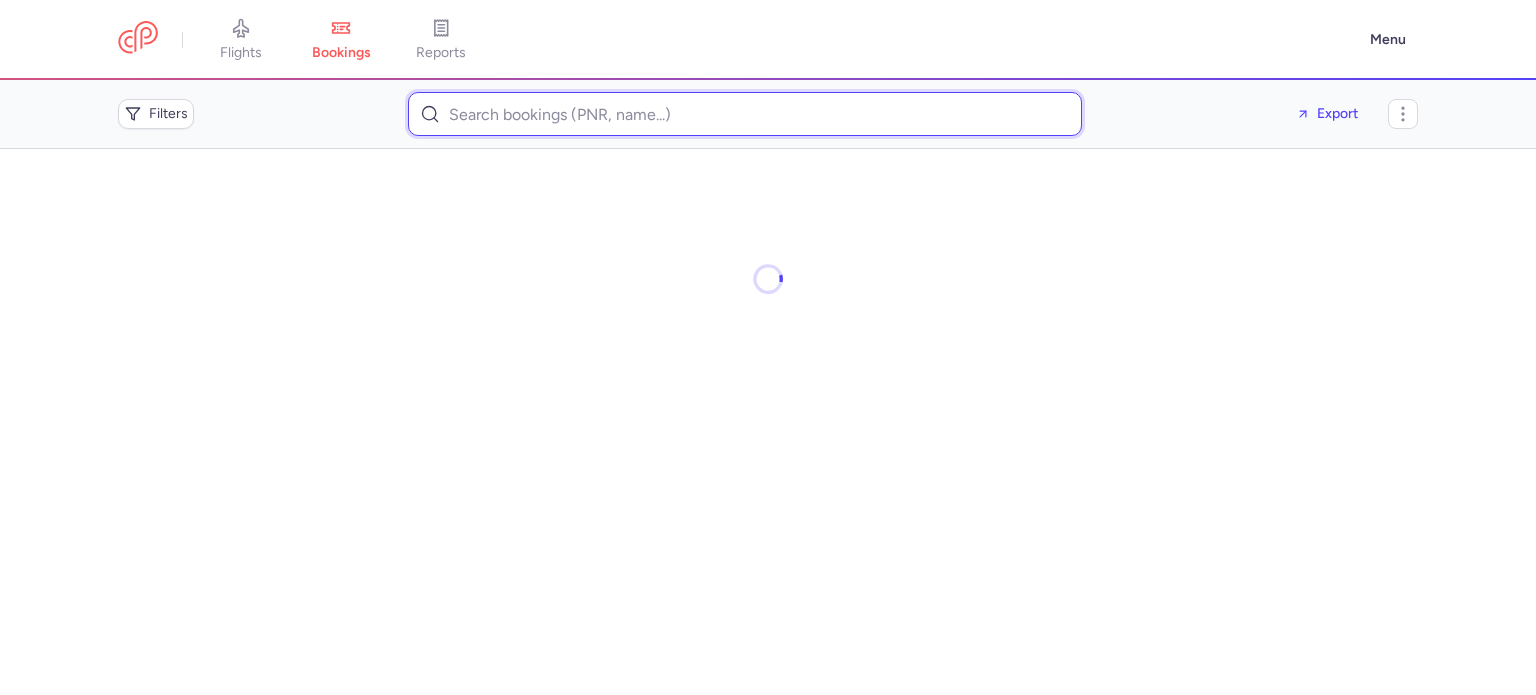 click at bounding box center (745, 114) 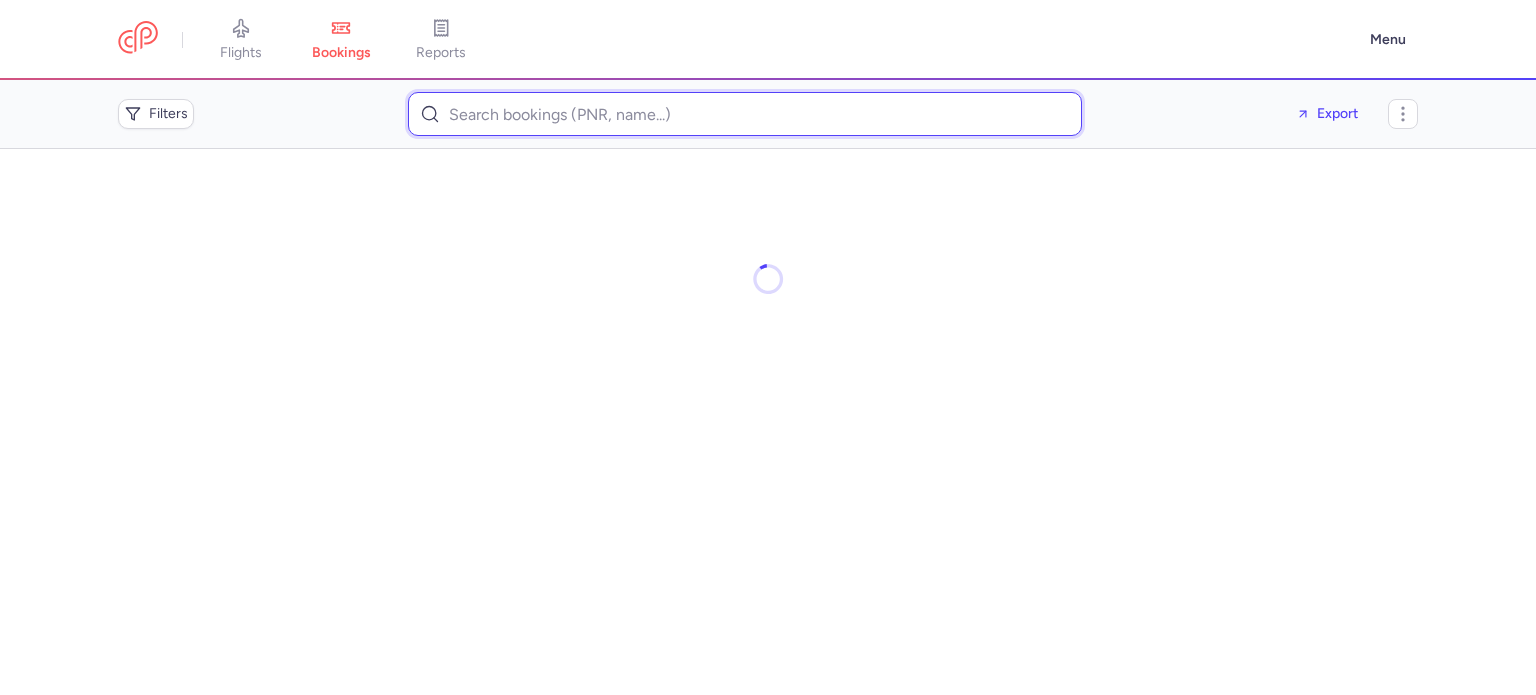 paste on "[EMAIL_ADDRESS][DOMAIN_NAME]" 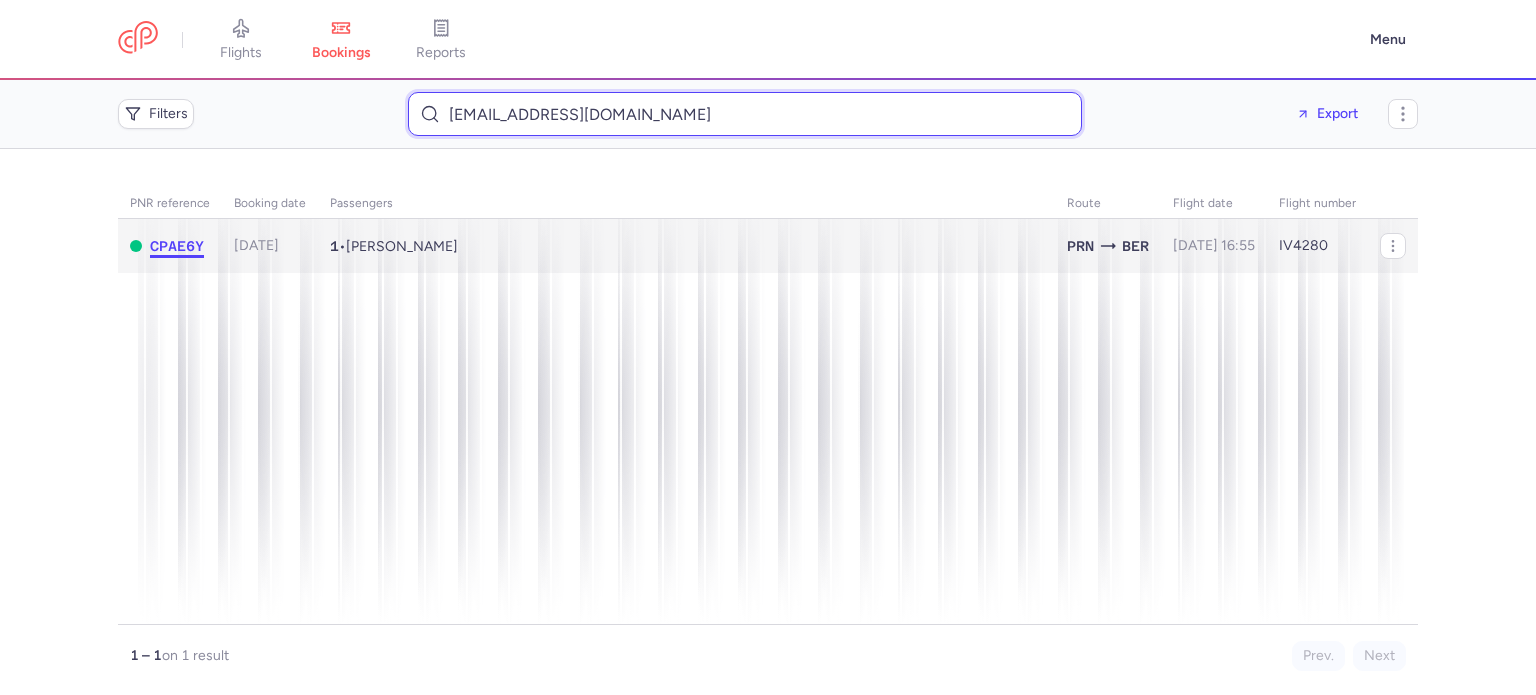 type on "[EMAIL_ADDRESS][DOMAIN_NAME]" 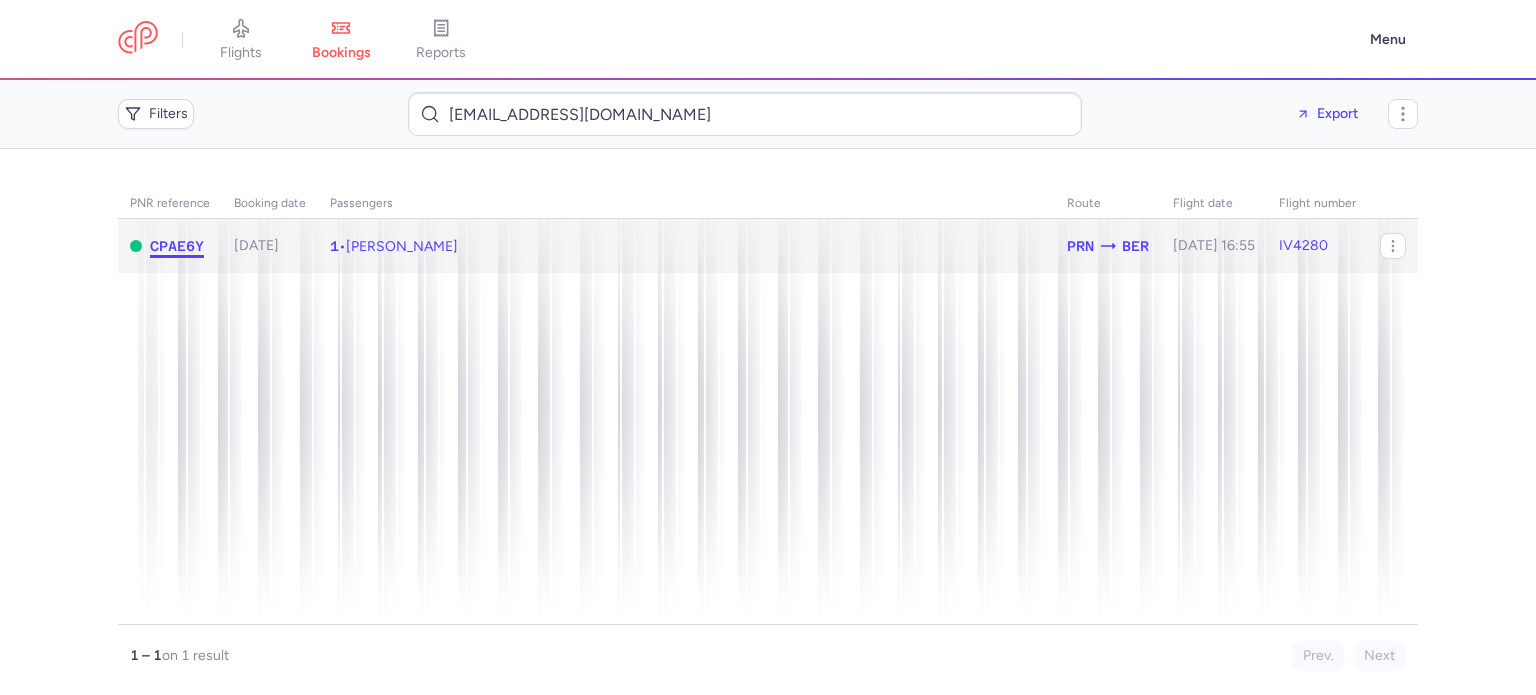 click on "CPAE6Y" 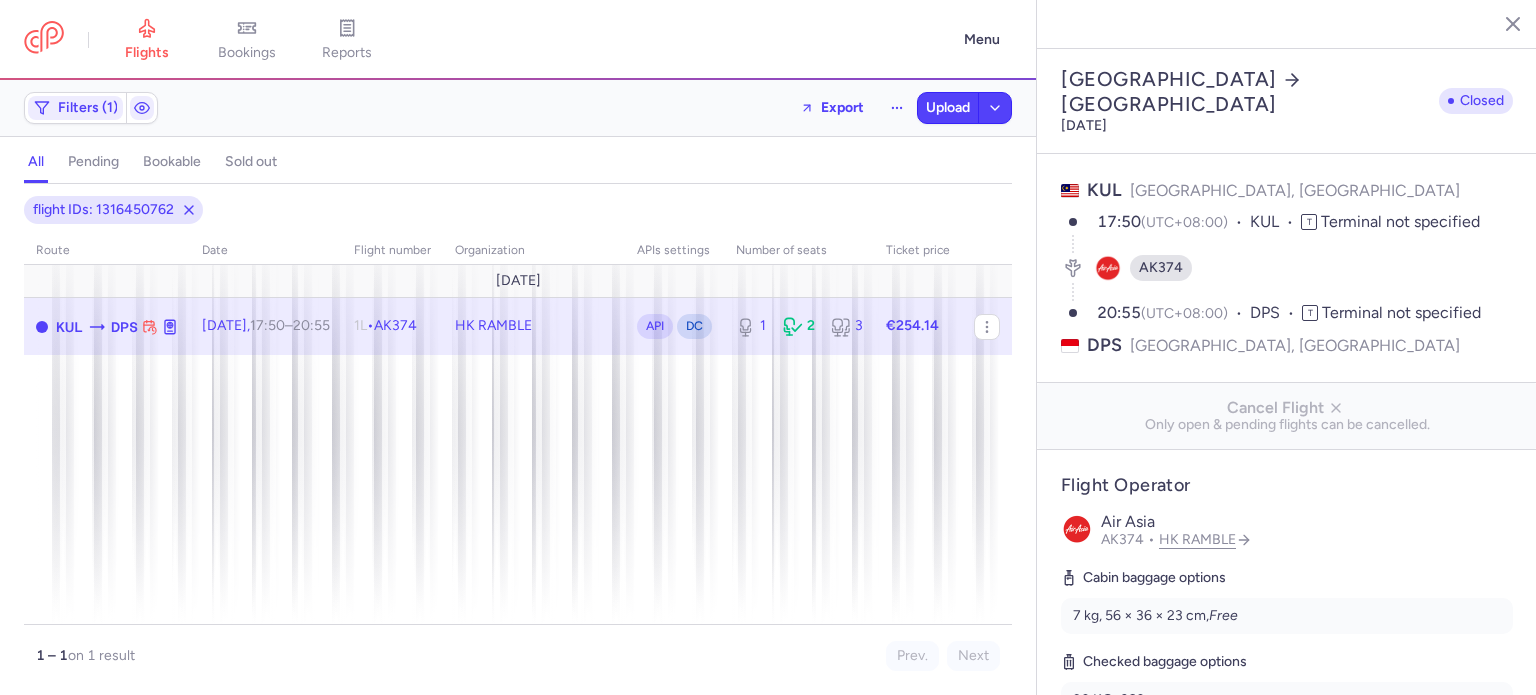 select on "days" 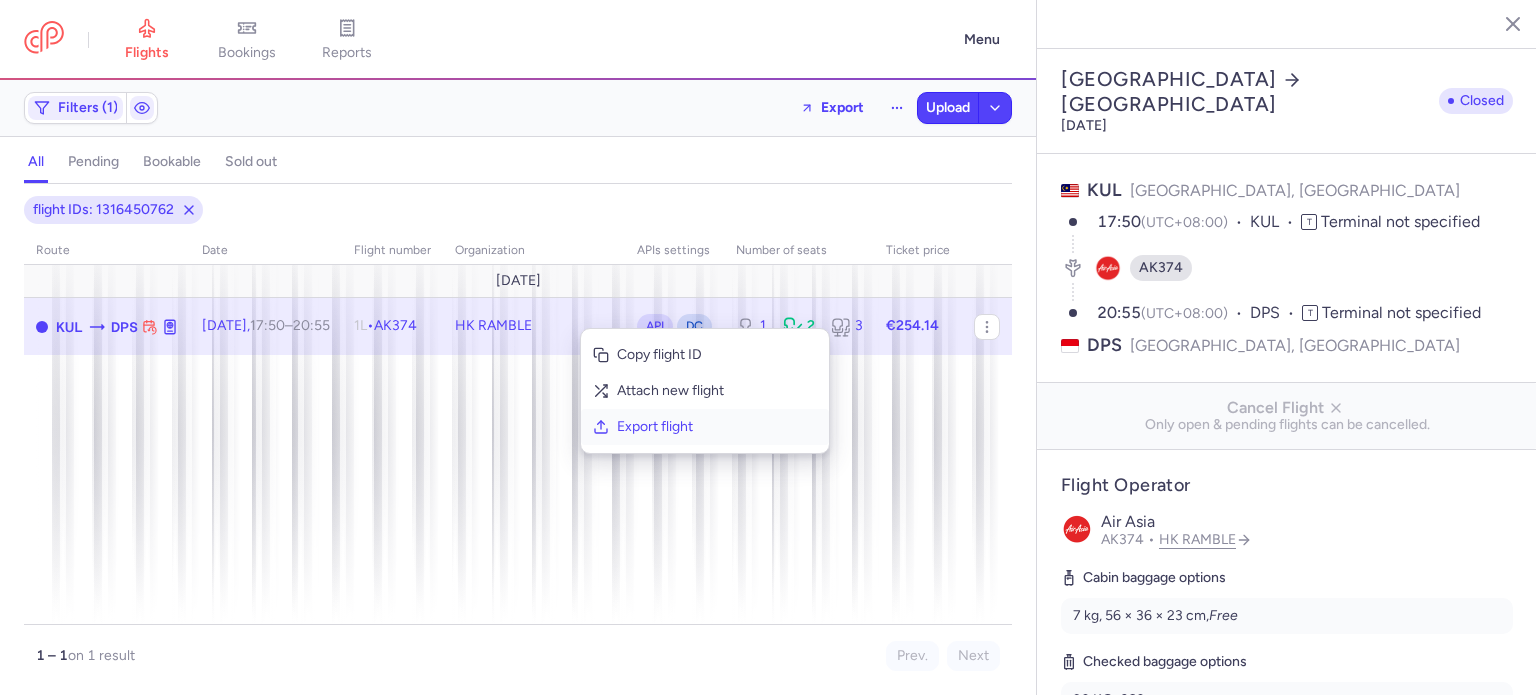click on "Export flight" at bounding box center [717, 427] 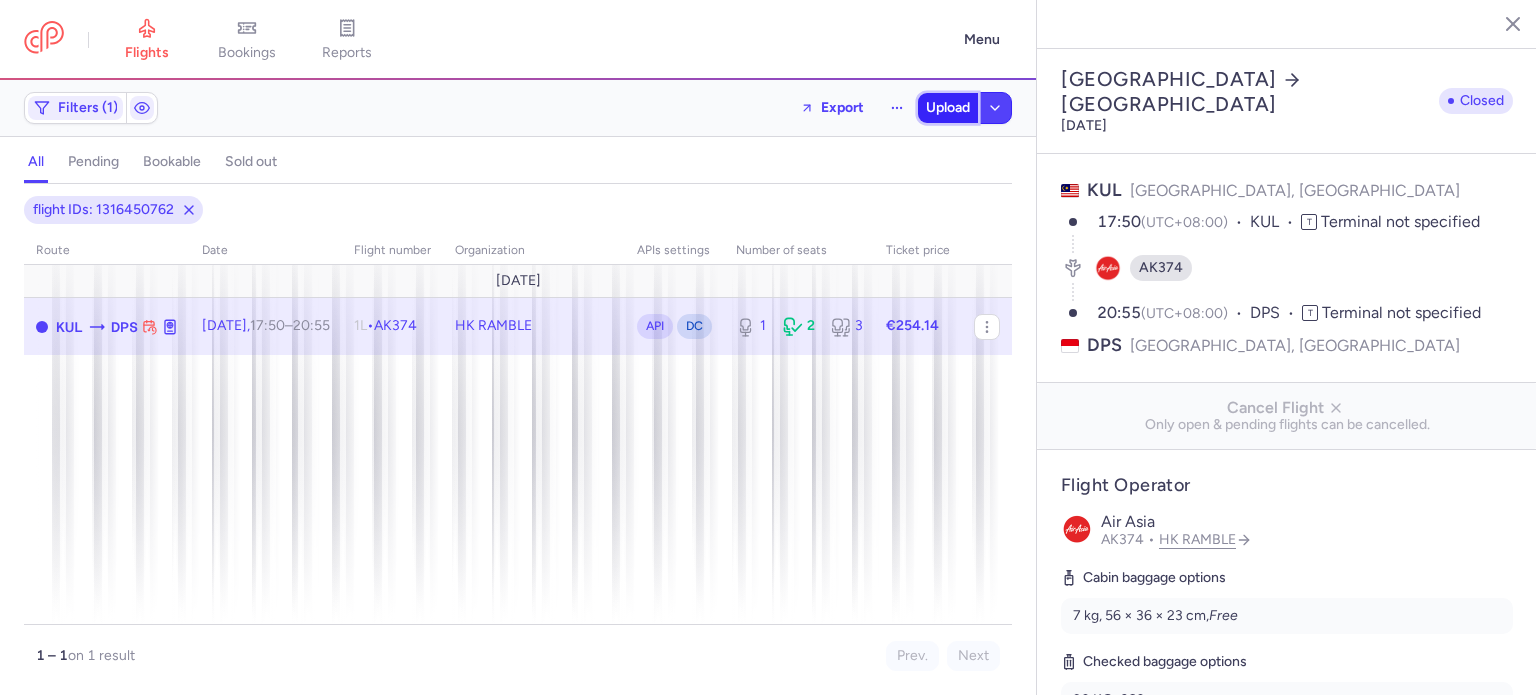 click on "Upload" at bounding box center (948, 108) 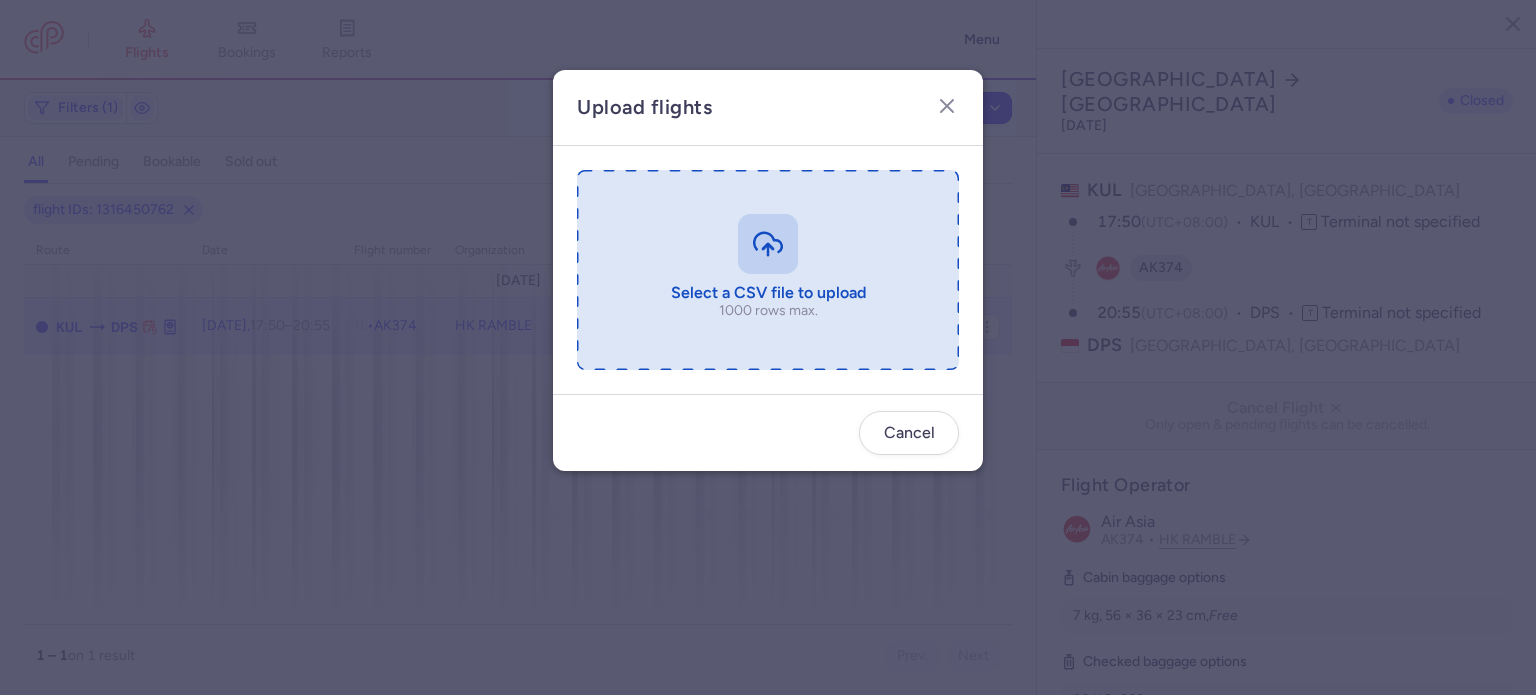 click at bounding box center (768, 270) 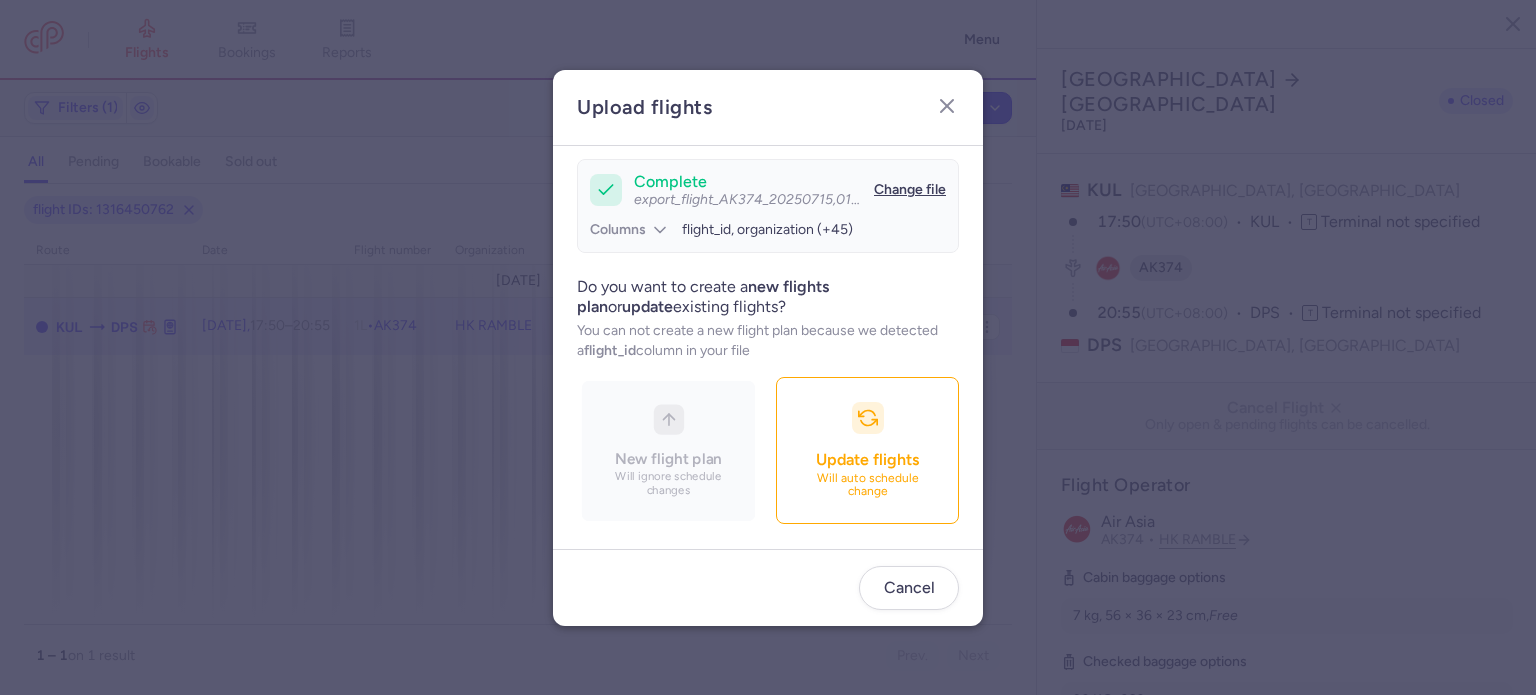 scroll, scrollTop: 172, scrollLeft: 0, axis: vertical 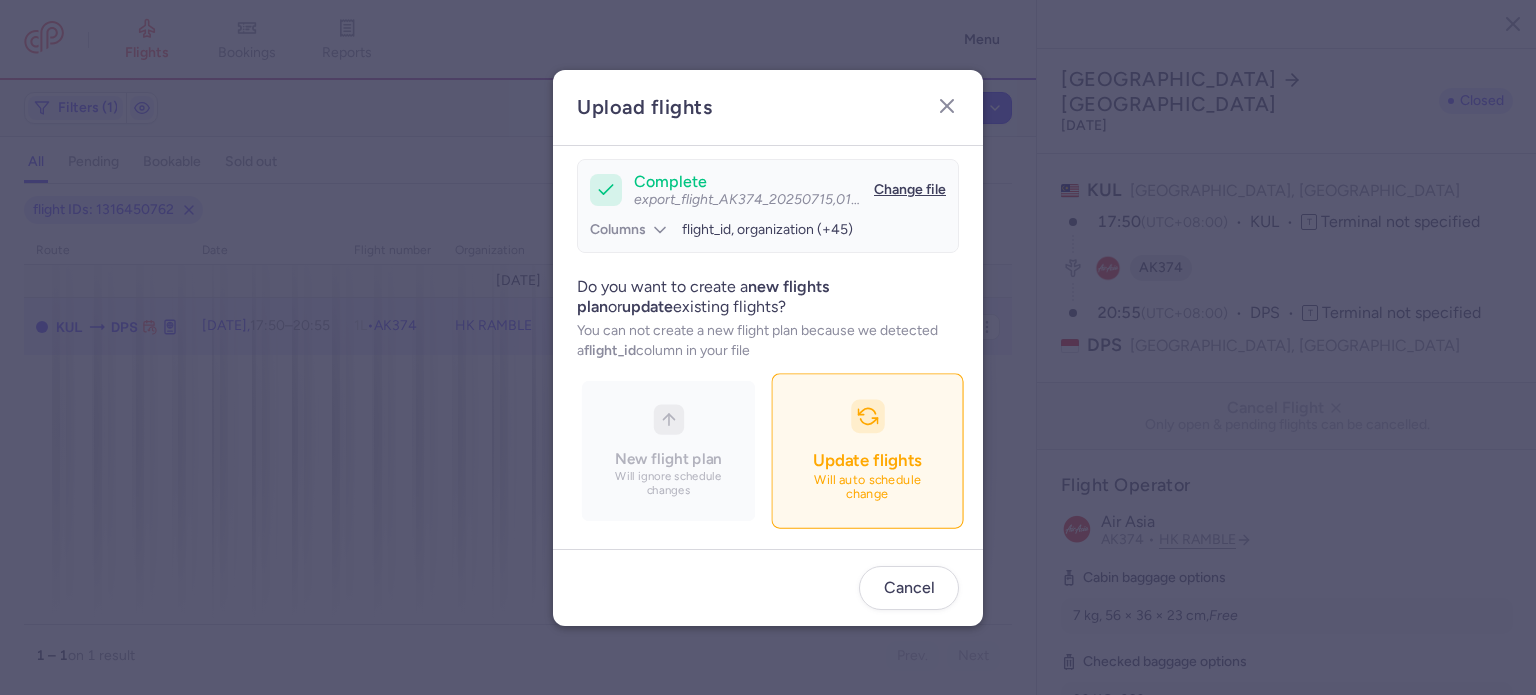 click on "Update flights Will auto schedule change" at bounding box center [867, 450] 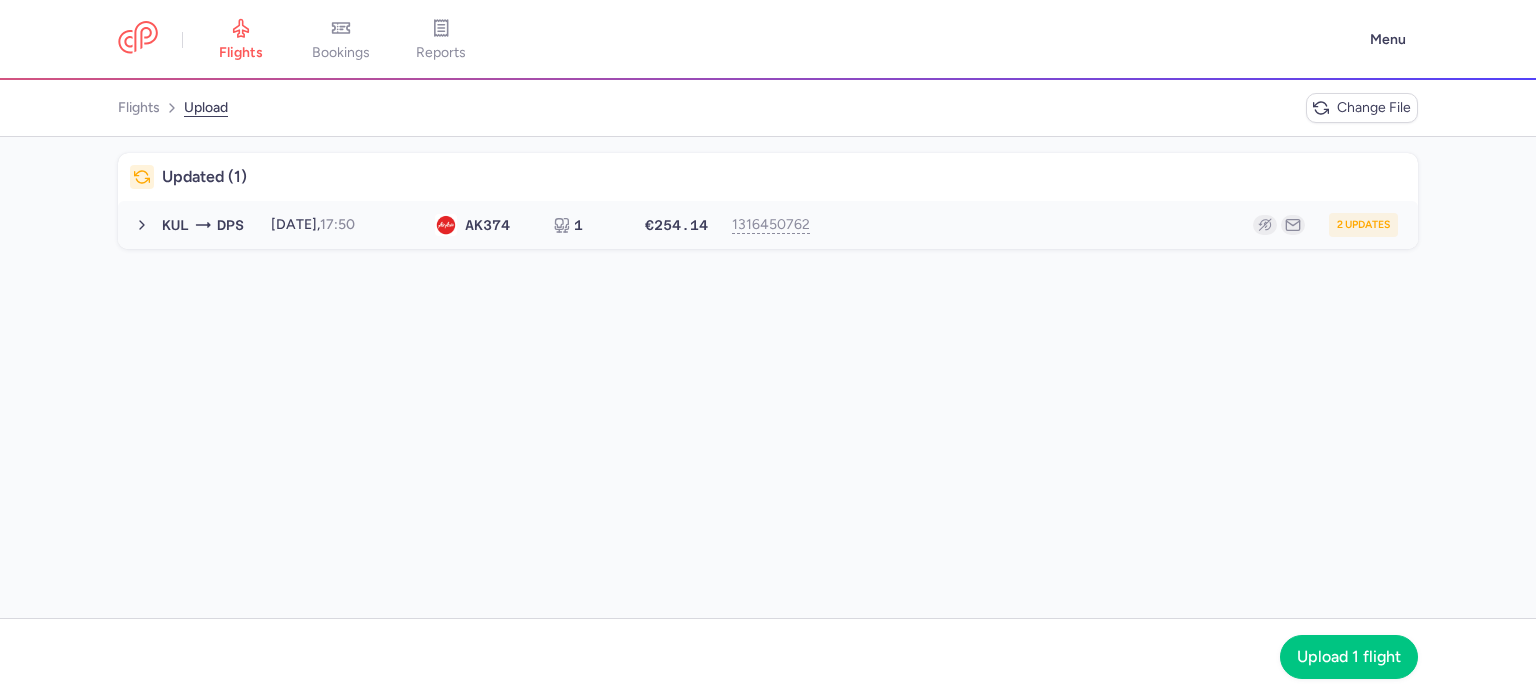 click on "KUL  DPS [DATE]  17:50 AK  374 1 €254.14 1316450762 2 updates [DATE] 17:50 AK374 1 seats €254.14" at bounding box center (768, 225) 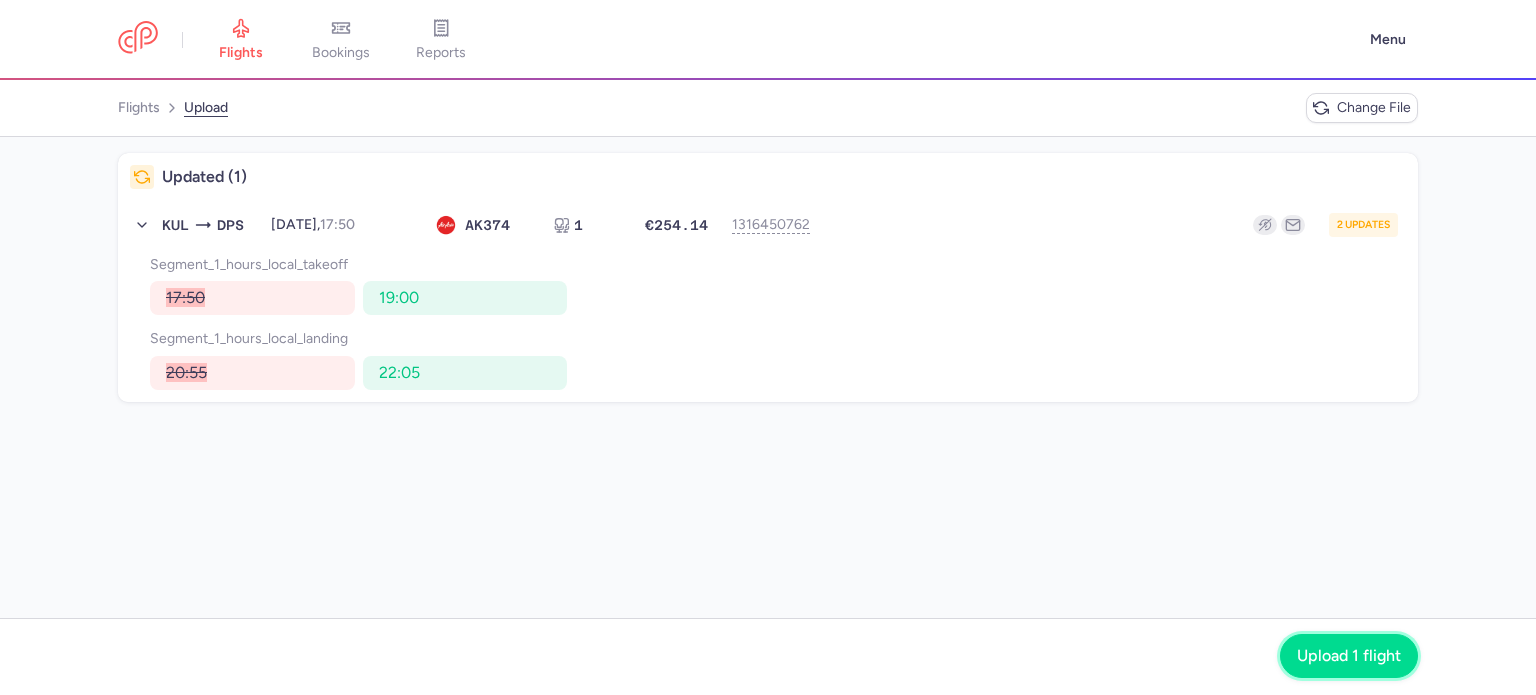 click on "Upload 1 flight" at bounding box center (1349, 656) 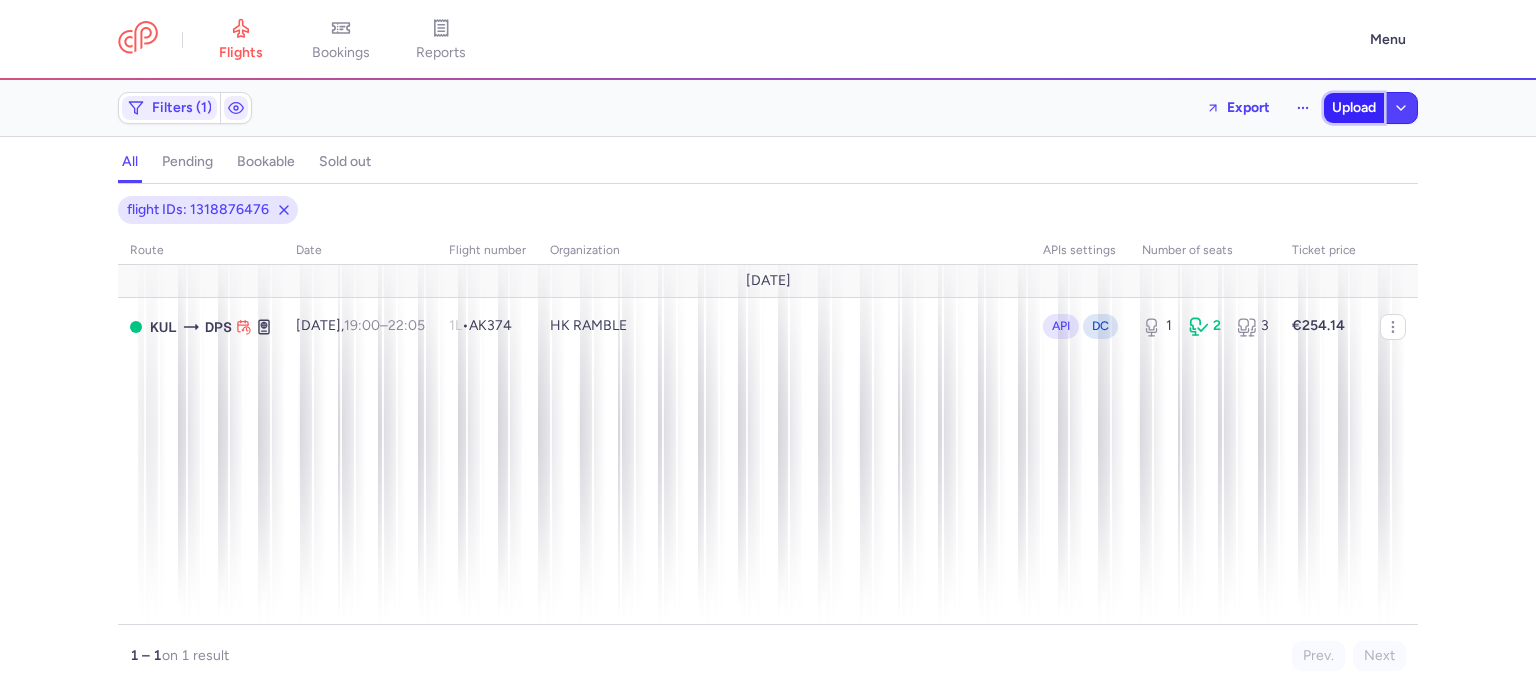click on "Upload" at bounding box center (1354, 108) 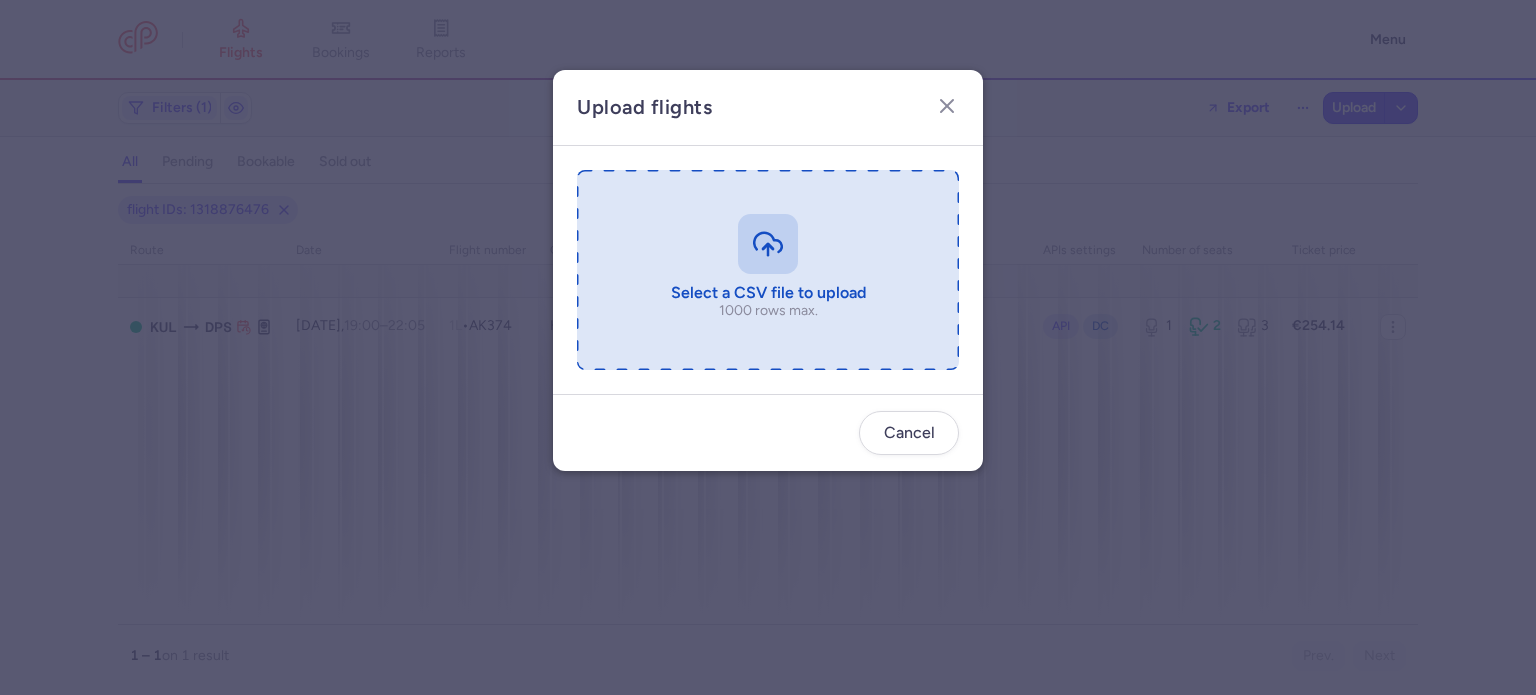 click at bounding box center (768, 270) 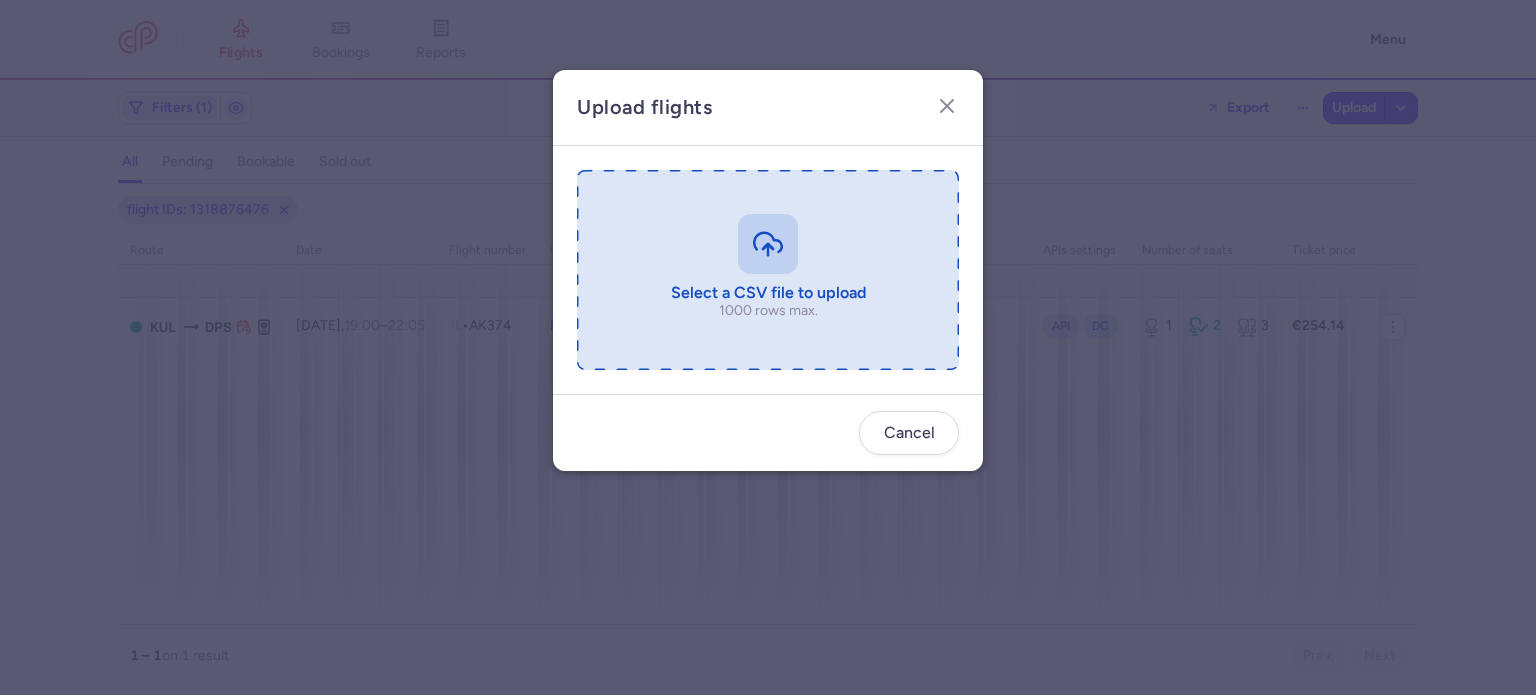 type on "C:\fakepath\export_flights_20250715,1027.csv" 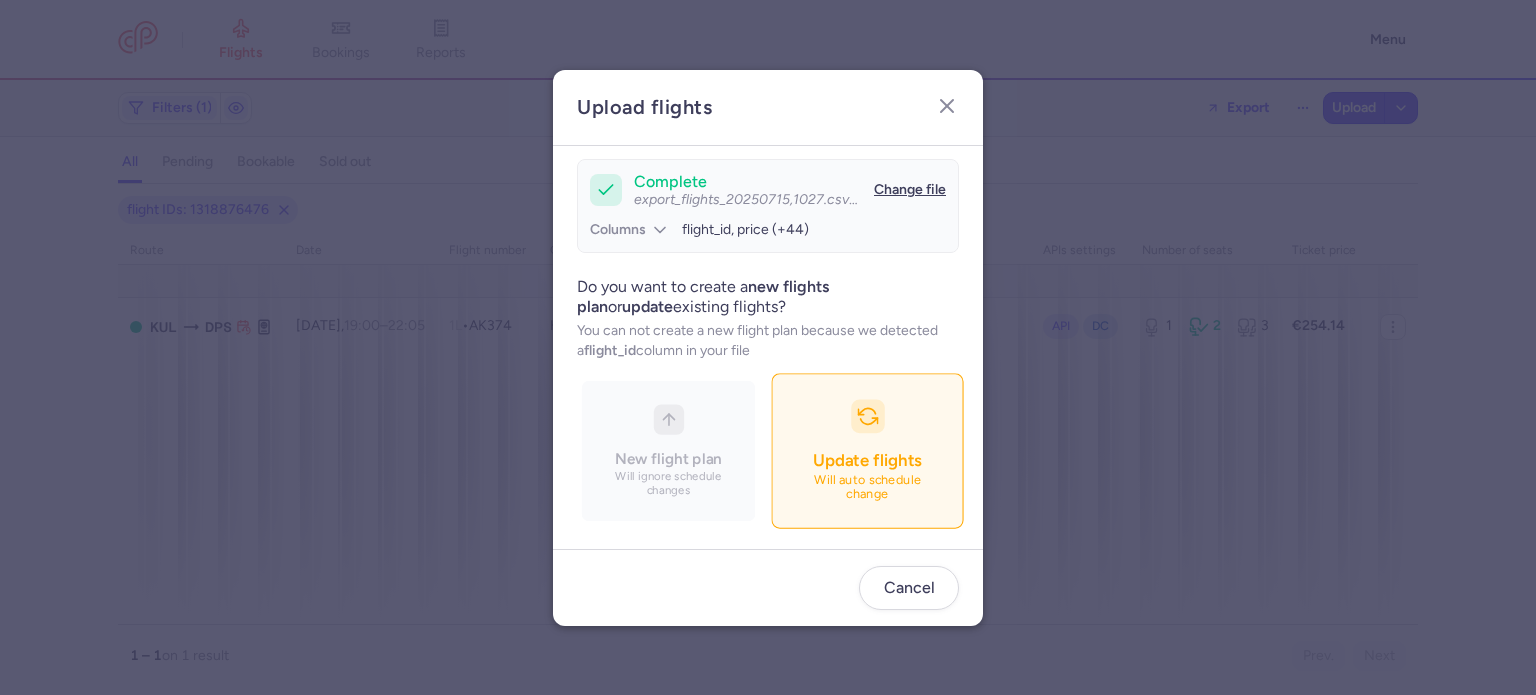 scroll, scrollTop: 172, scrollLeft: 0, axis: vertical 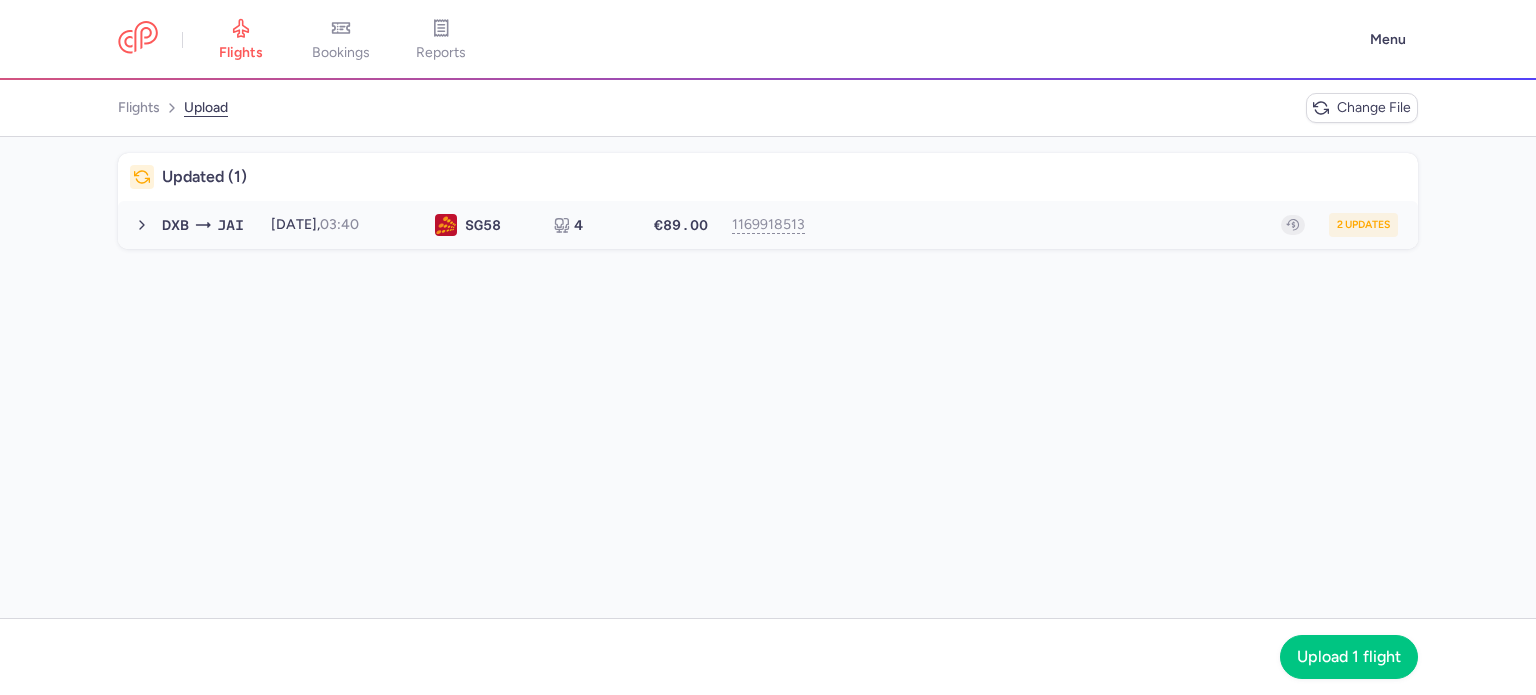 click on "2 updates" at bounding box center (1112, 225) 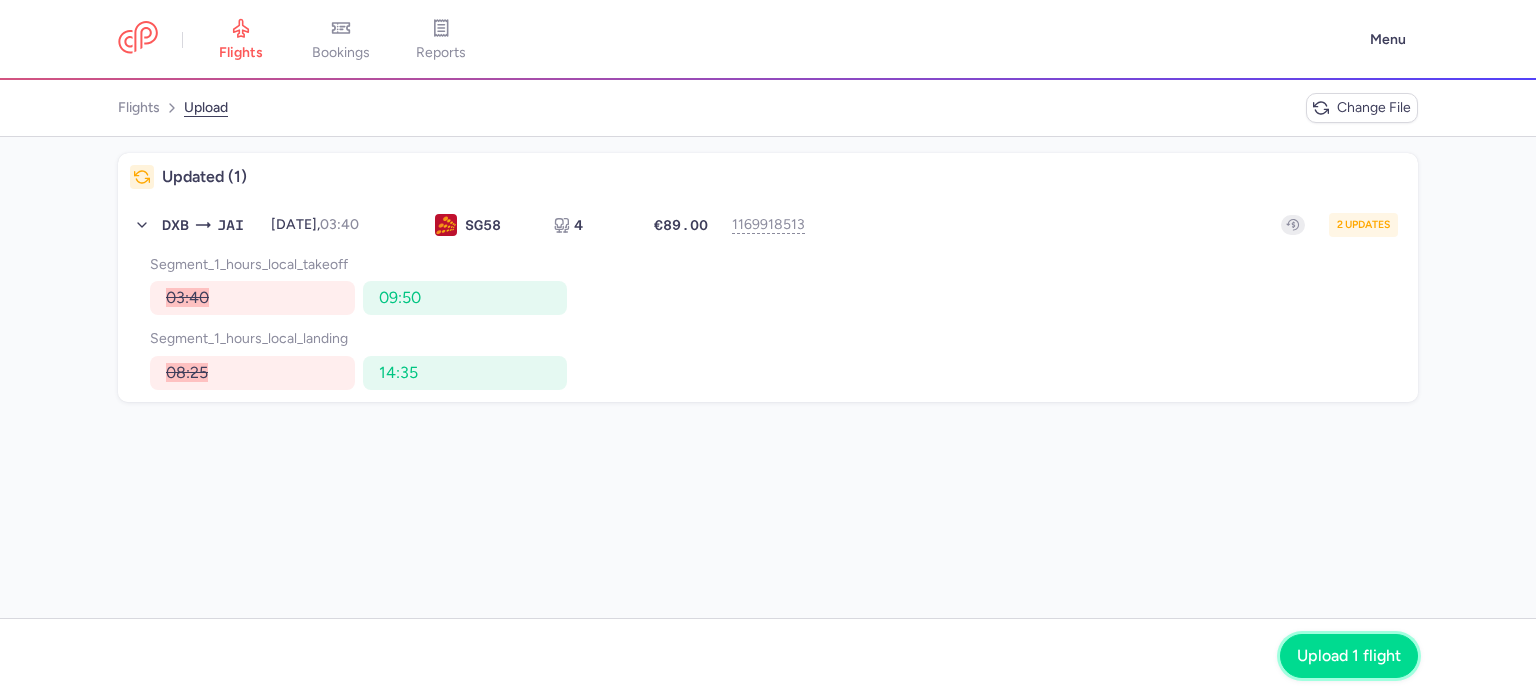 click on "Upload 1 flight" at bounding box center [1349, 656] 